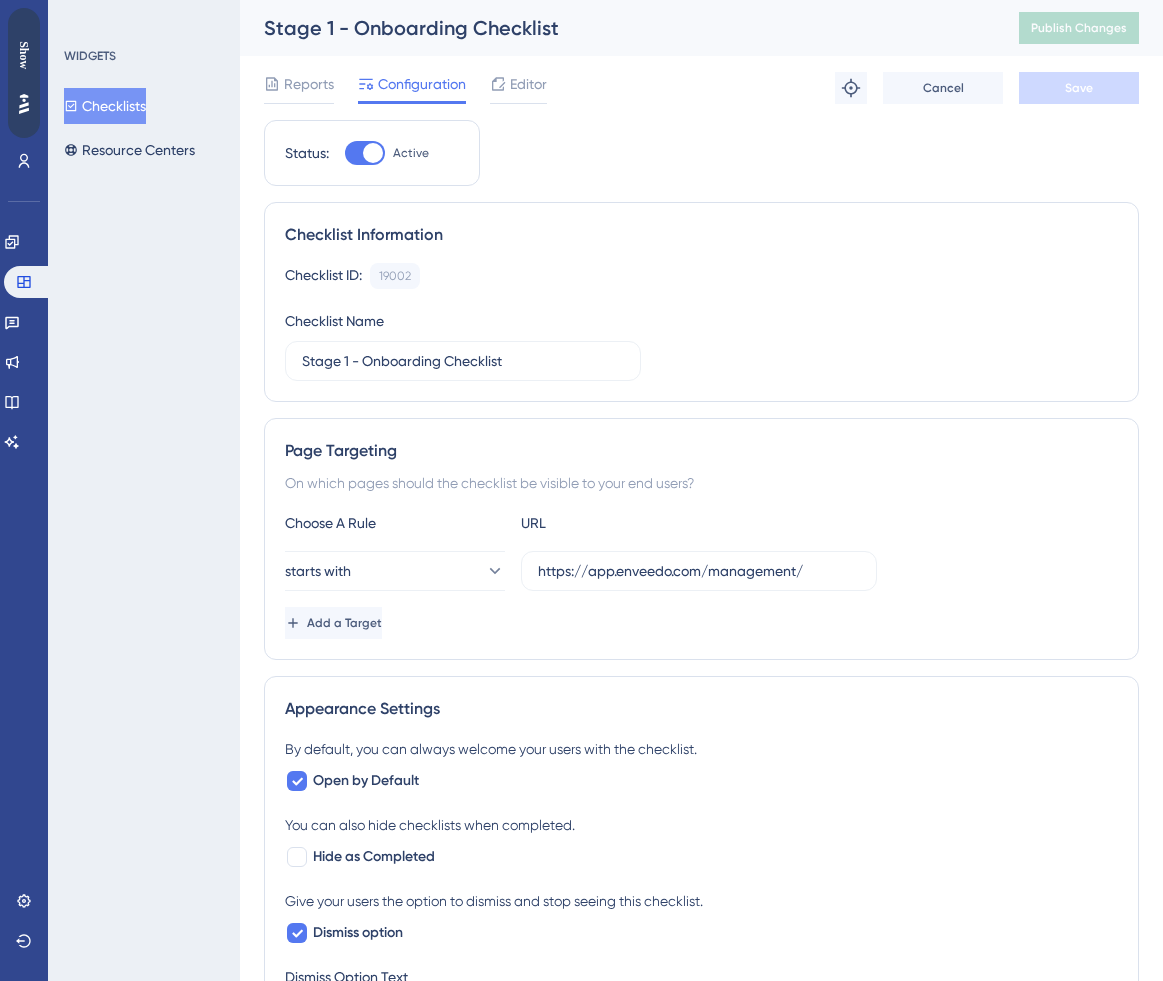 scroll, scrollTop: 0, scrollLeft: 0, axis: both 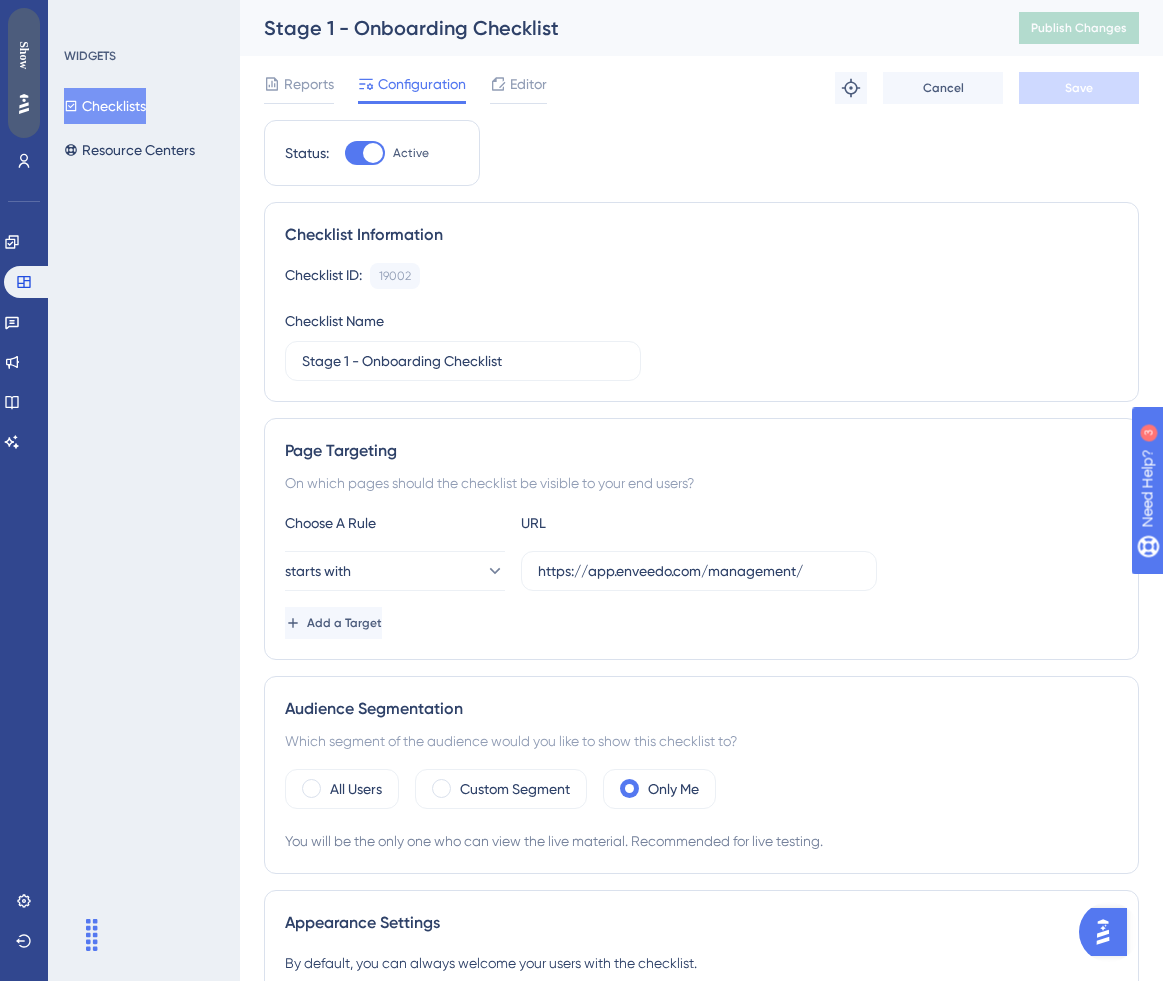 click on "Show" at bounding box center (24, 55) 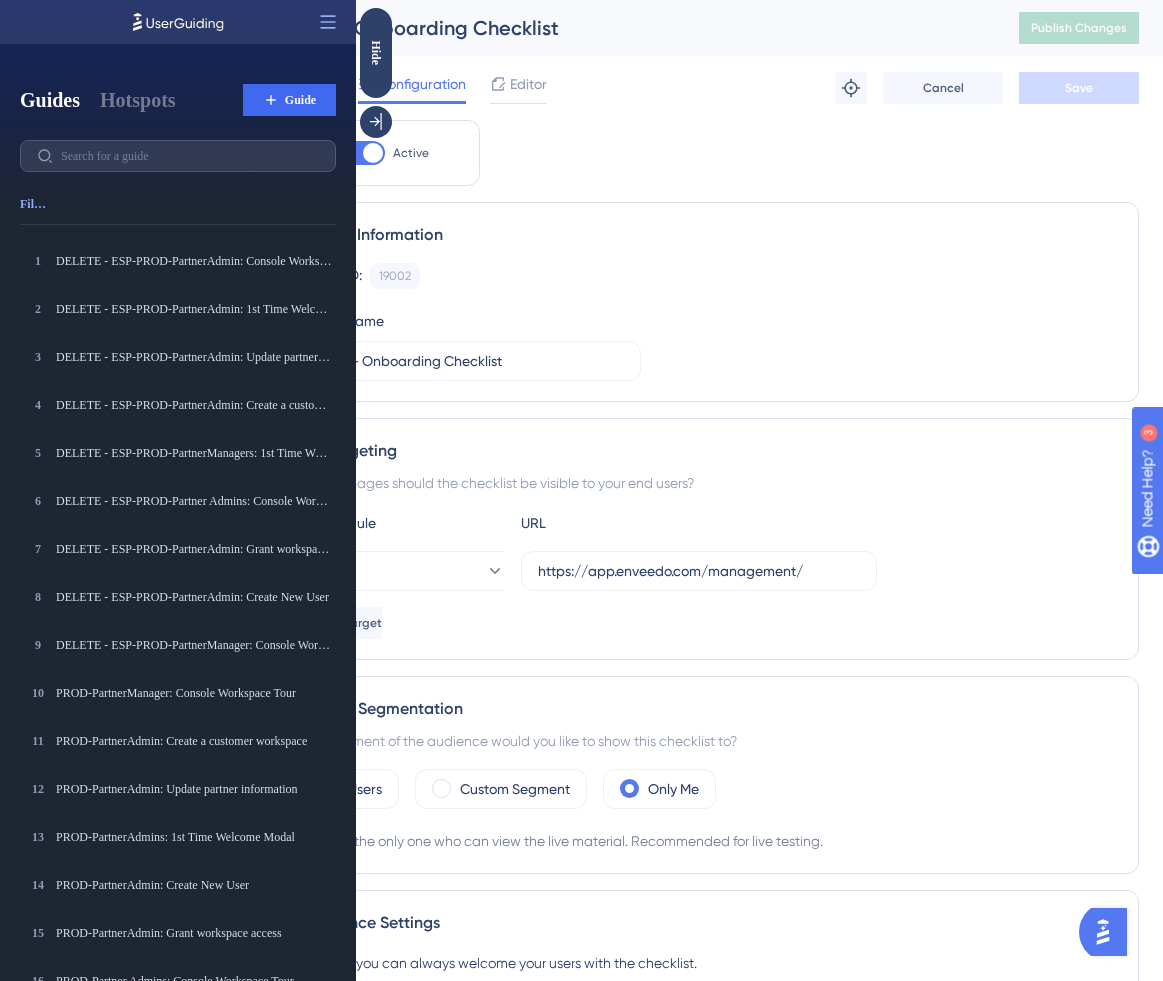 click on "Stage 1 - Onboarding Checklist" at bounding box center (616, 28) 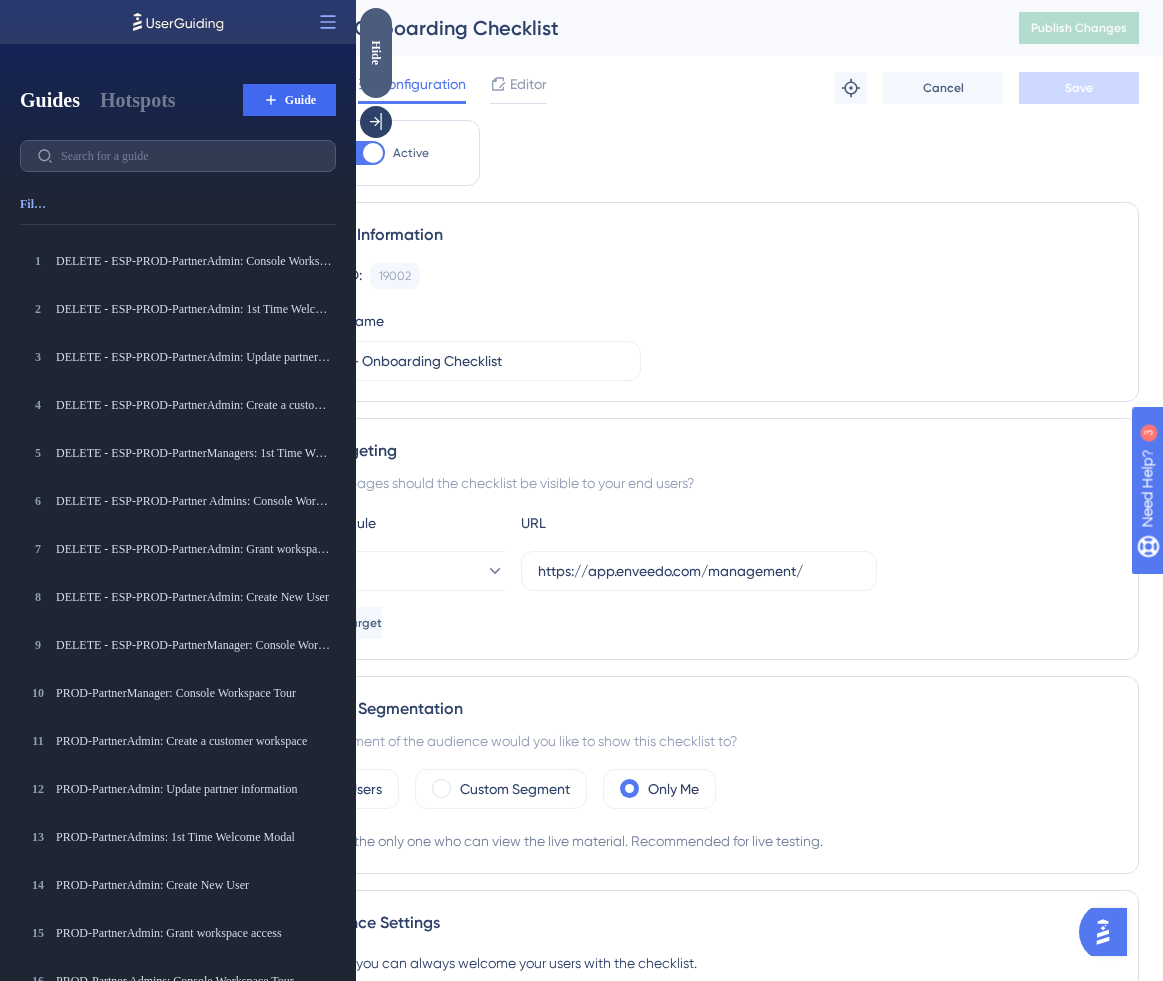 click on "Hide" at bounding box center (376, 52) 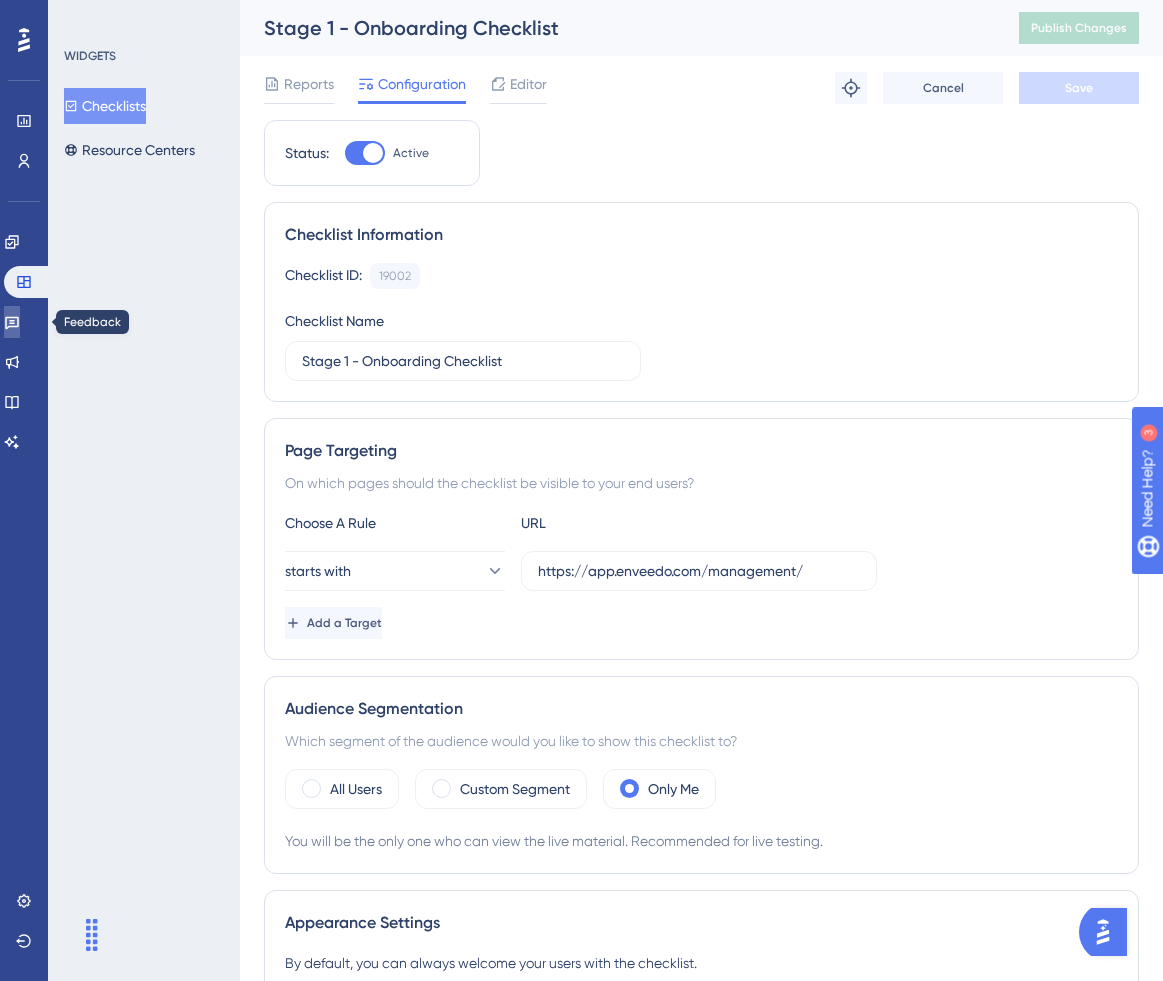 click 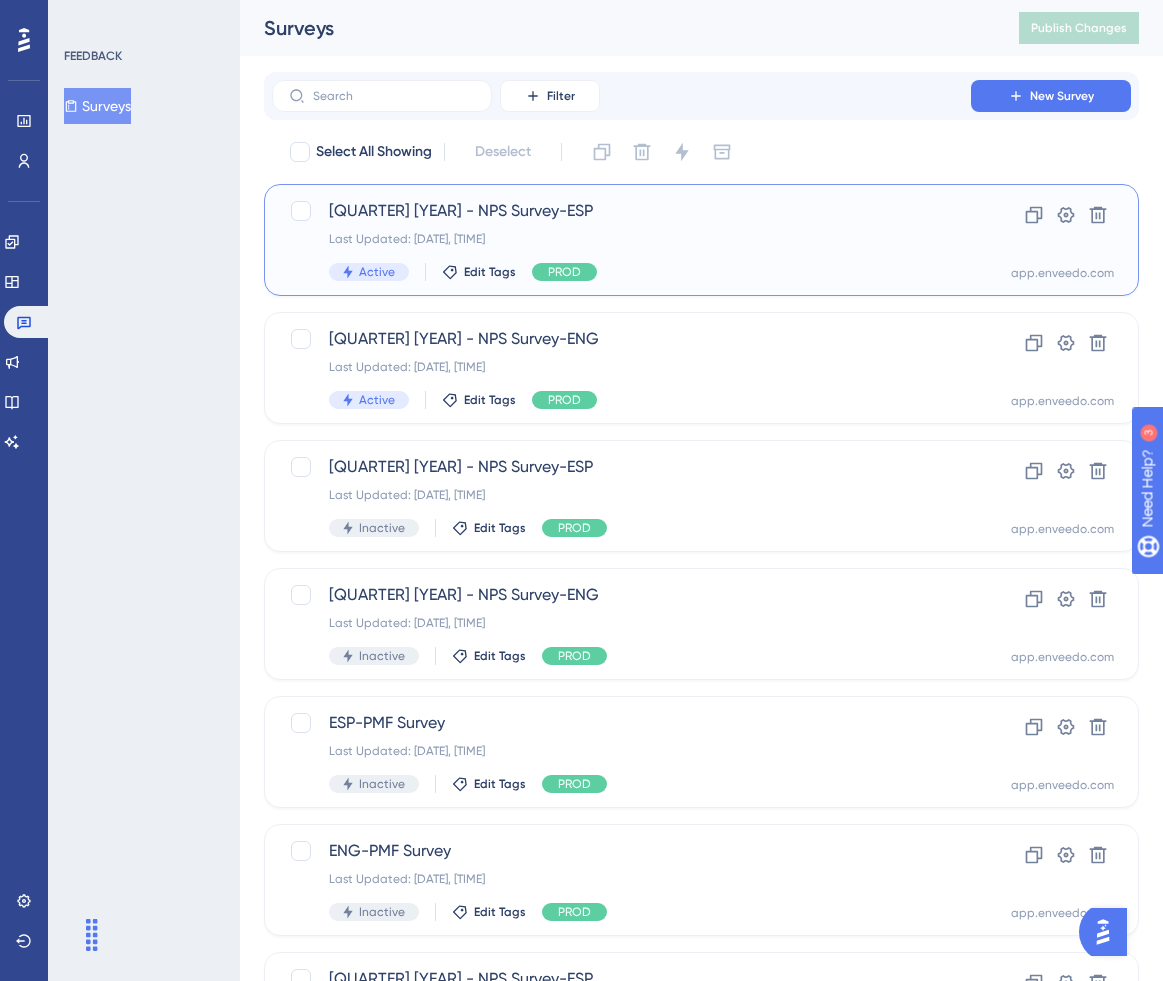 click on "Q2 [YEAR] - NPS Survey-ESP" at bounding box center [621, 211] 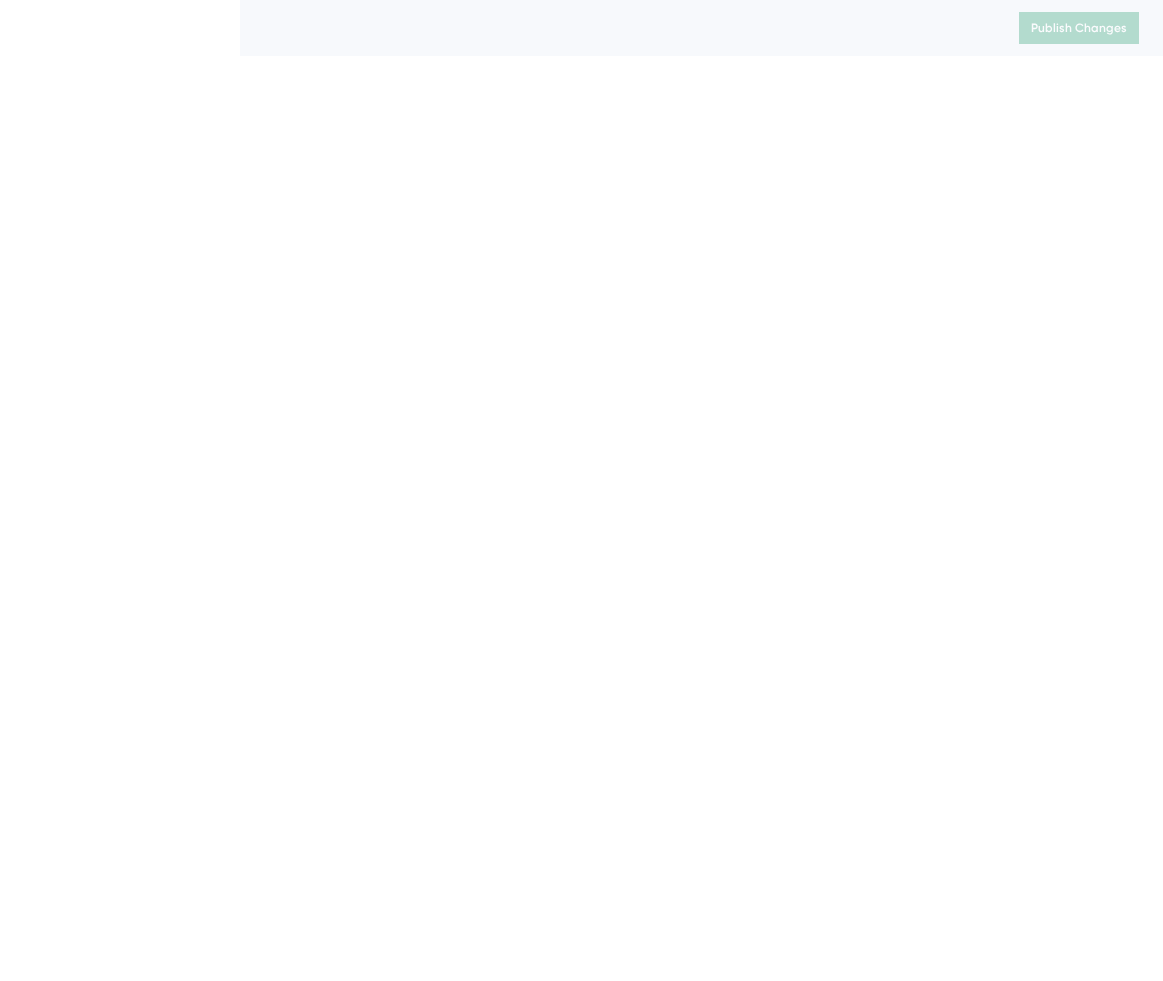 scroll, scrollTop: 0, scrollLeft: 0, axis: both 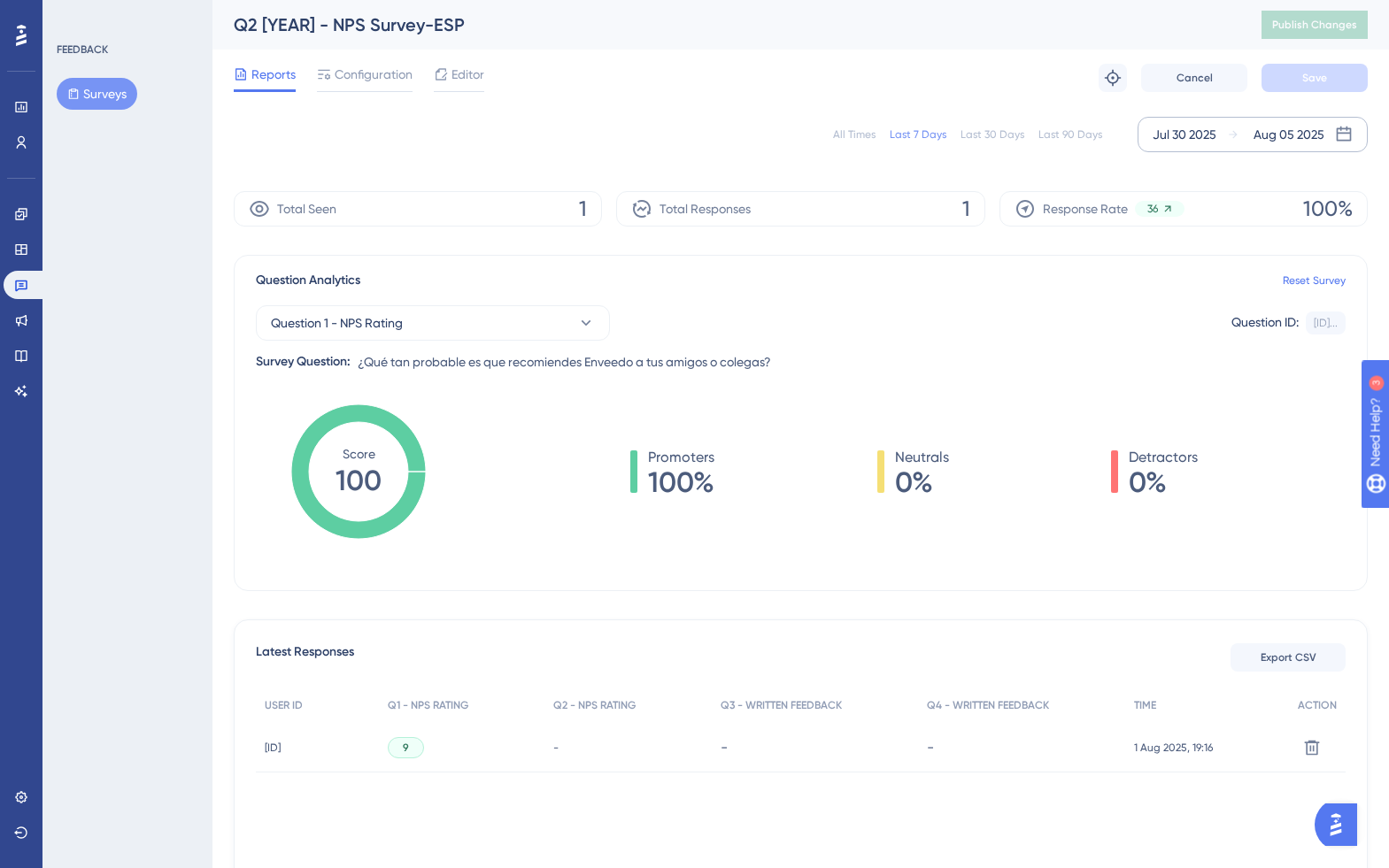 click on "Jul 30 2025" at bounding box center (1185, 134) 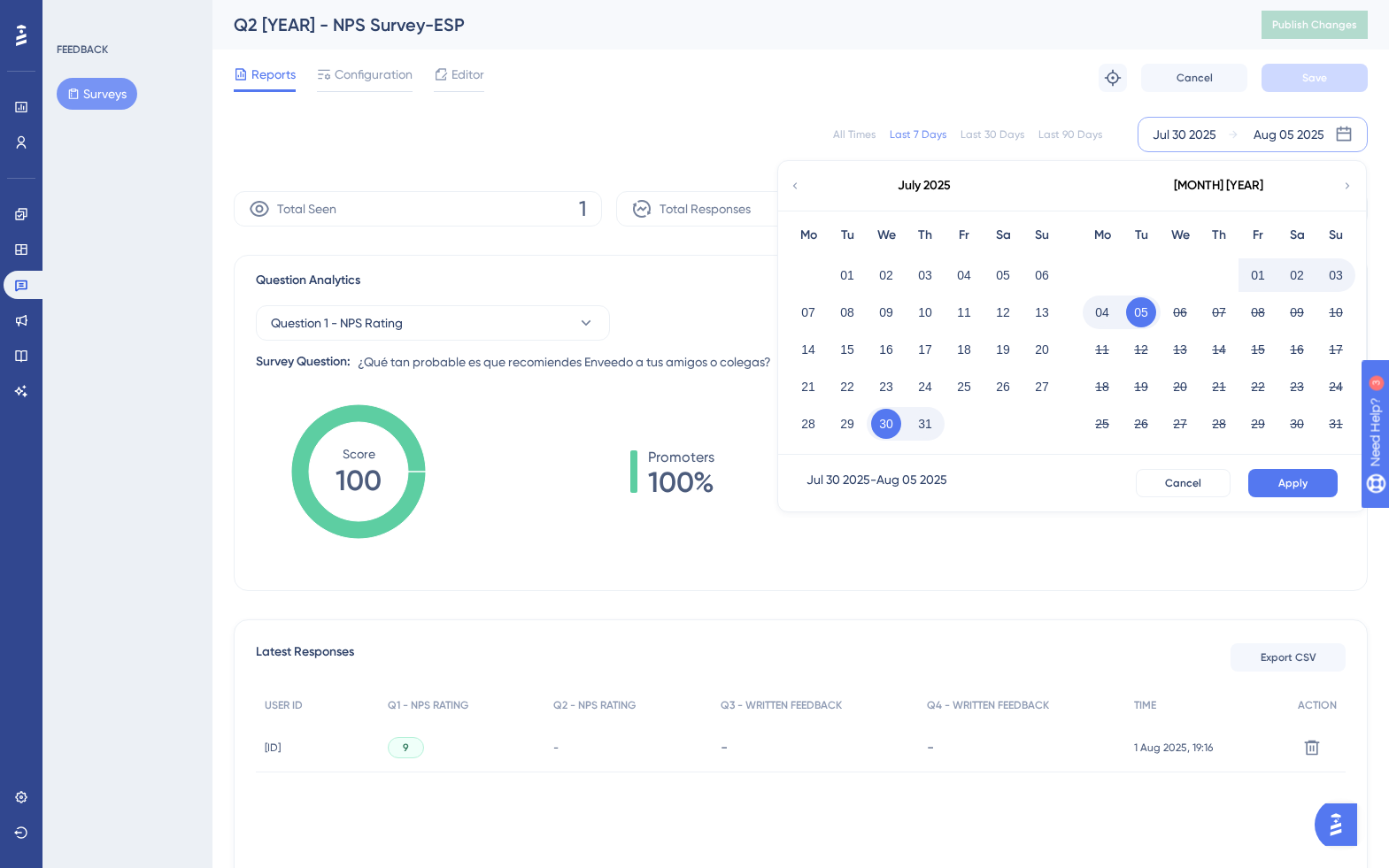 click on "Promoters 100% Neutrals 0% Detractors 0%" at bounding box center [914, 489] 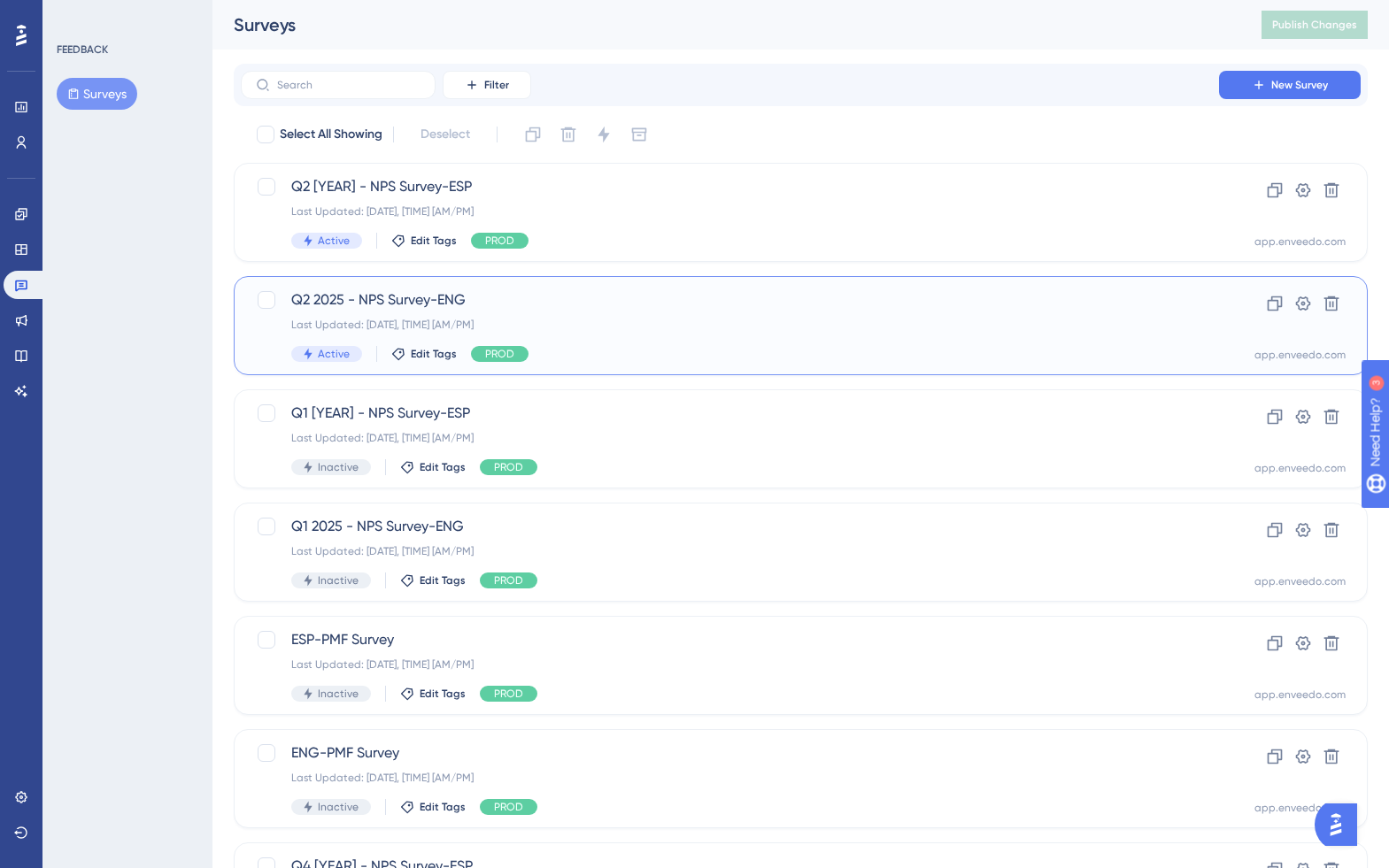 click on "Q2 2025 - NPS Survey-ENG" at bounding box center (729, 300) 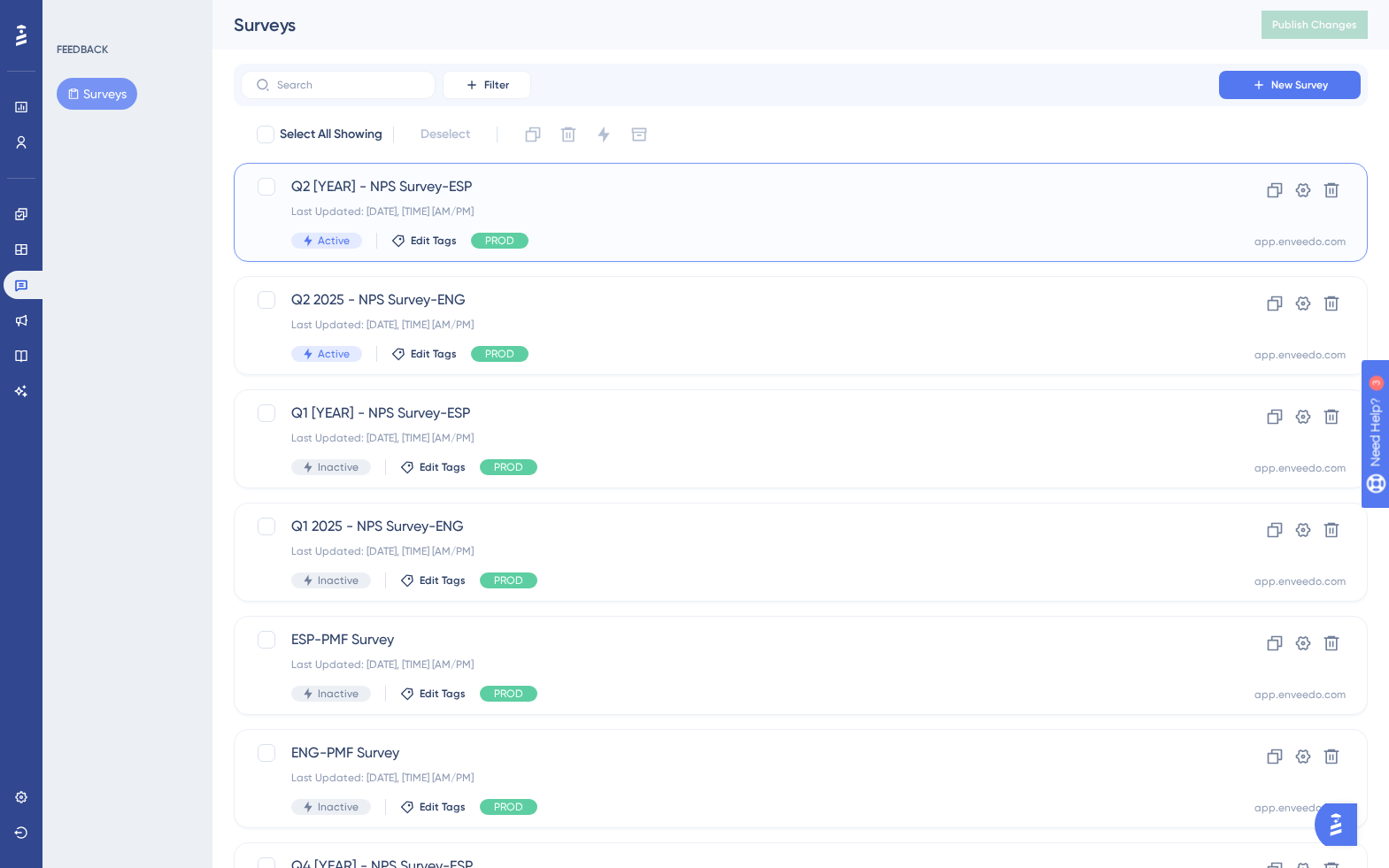click on "Q2 [YEAR] - NPS Survey-ESP" at bounding box center (729, 187) 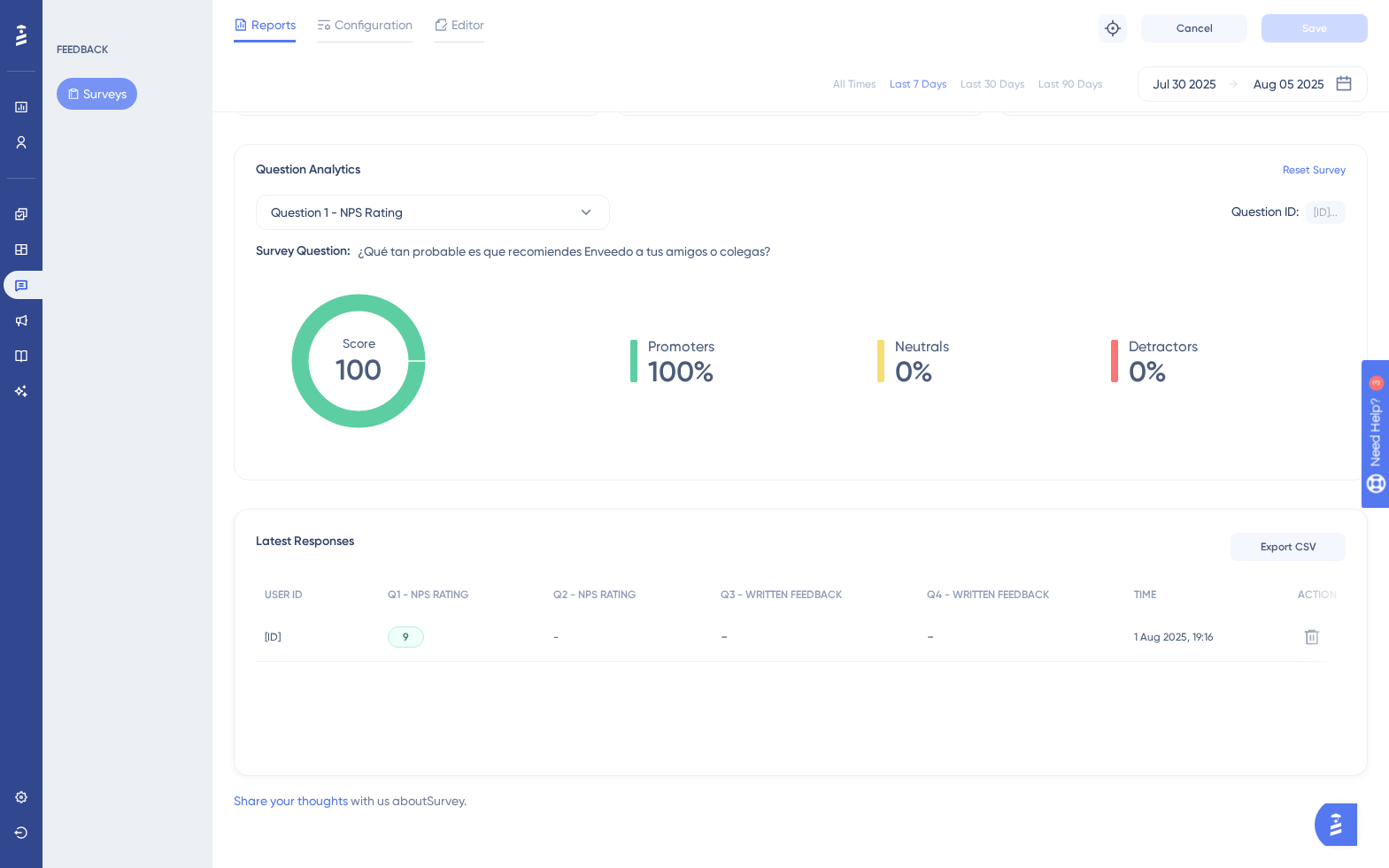 scroll, scrollTop: 0, scrollLeft: 0, axis: both 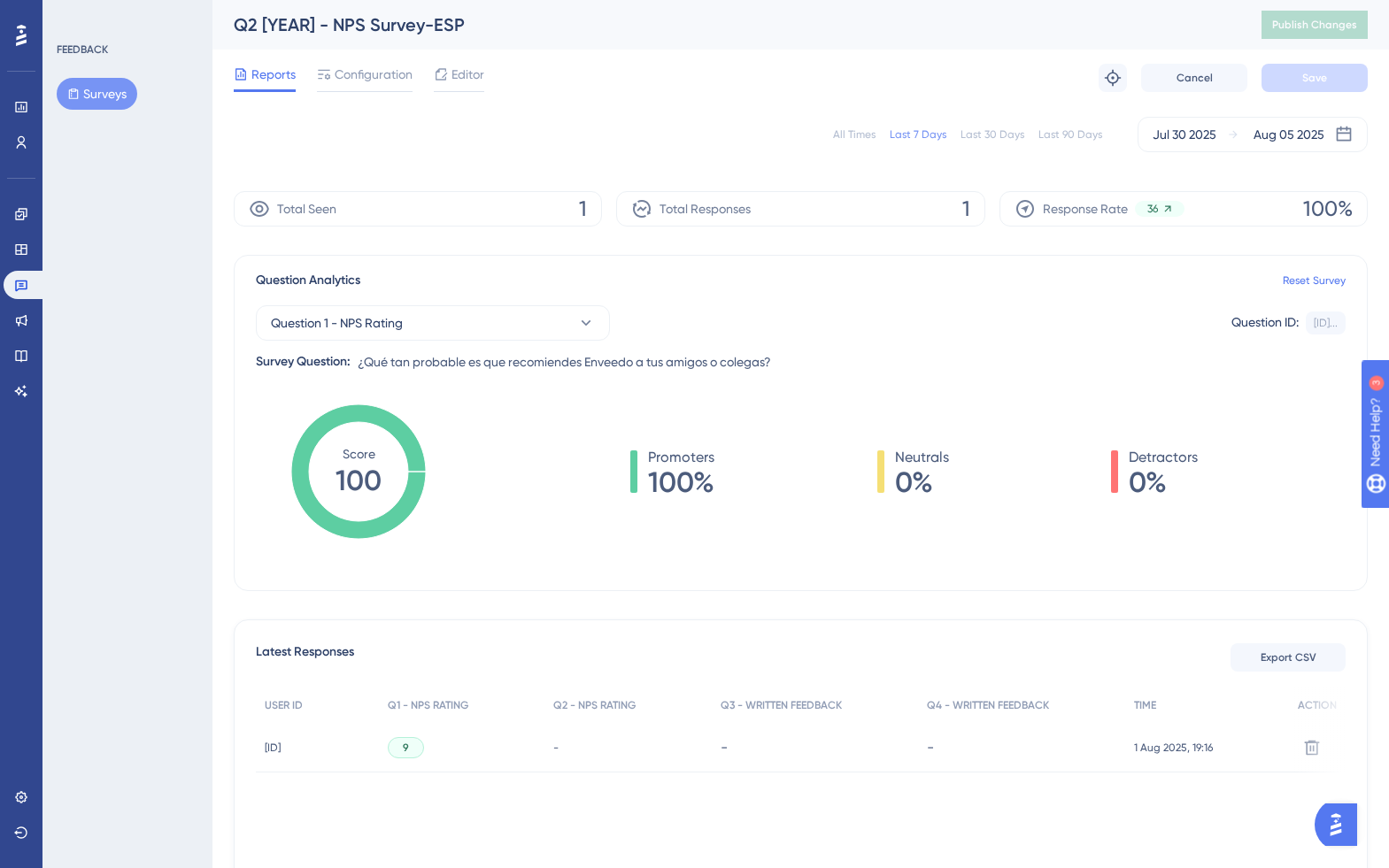 click on "All Times" at bounding box center (854, 134) 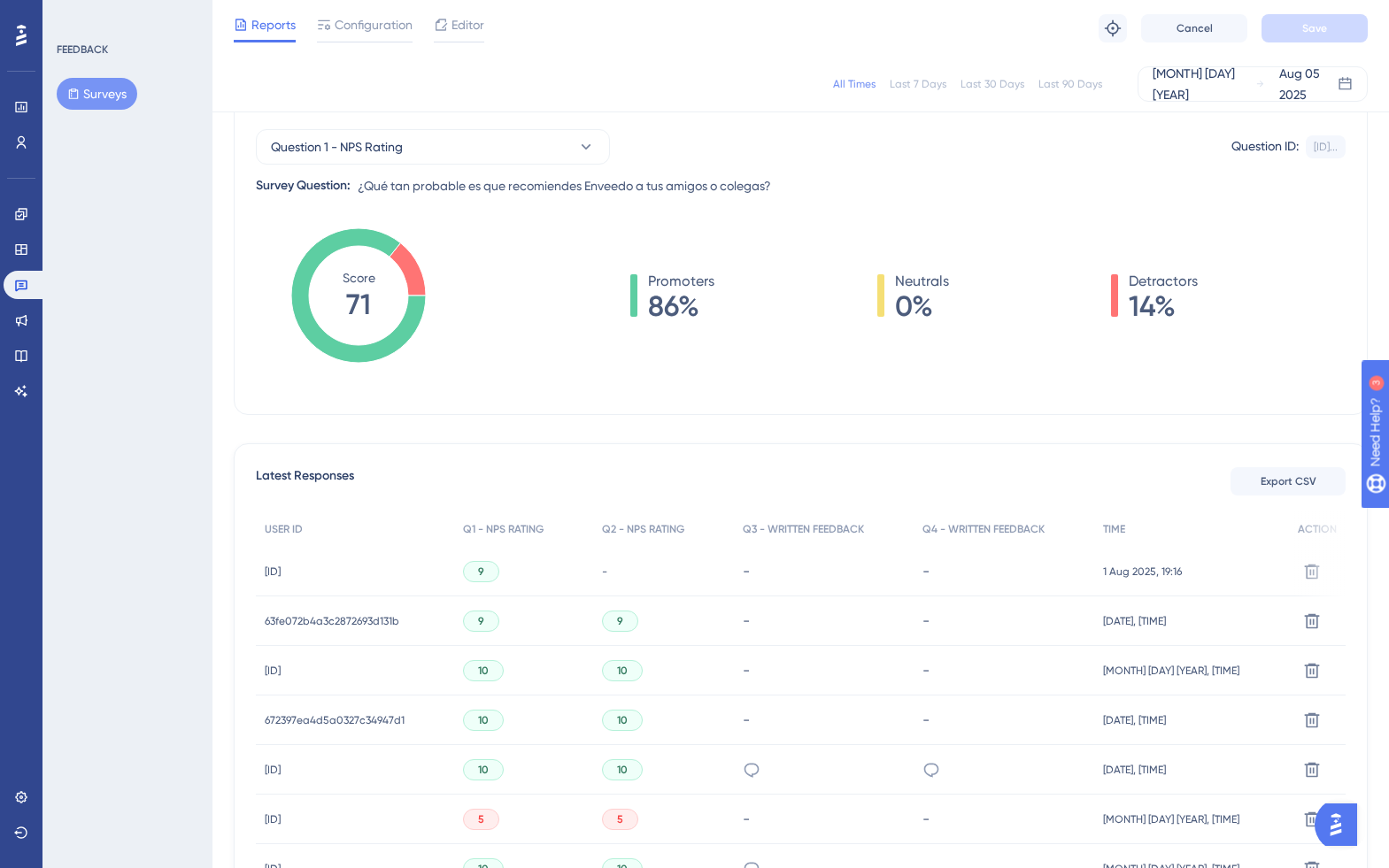 scroll, scrollTop: 336, scrollLeft: 0, axis: vertical 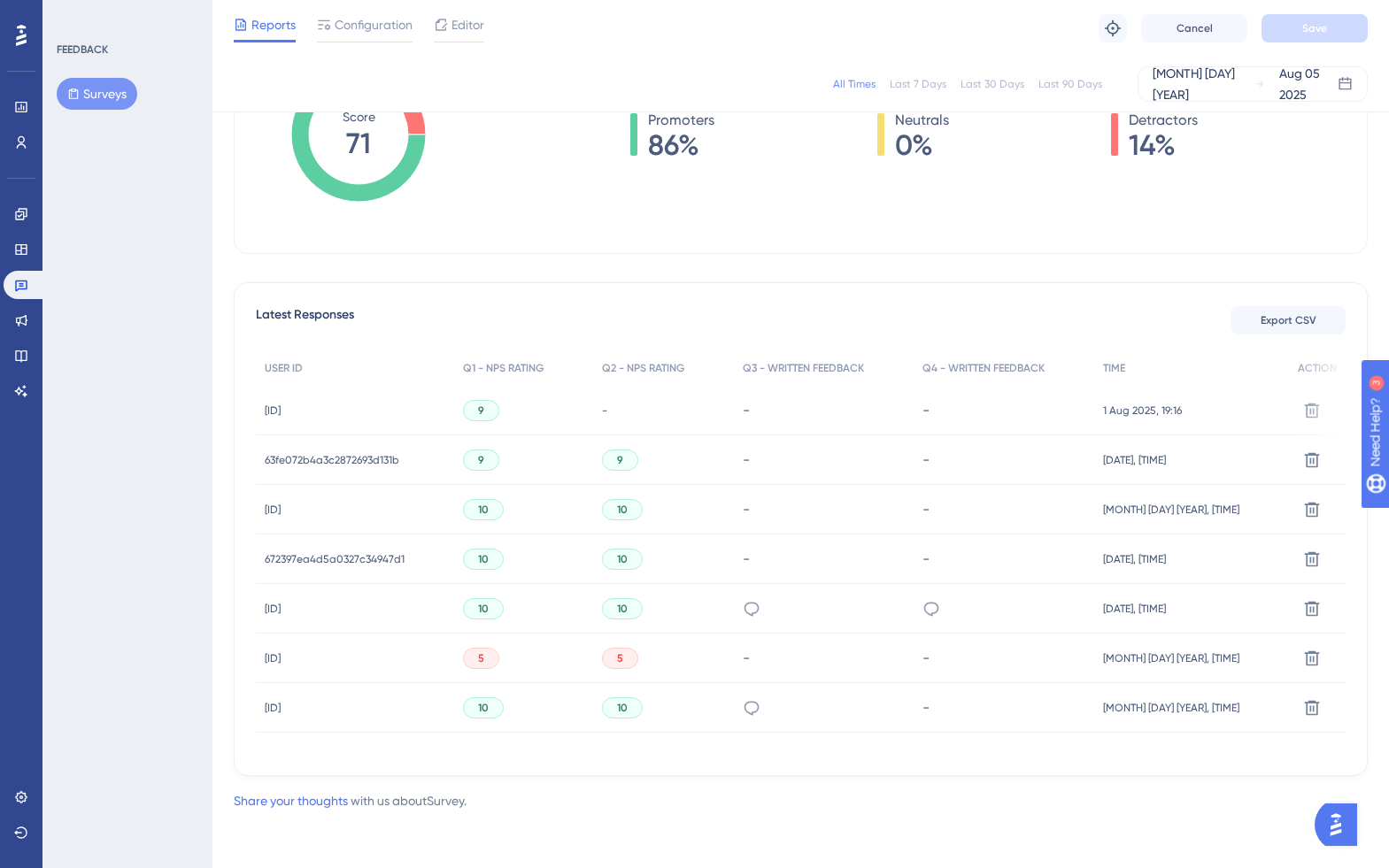 click on "[ID] [ID]" at bounding box center [273, 658] 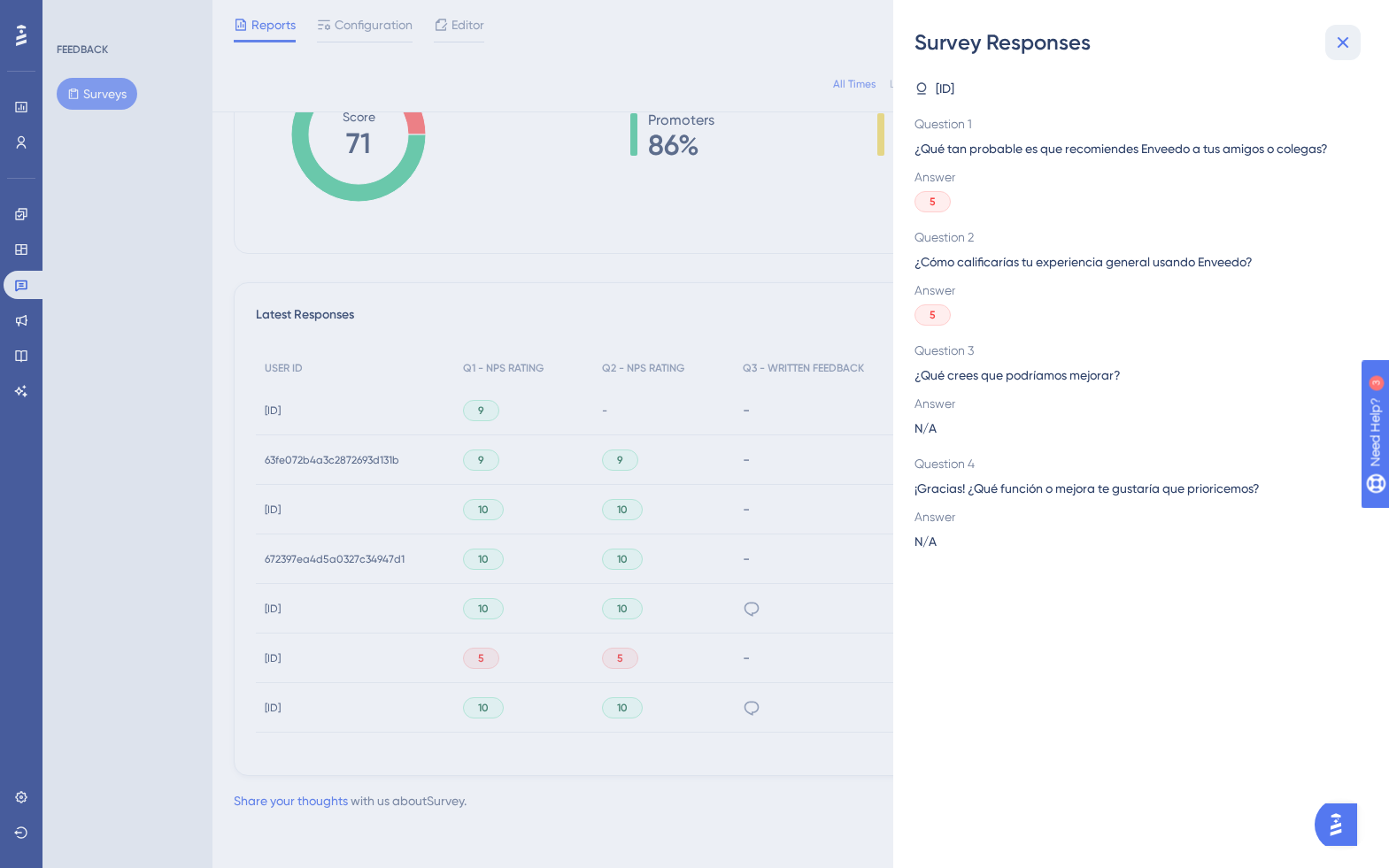 click at bounding box center [1343, 42] 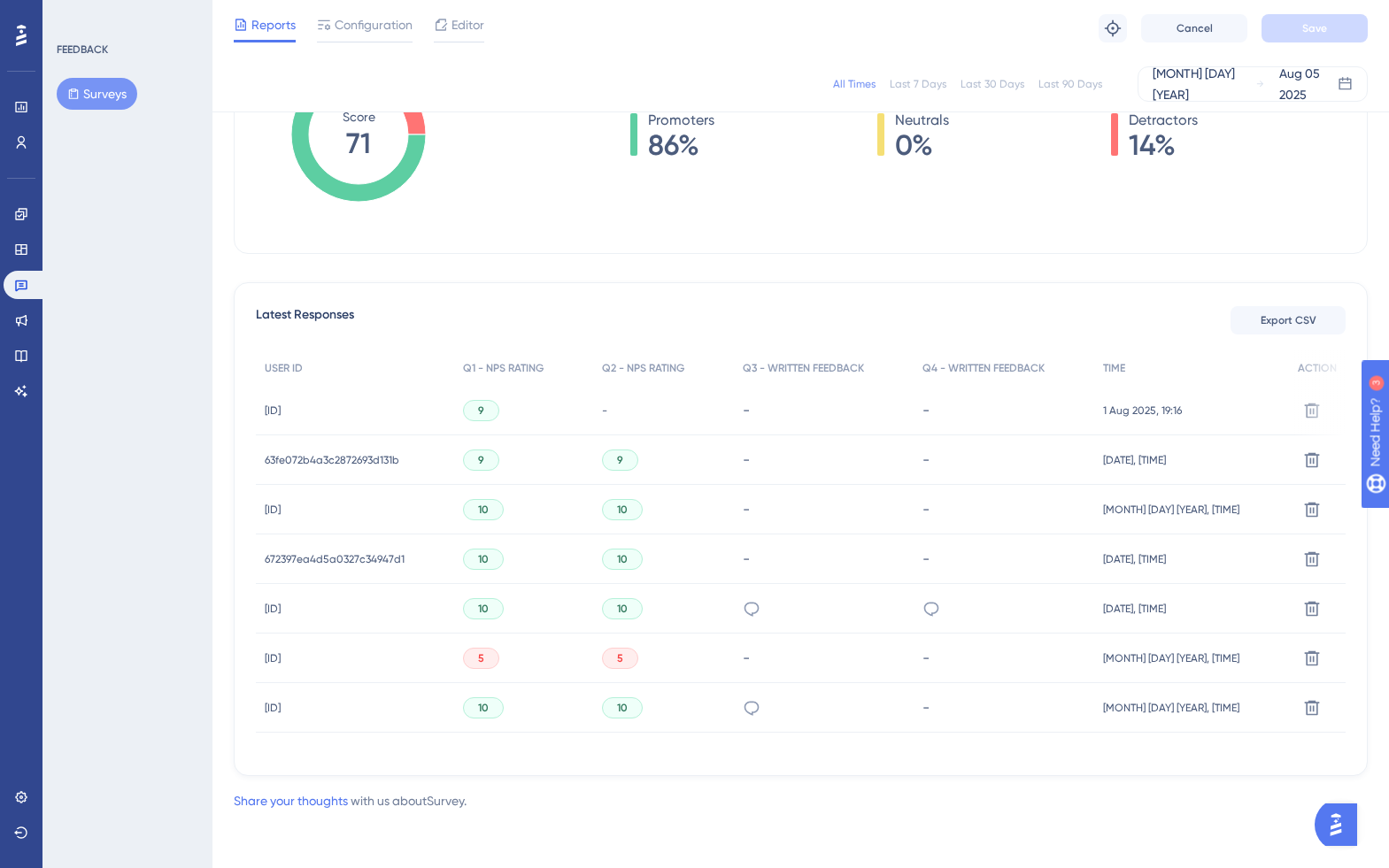 click on "Surveys" at bounding box center (96, 94) 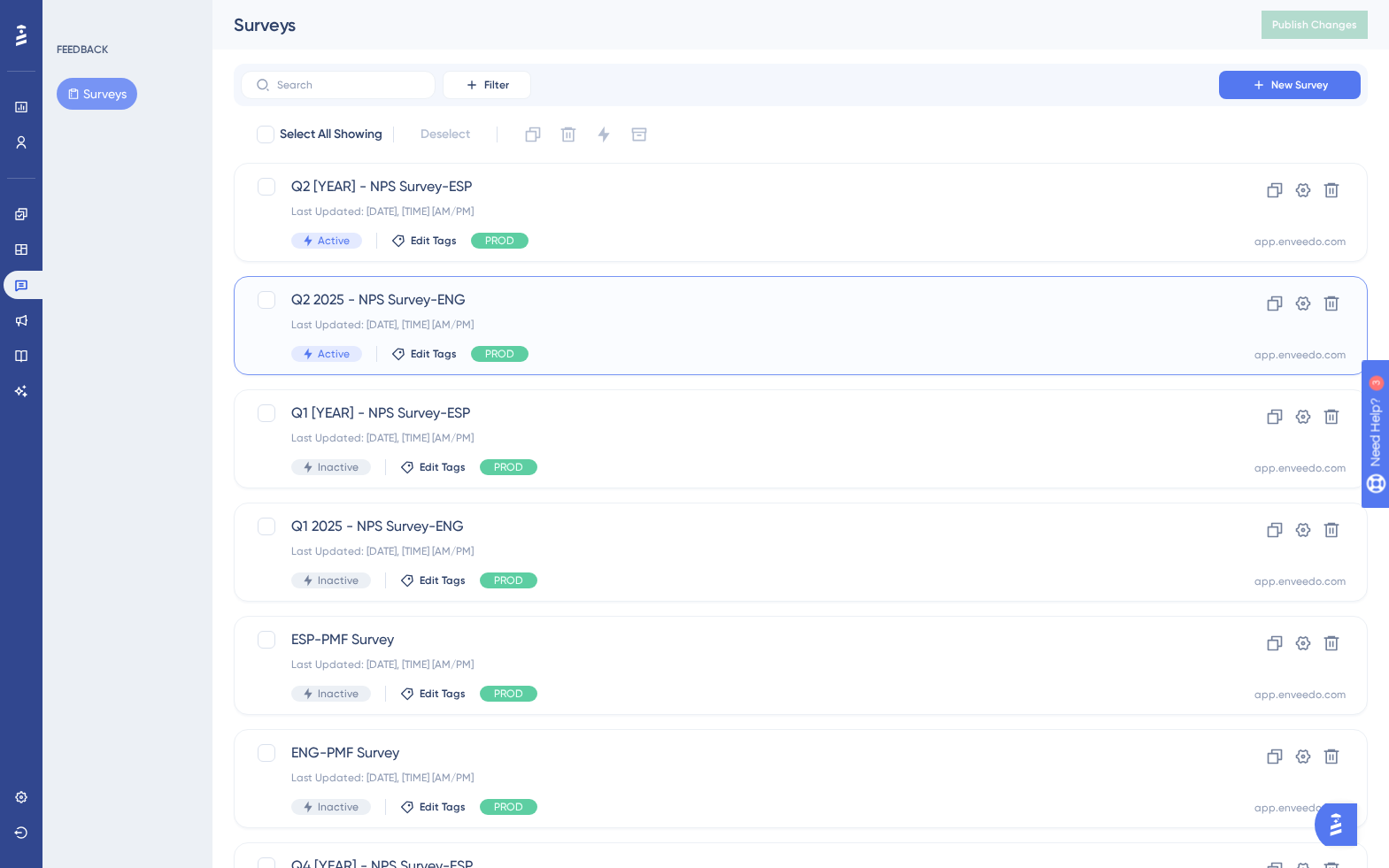 click on "Q2 2025 - NPS Survey-ENG" at bounding box center (729, 300) 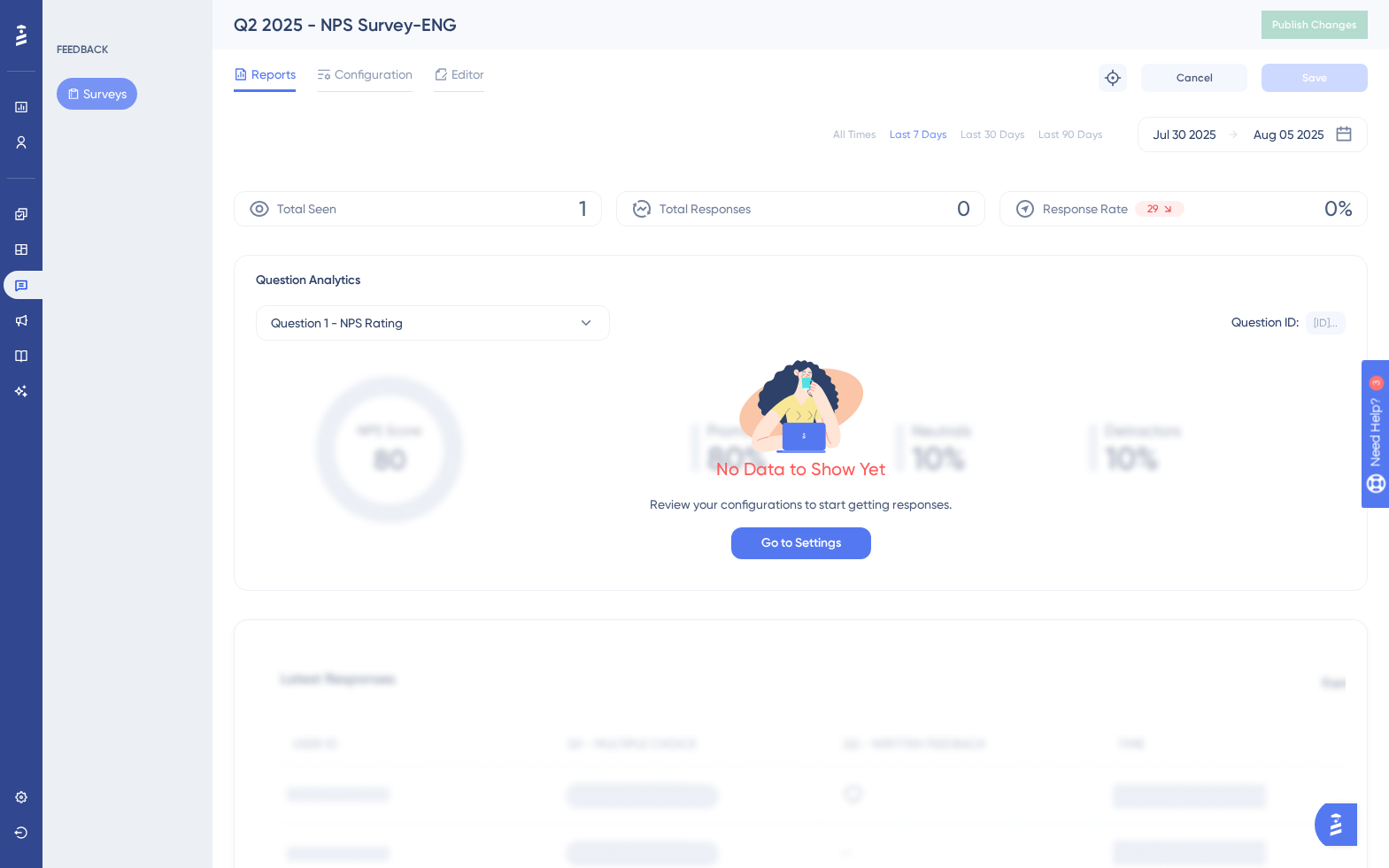 click on "All Times" at bounding box center (854, 134) 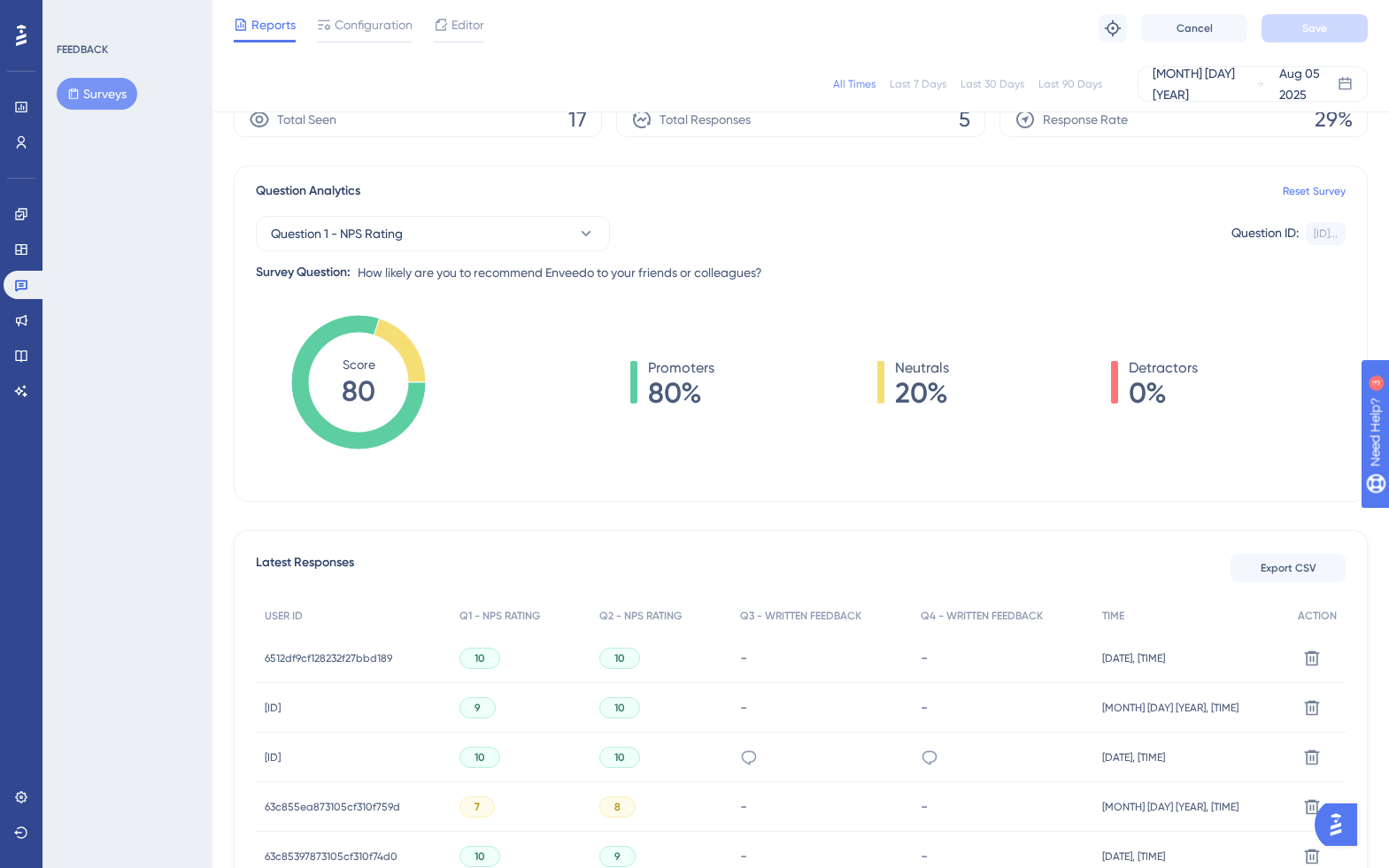 scroll, scrollTop: 231, scrollLeft: 0, axis: vertical 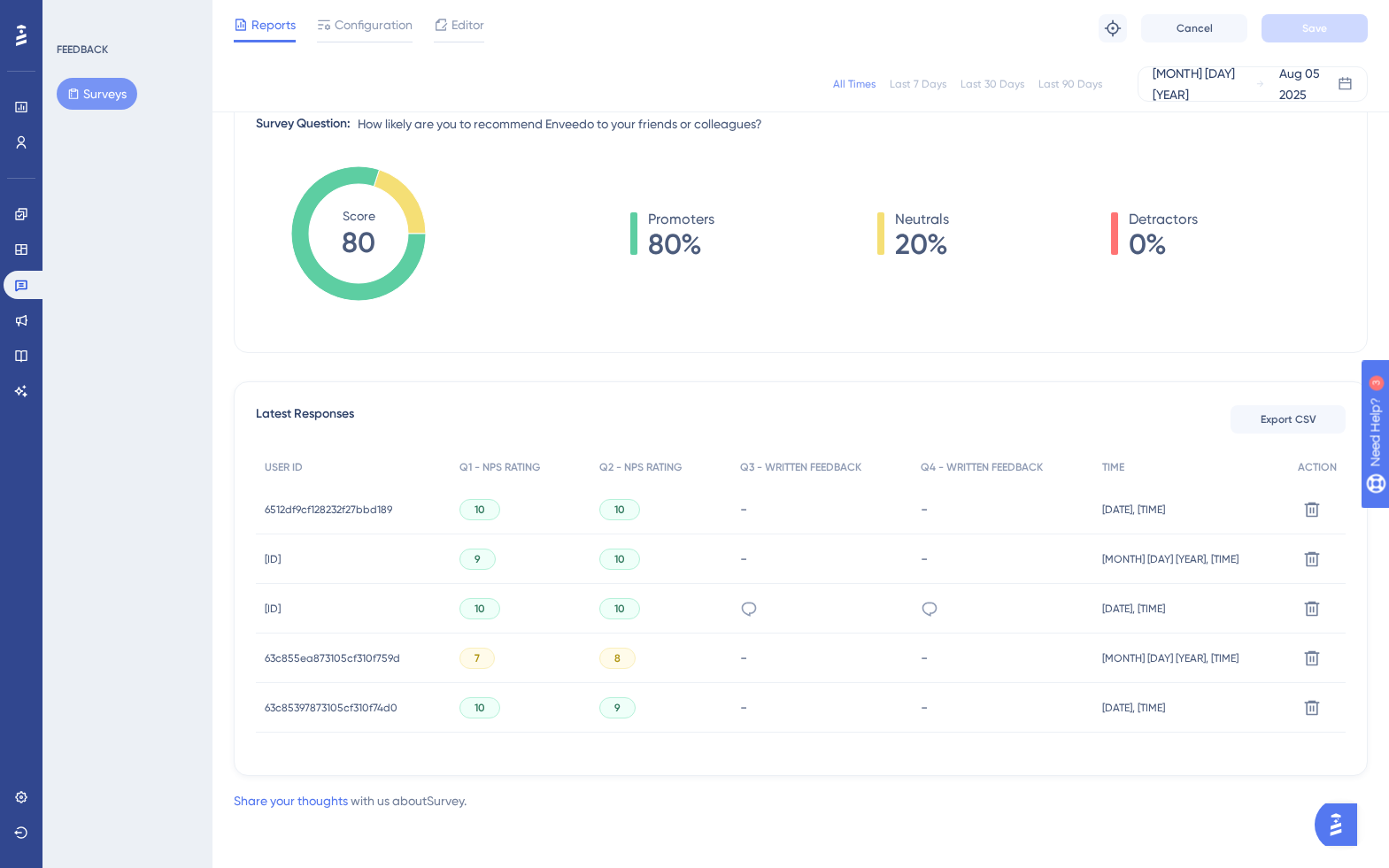 click on "63c855ea873105cf310f759d" at bounding box center [332, 658] 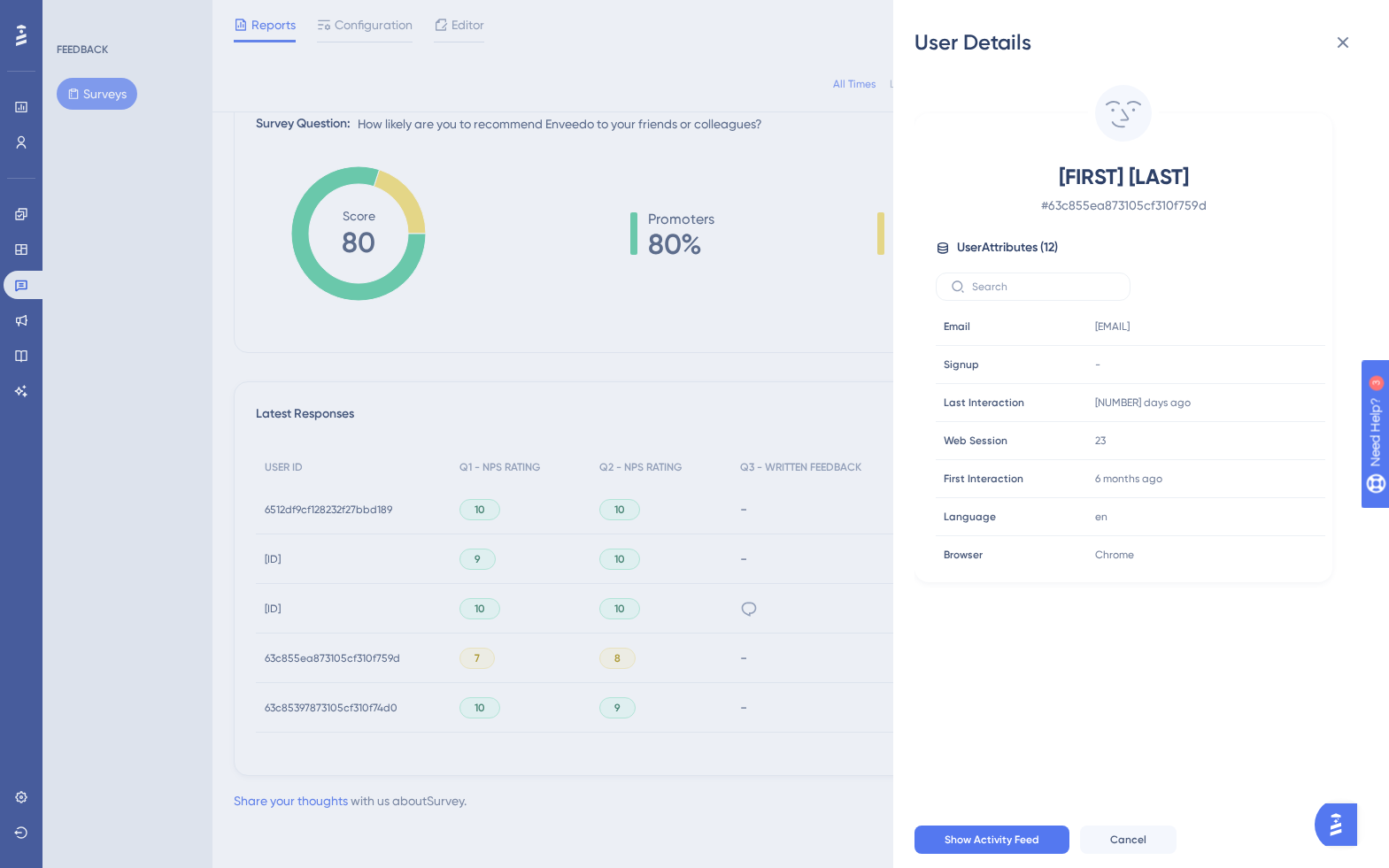 click on "User Details [FIRST] [LAST] # [ID] User Attributes ( 12 ) Email Email [EMAIL] Signup Signup - Last Interaction Last Interaction [NUMBER] days ago [DATE], [TIME] [AM/PM] Web Session Web Session [NUMBER] First Interaction First Interaction [NUMBER] months ago [DATE], [TIME] [AM/PM] Language Language [LANG] Browser Browser [BROWSER] Device Device [DEVICE] Operating System Operating System [OS] companyLang companyLang [LANG] Event Event - Role Role [ROLE] Show Activity Feed Cancel" at bounding box center (694, 434) 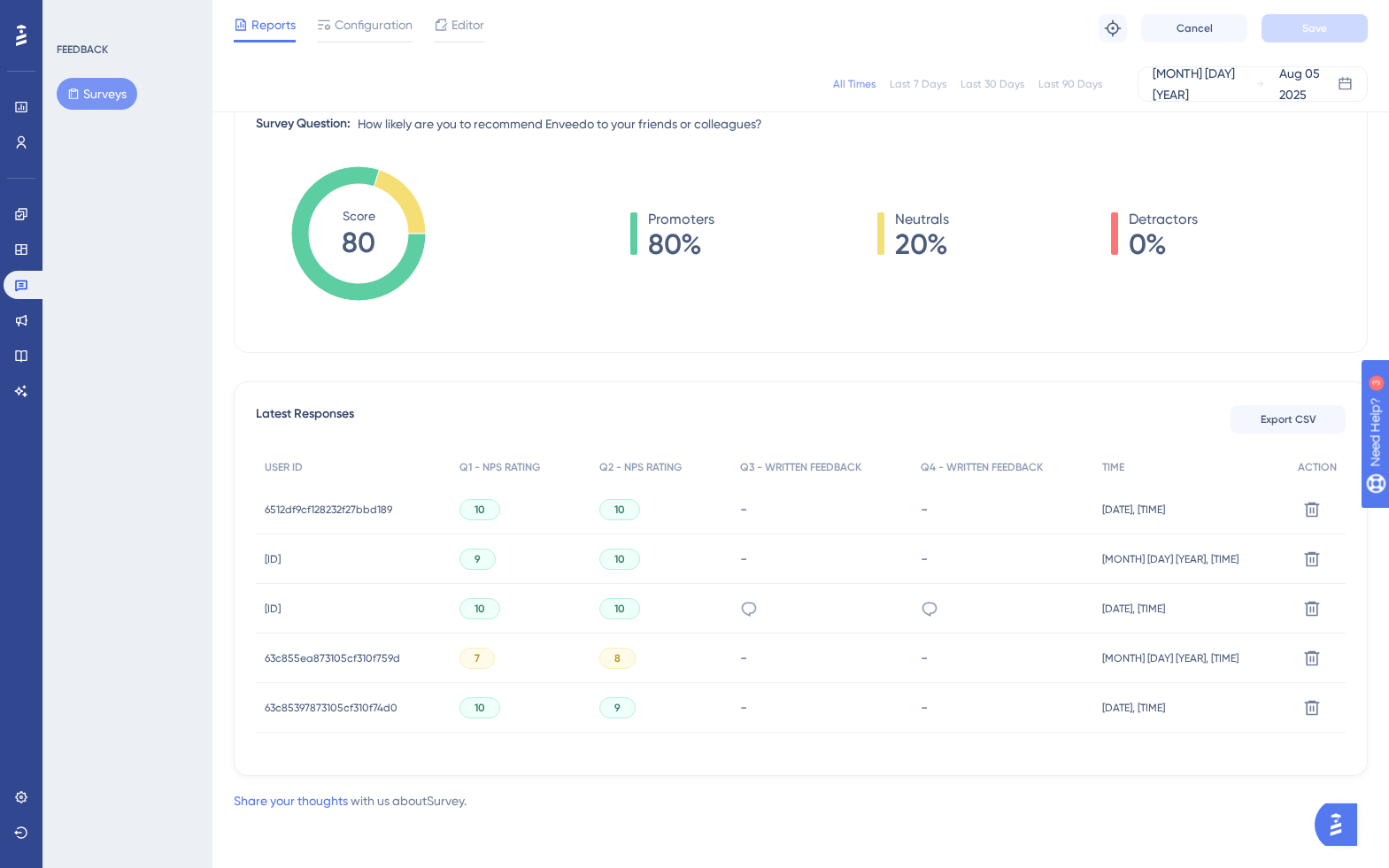 click on "[ID]" at bounding box center (273, 609) 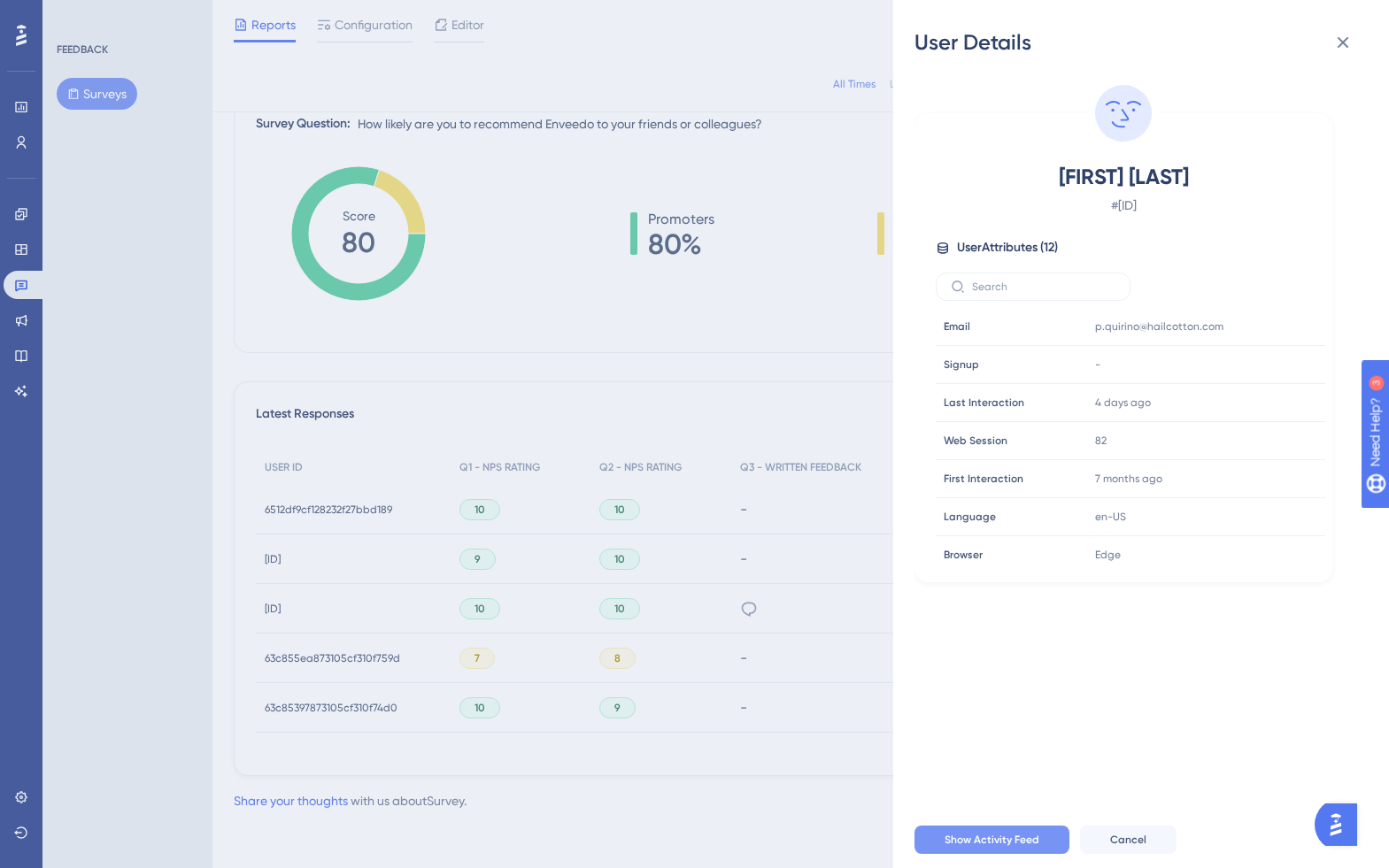 click on "Show Activity Feed" at bounding box center (992, 840) 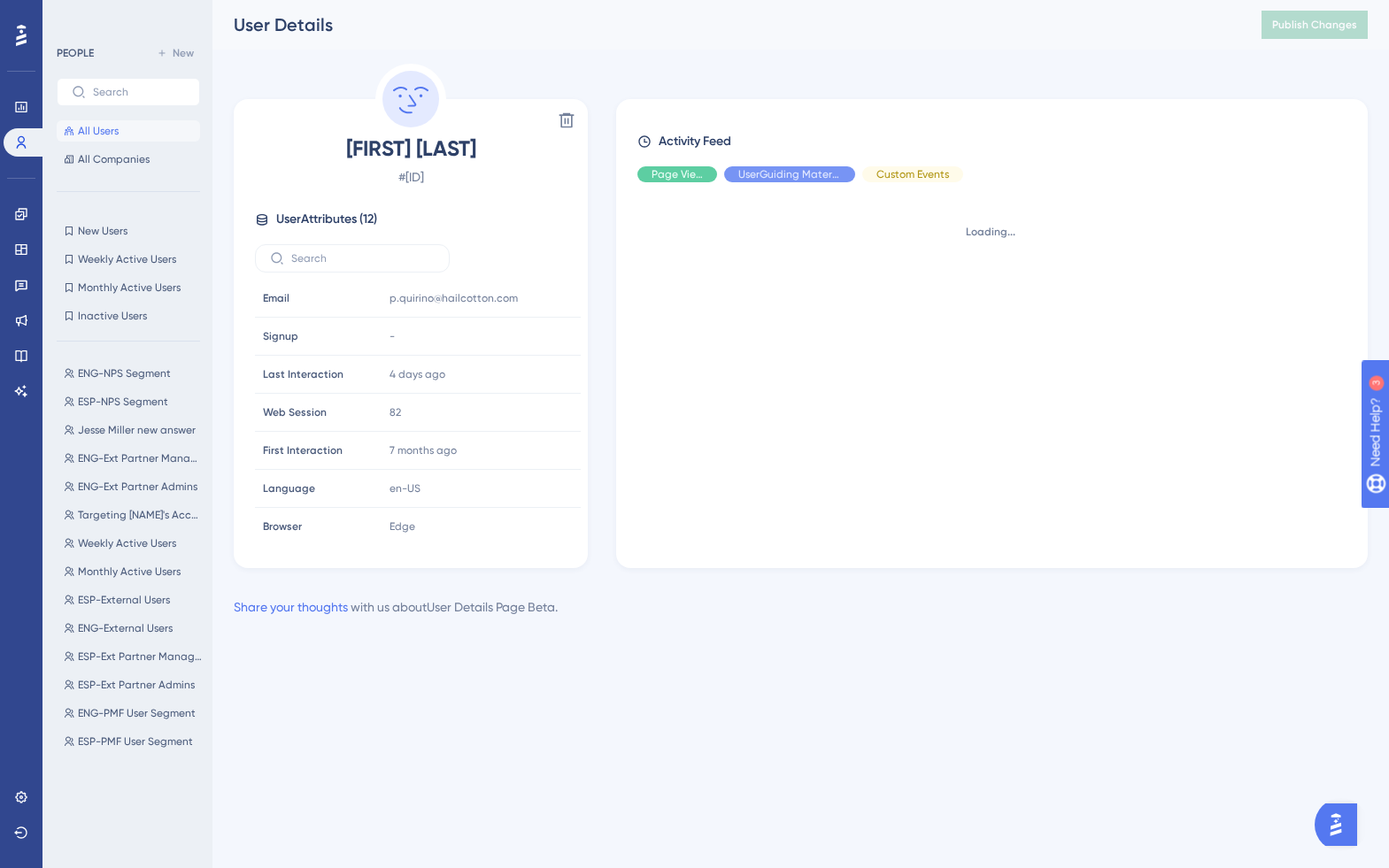 scroll, scrollTop: 0, scrollLeft: 0, axis: both 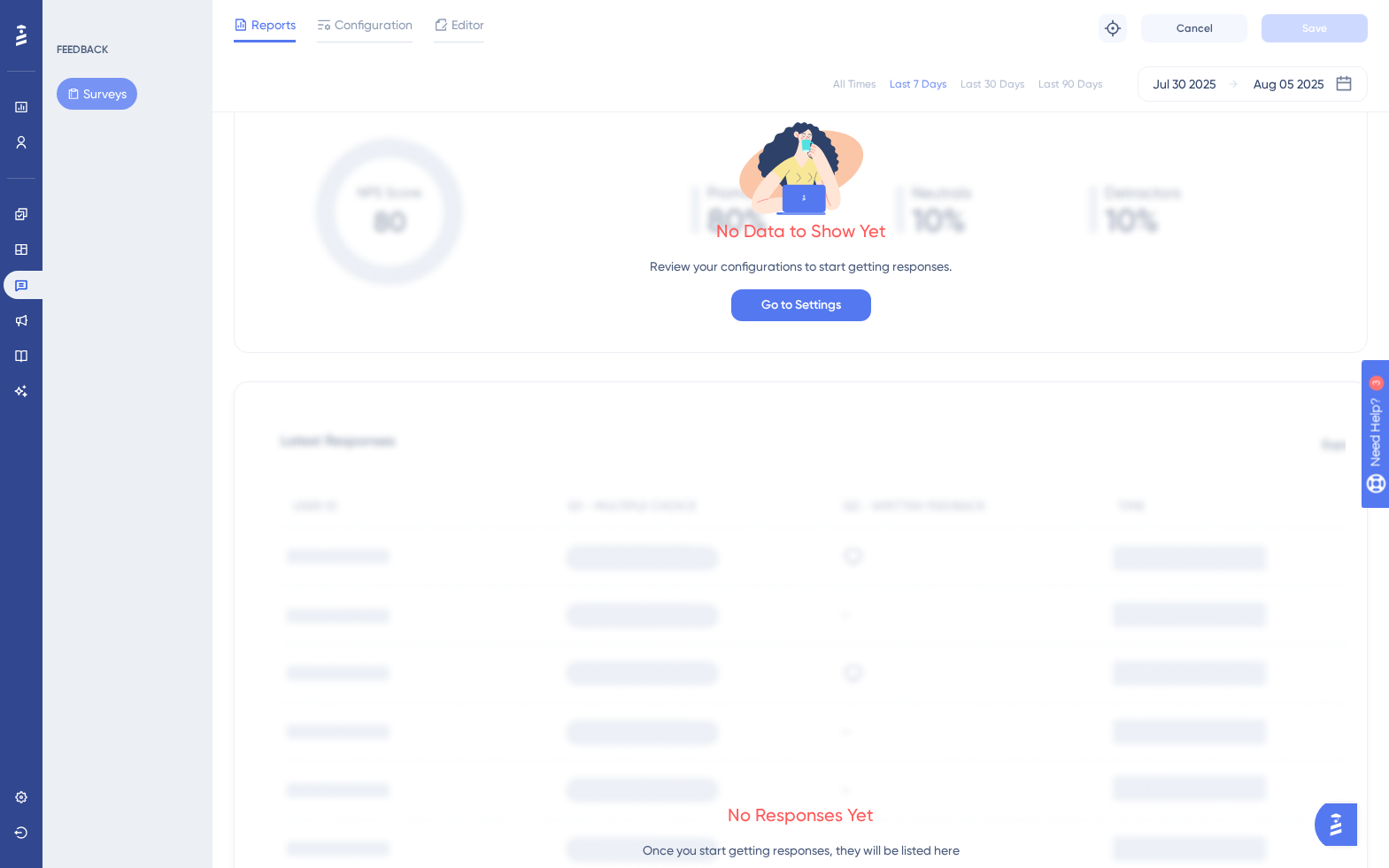 click on "Surveys" at bounding box center [96, 94] 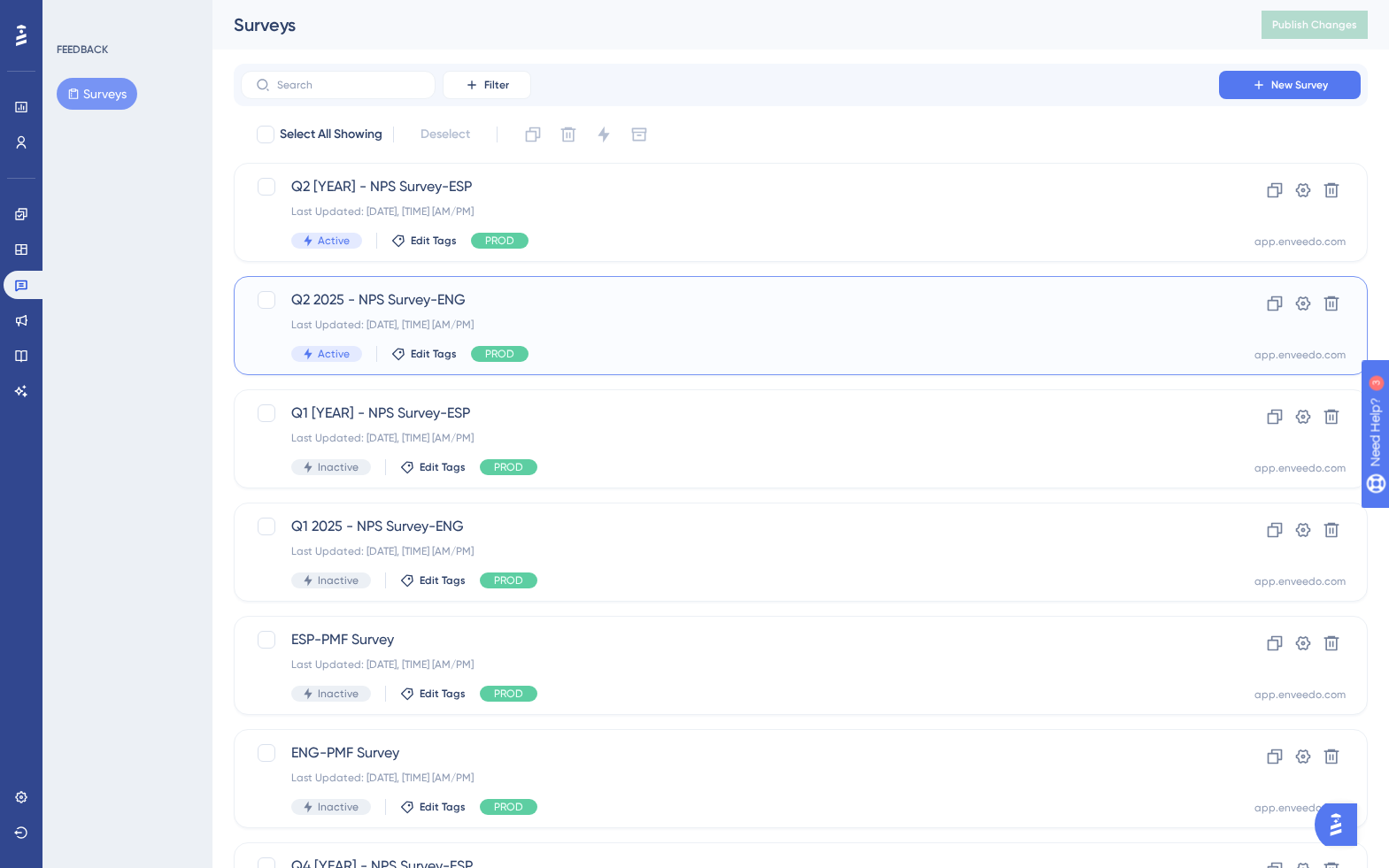 click on "Q2 [YEAR] - NPS Survey-ENG Last Updated: [DATE], [TIME] Active Edit Tags PROD" at bounding box center [729, 326] 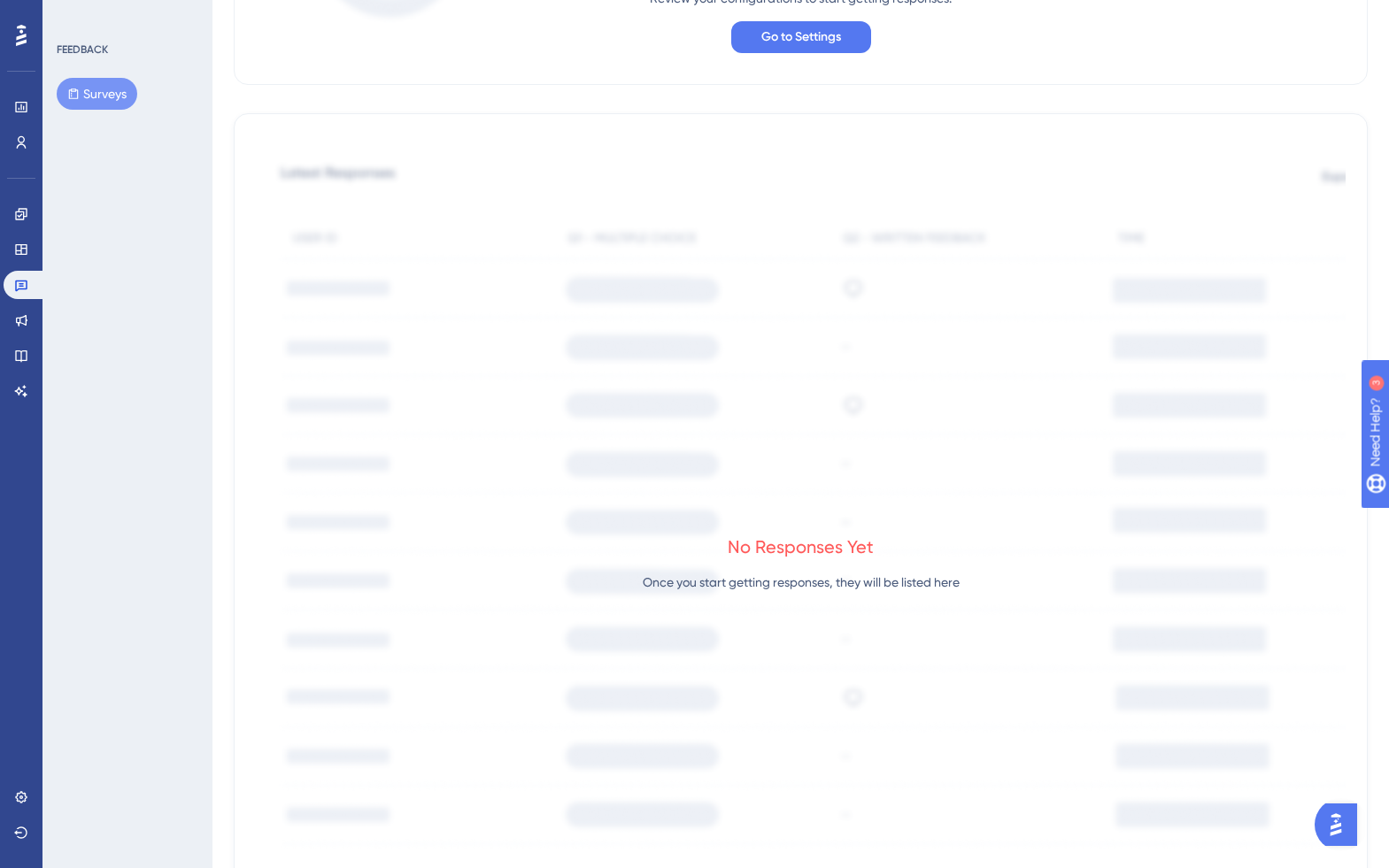 scroll, scrollTop: 0, scrollLeft: 0, axis: both 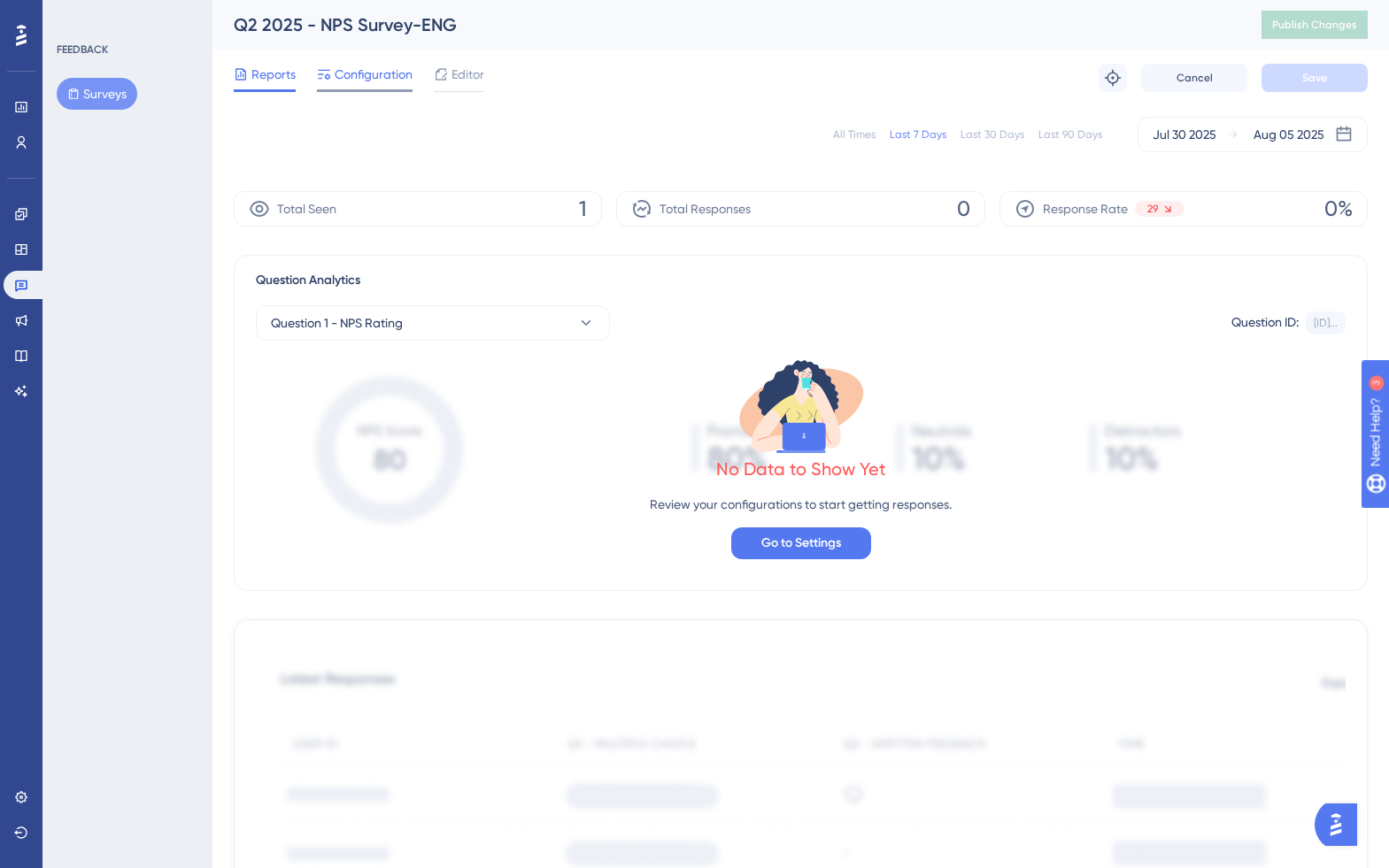 click on "Configuration" at bounding box center [374, 74] 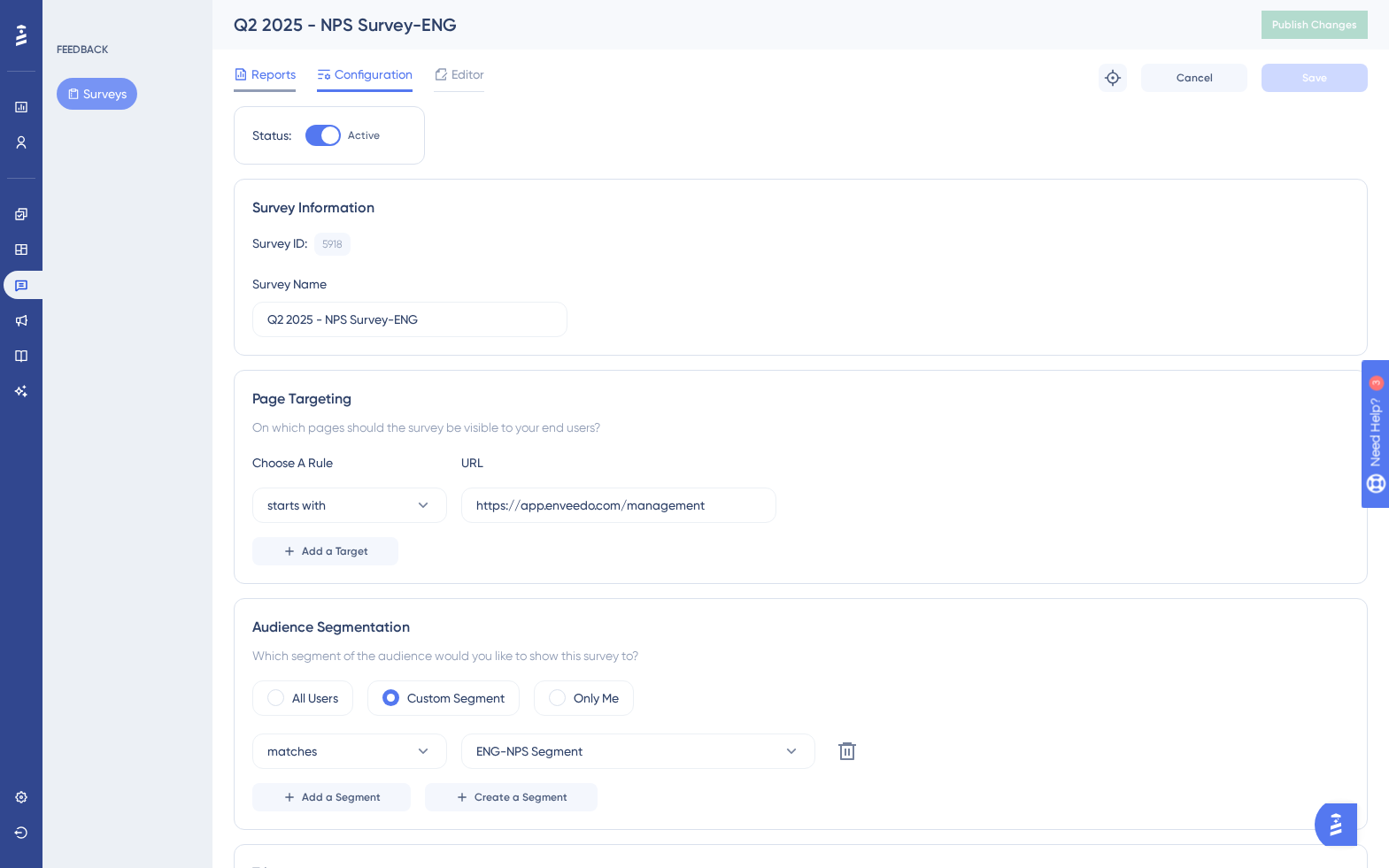 click on "Reports" at bounding box center [274, 74] 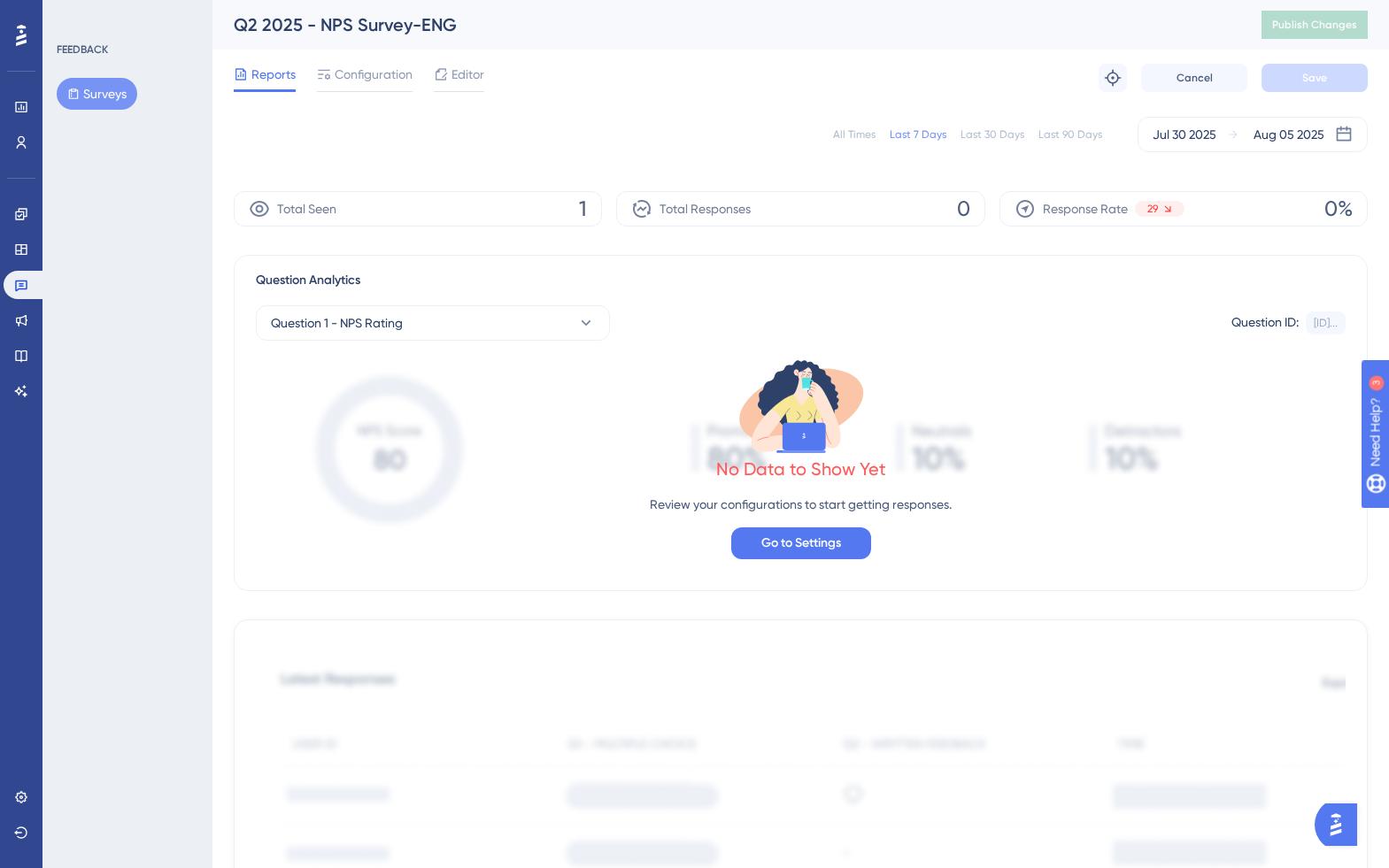 click on "Surveys" at bounding box center (96, 94) 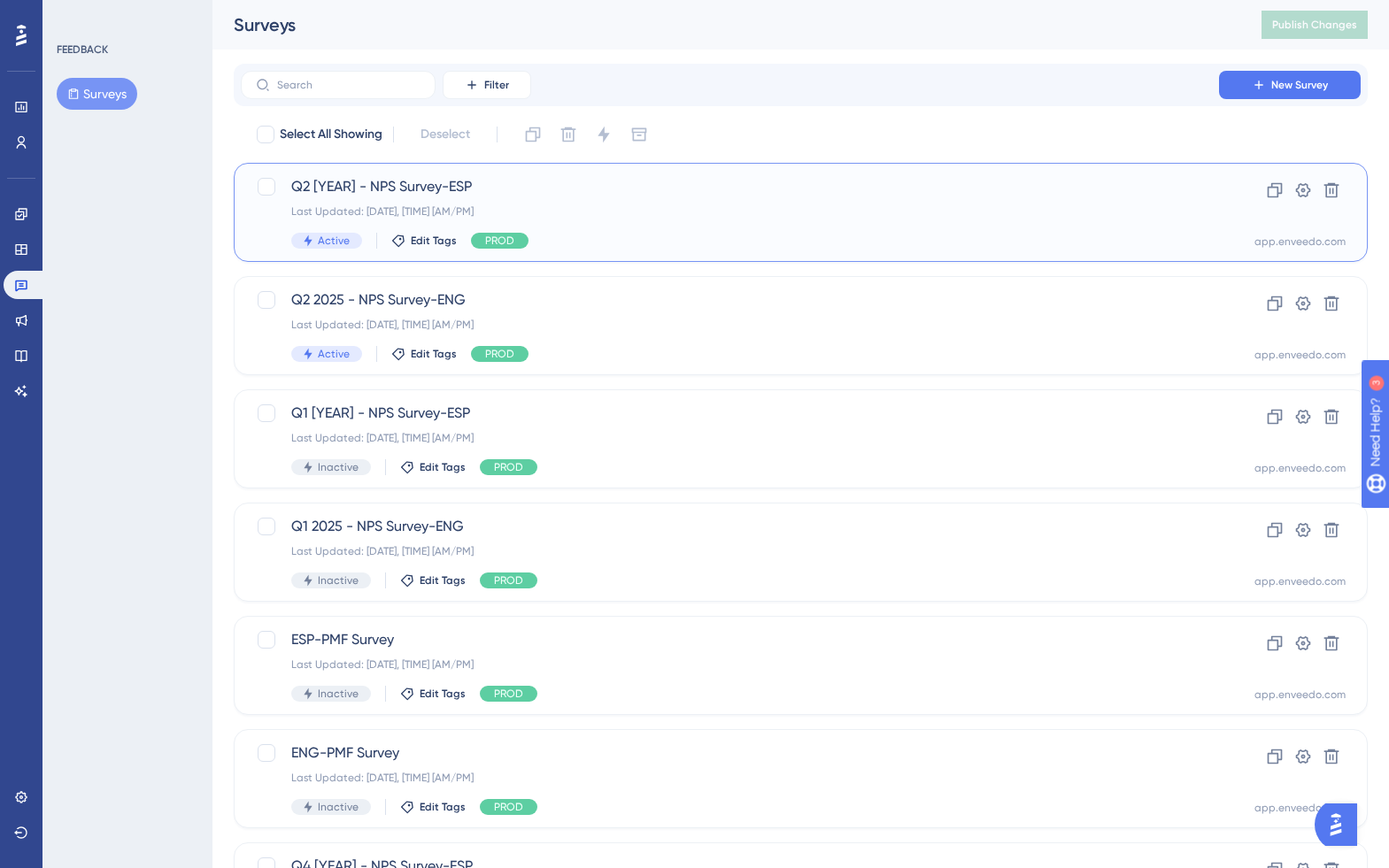 click on "Q2 [YEAR] - NPS Survey-ESP" at bounding box center (729, 187) 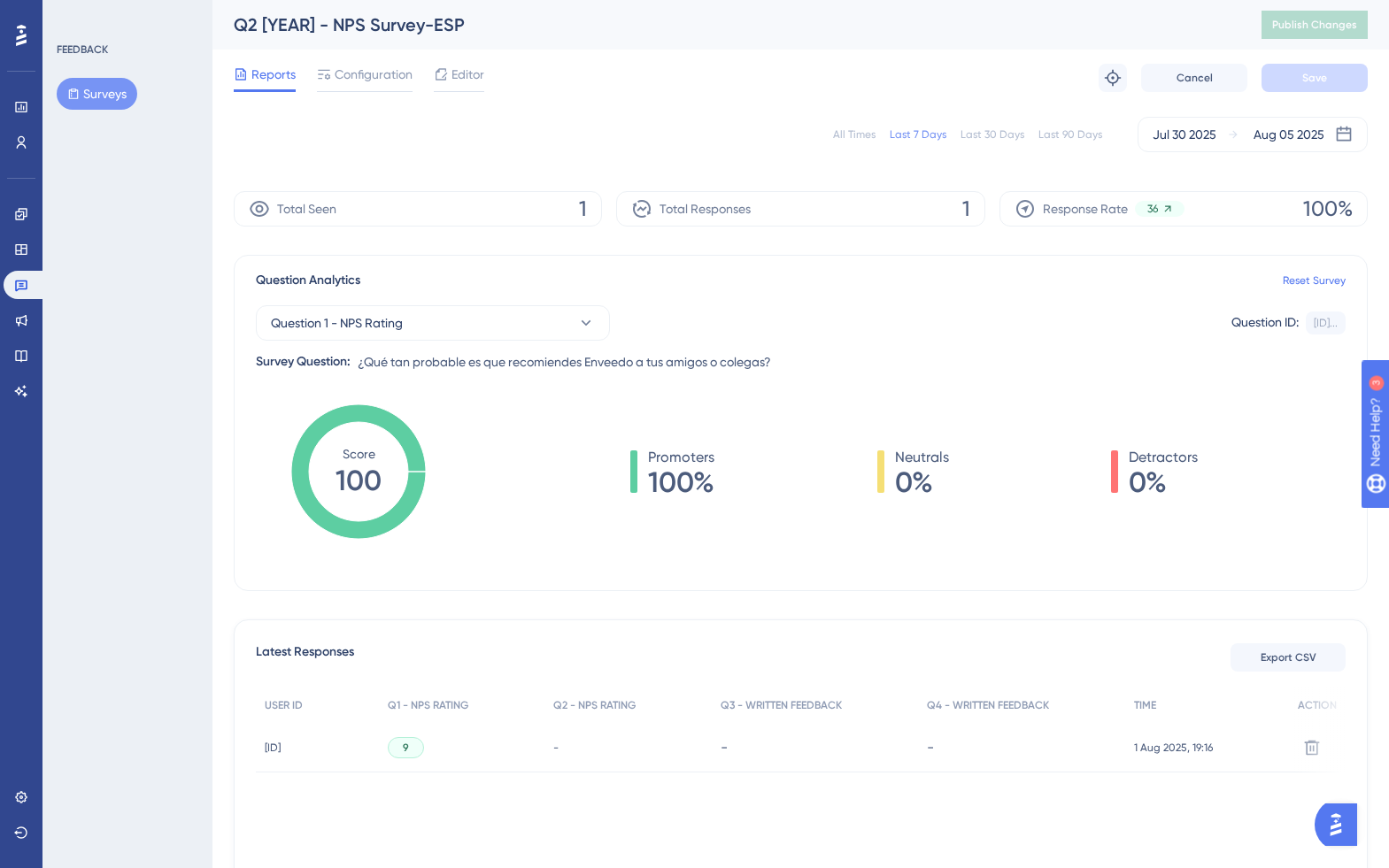 click on "All Times" at bounding box center (854, 134) 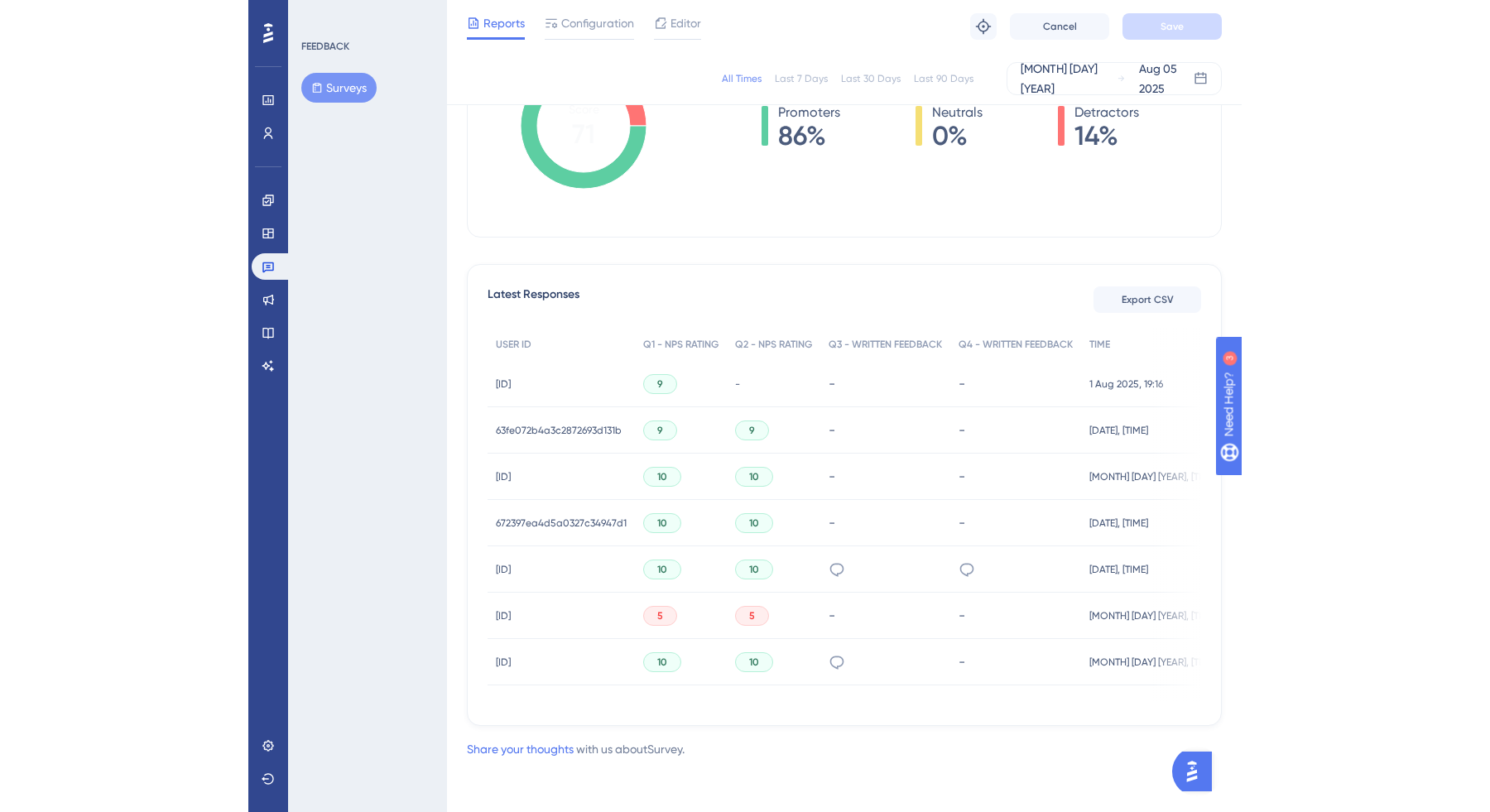 scroll, scrollTop: 309, scrollLeft: 0, axis: vertical 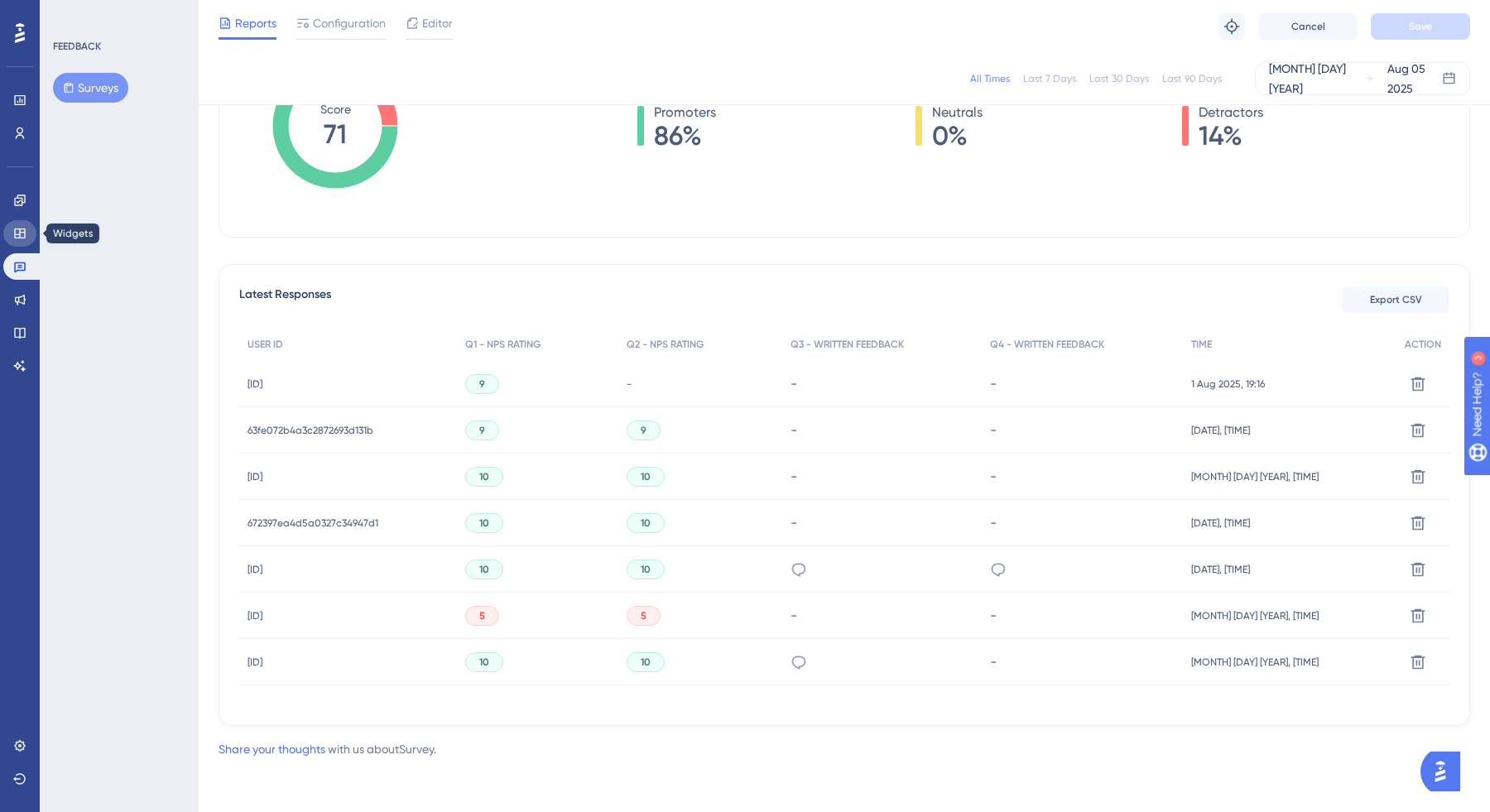 click 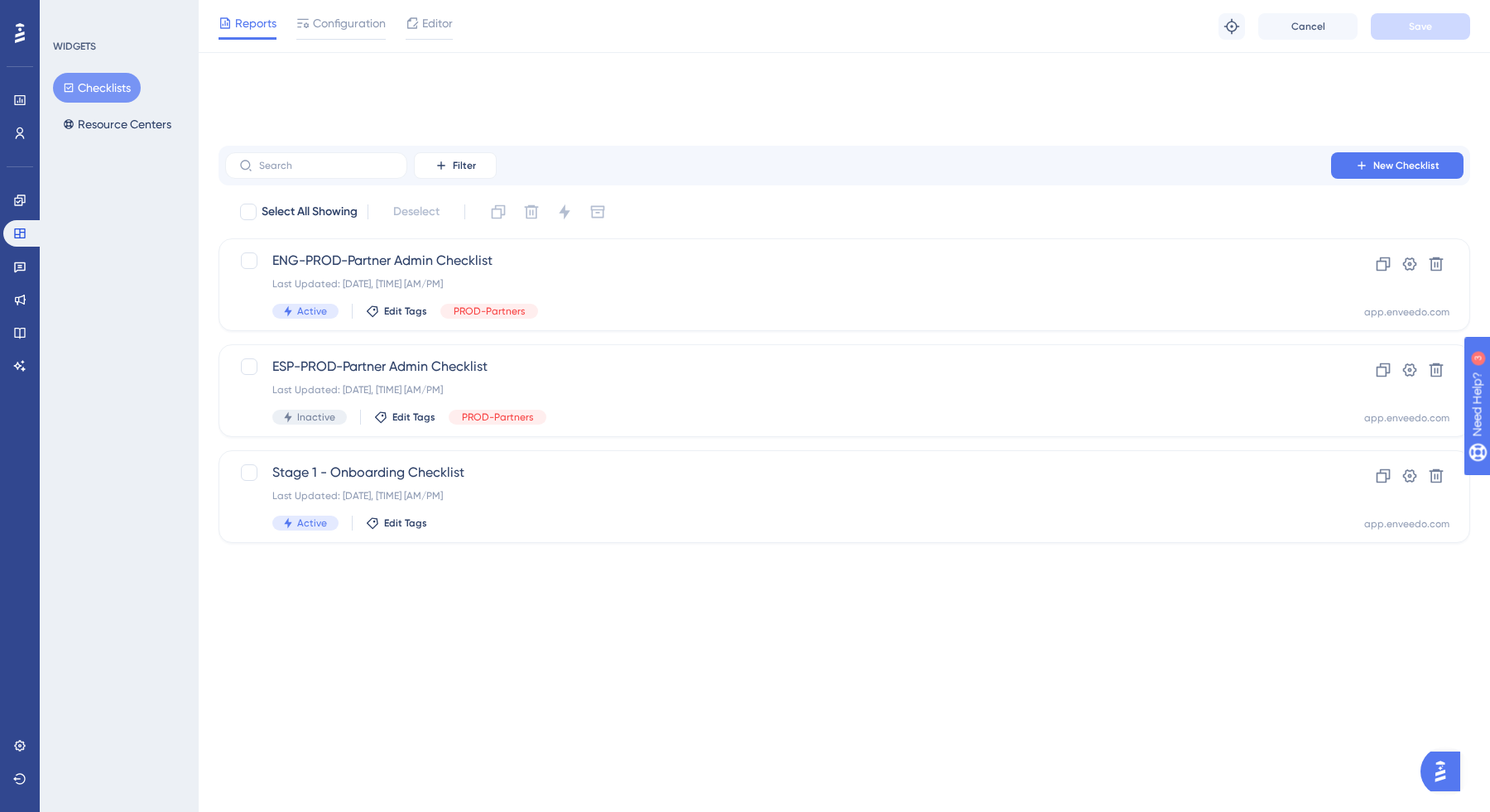scroll, scrollTop: 0, scrollLeft: 0, axis: both 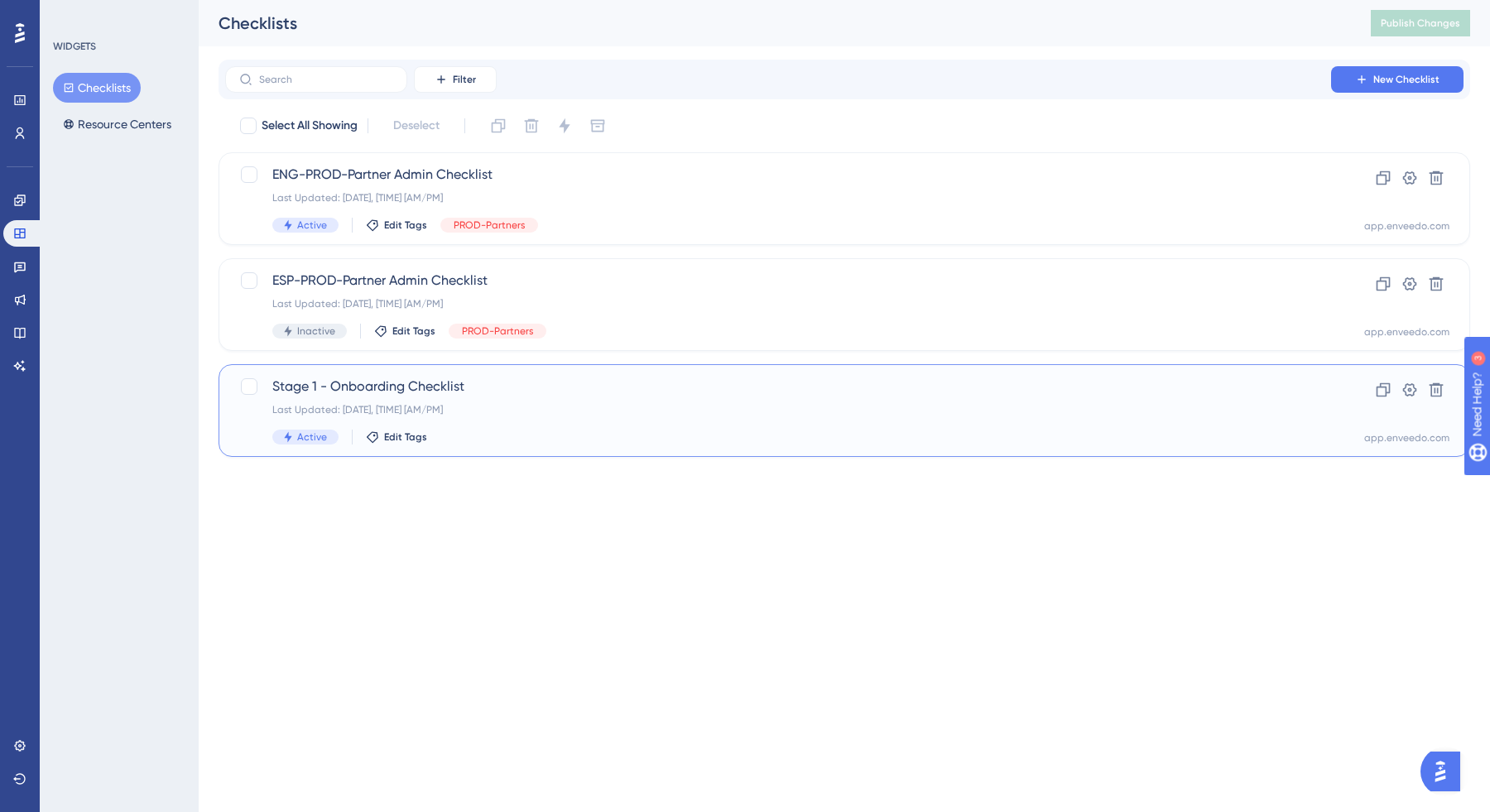 click on "Stage 1 - Onboarding Checklist" at bounding box center (778, 387) 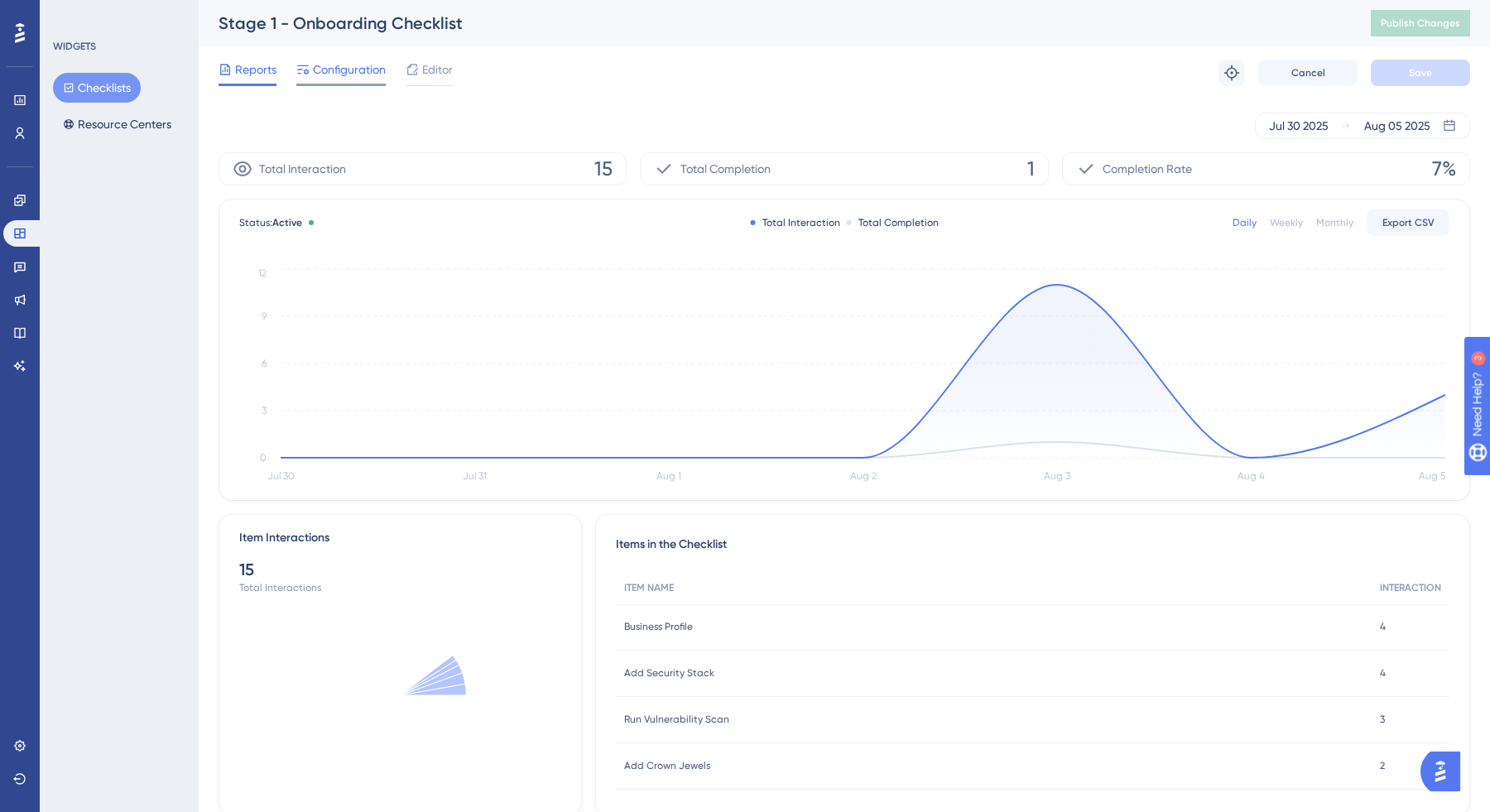 click on "Configuration" at bounding box center (349, 70) 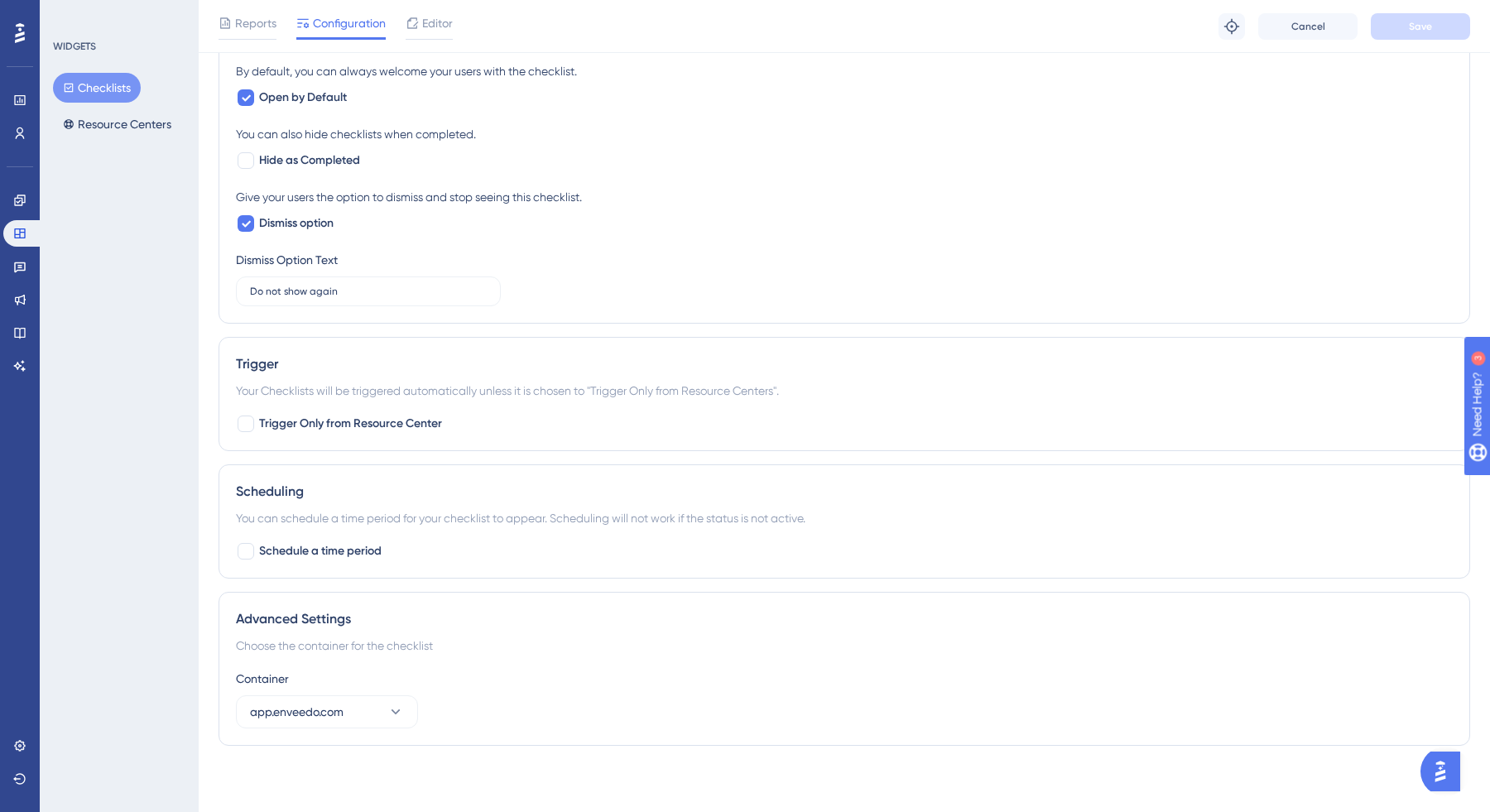 scroll, scrollTop: 0, scrollLeft: 0, axis: both 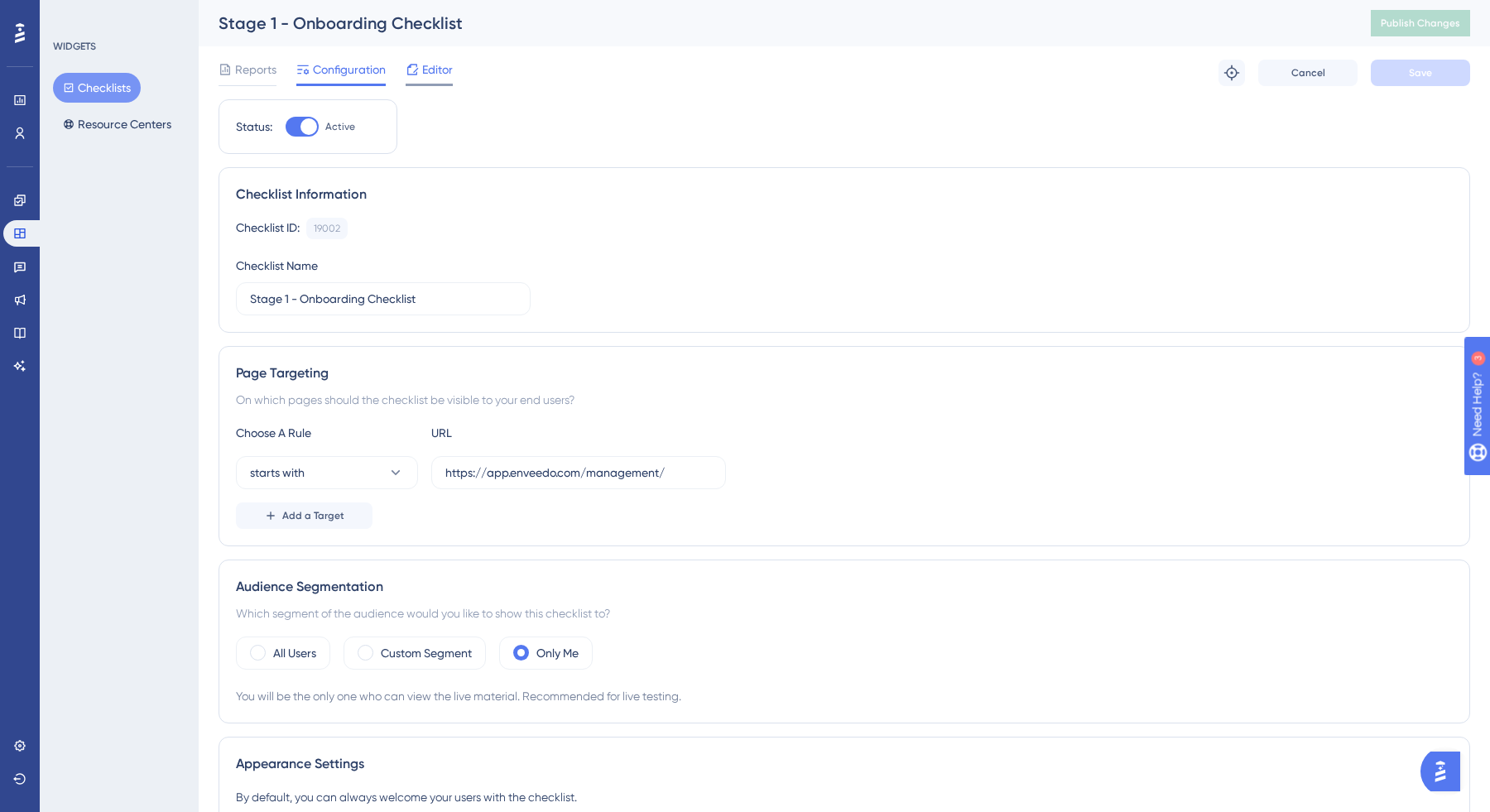 click on "Editor" at bounding box center [437, 70] 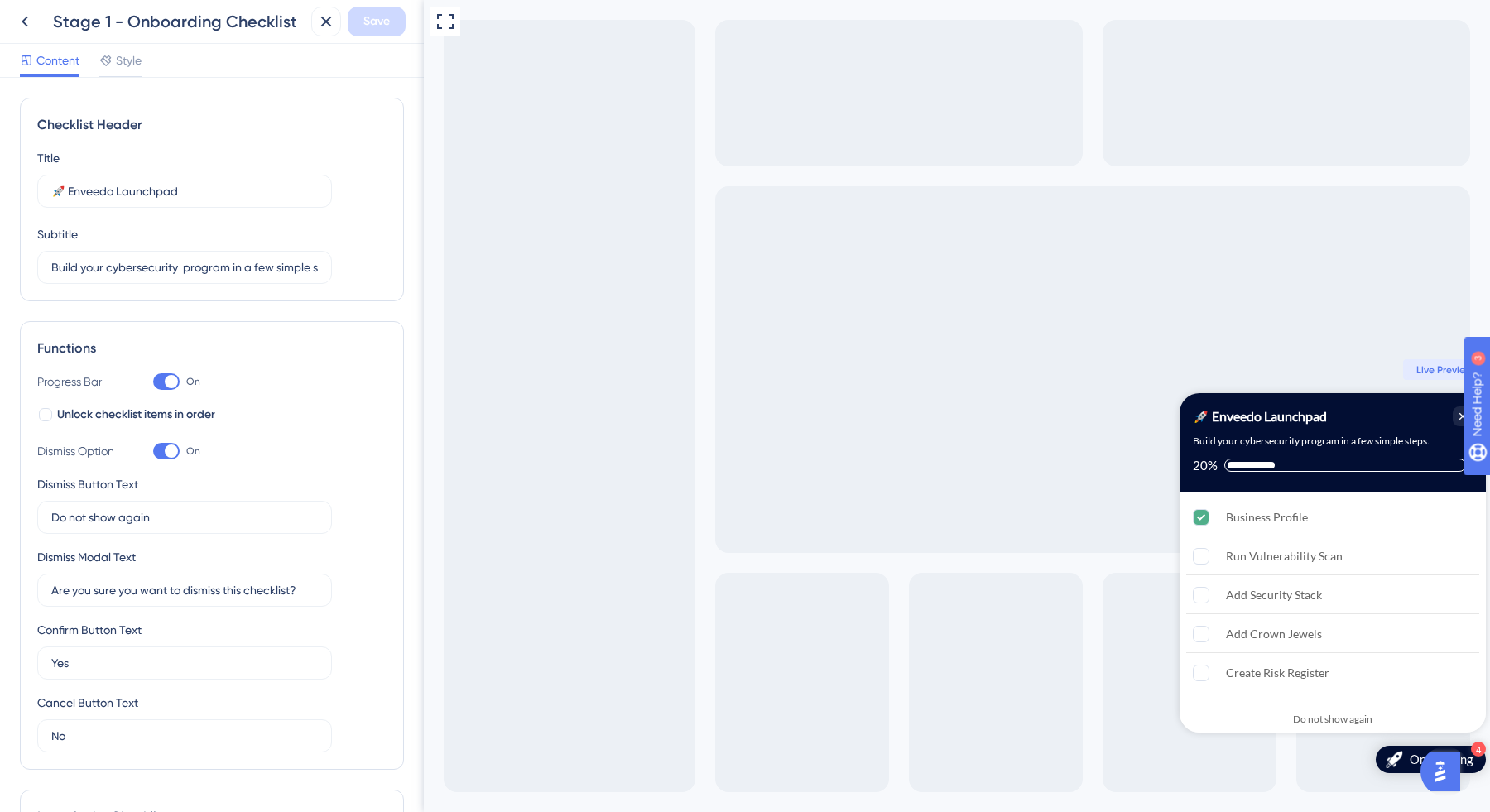 scroll, scrollTop: 0, scrollLeft: 0, axis: both 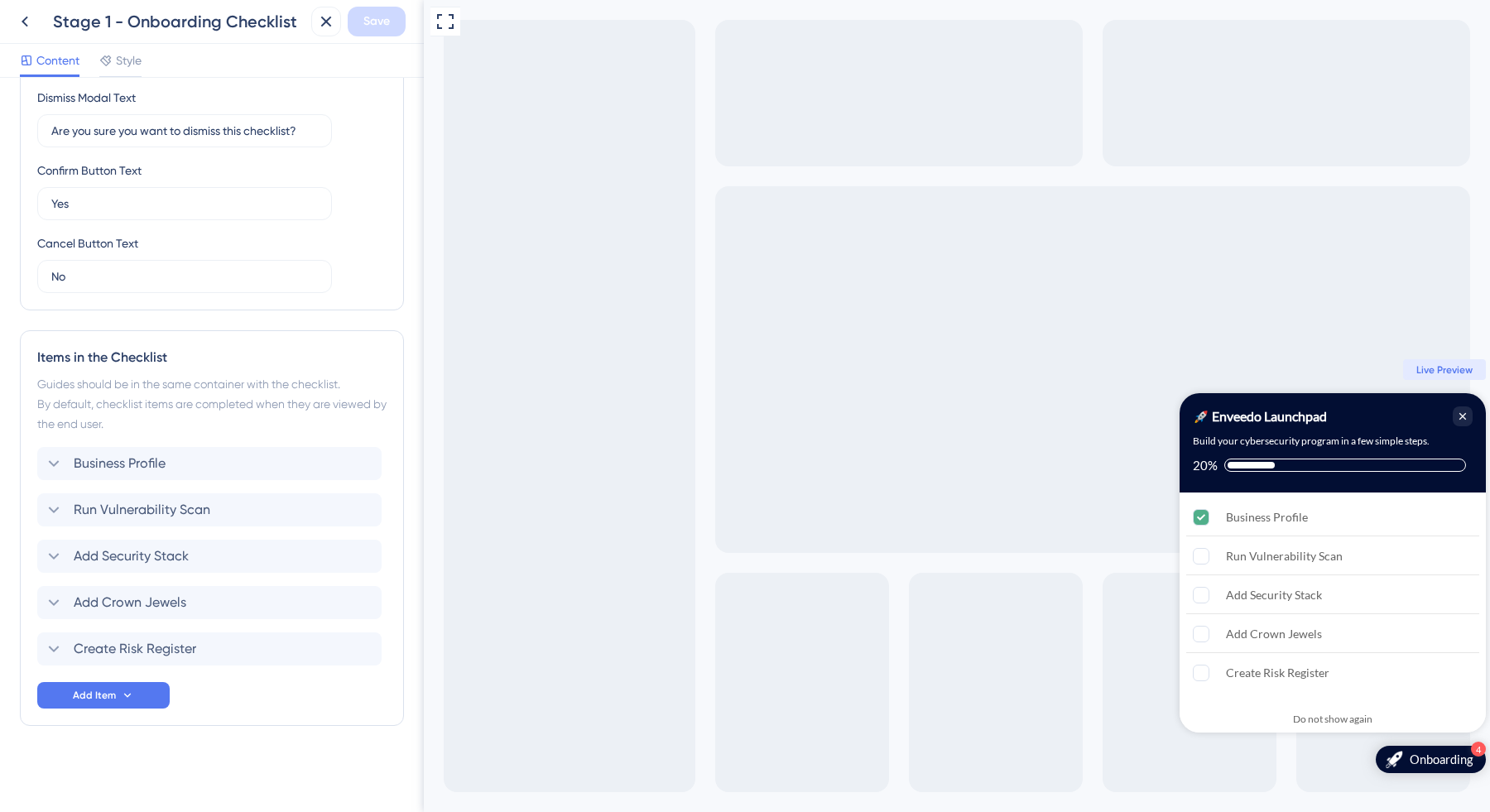 drag, startPoint x: 34, startPoint y: 560, endPoint x: 32, endPoint y: 512, distance: 48.04165 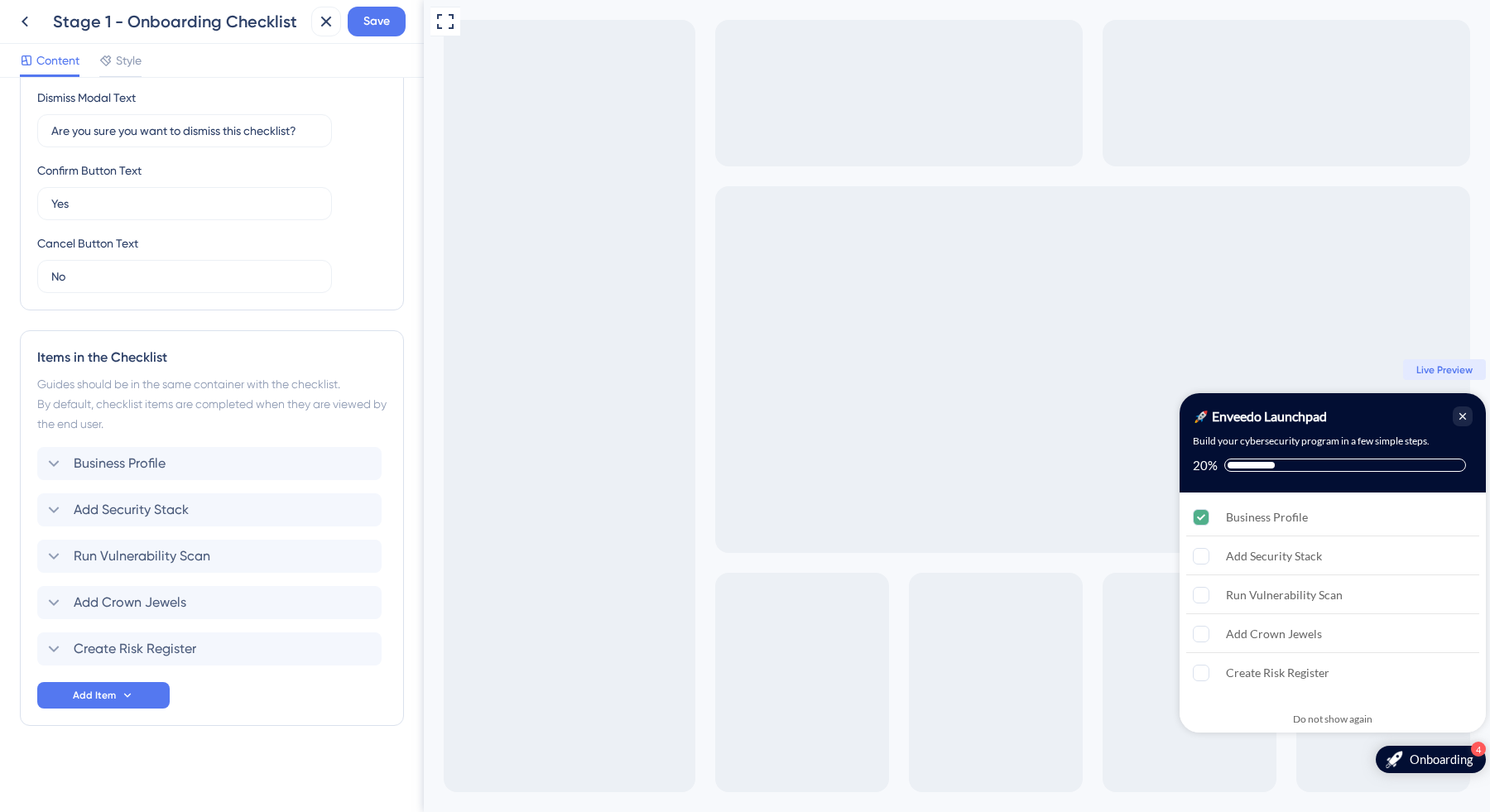 click on "Business Profile Add Security Stack Run Vulnerability Scan Add Crown Jewels Create Risk Register" at bounding box center [212, 556] 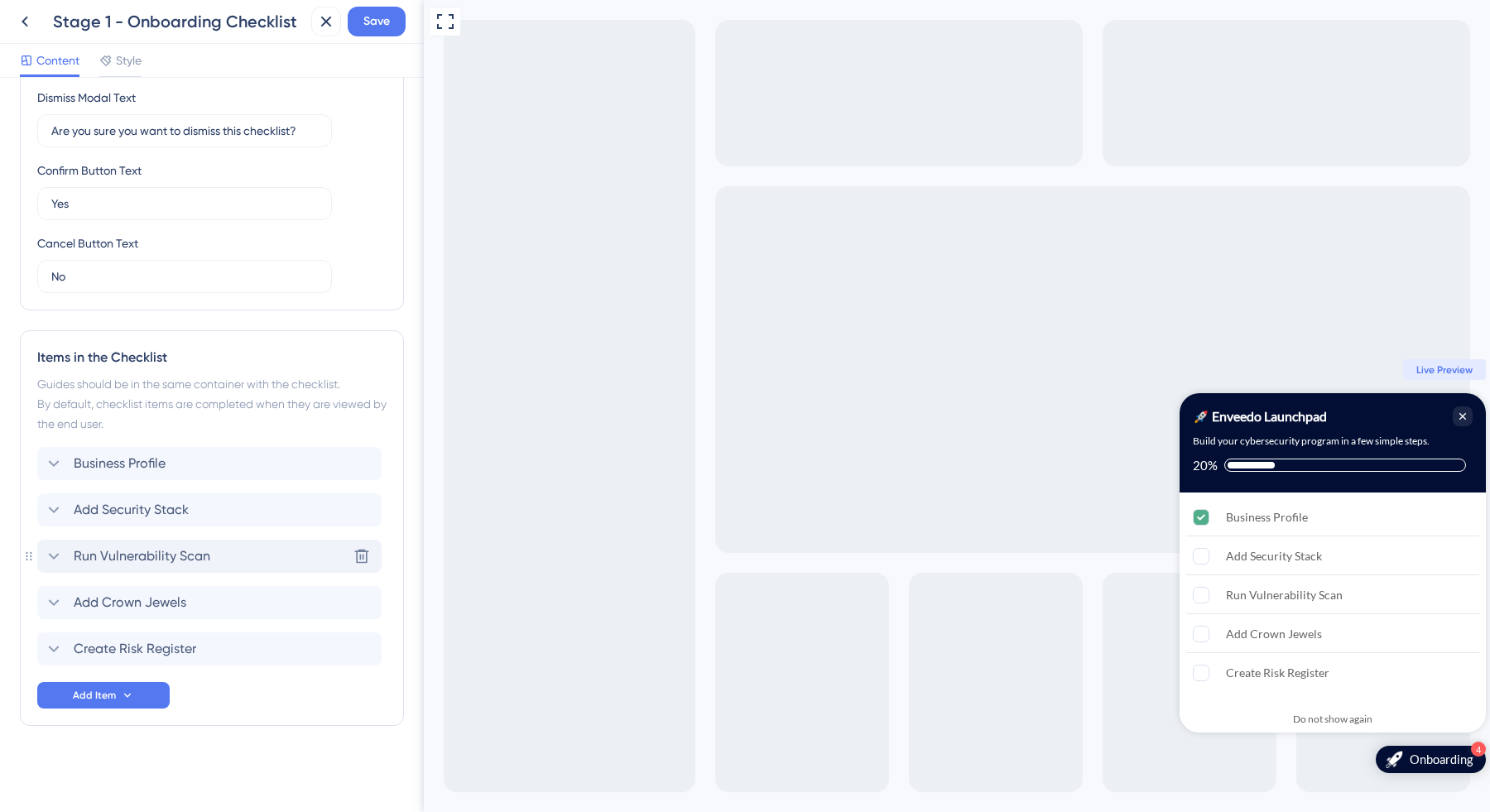 click on "Run Vulnerability Scan" at bounding box center [142, 556] 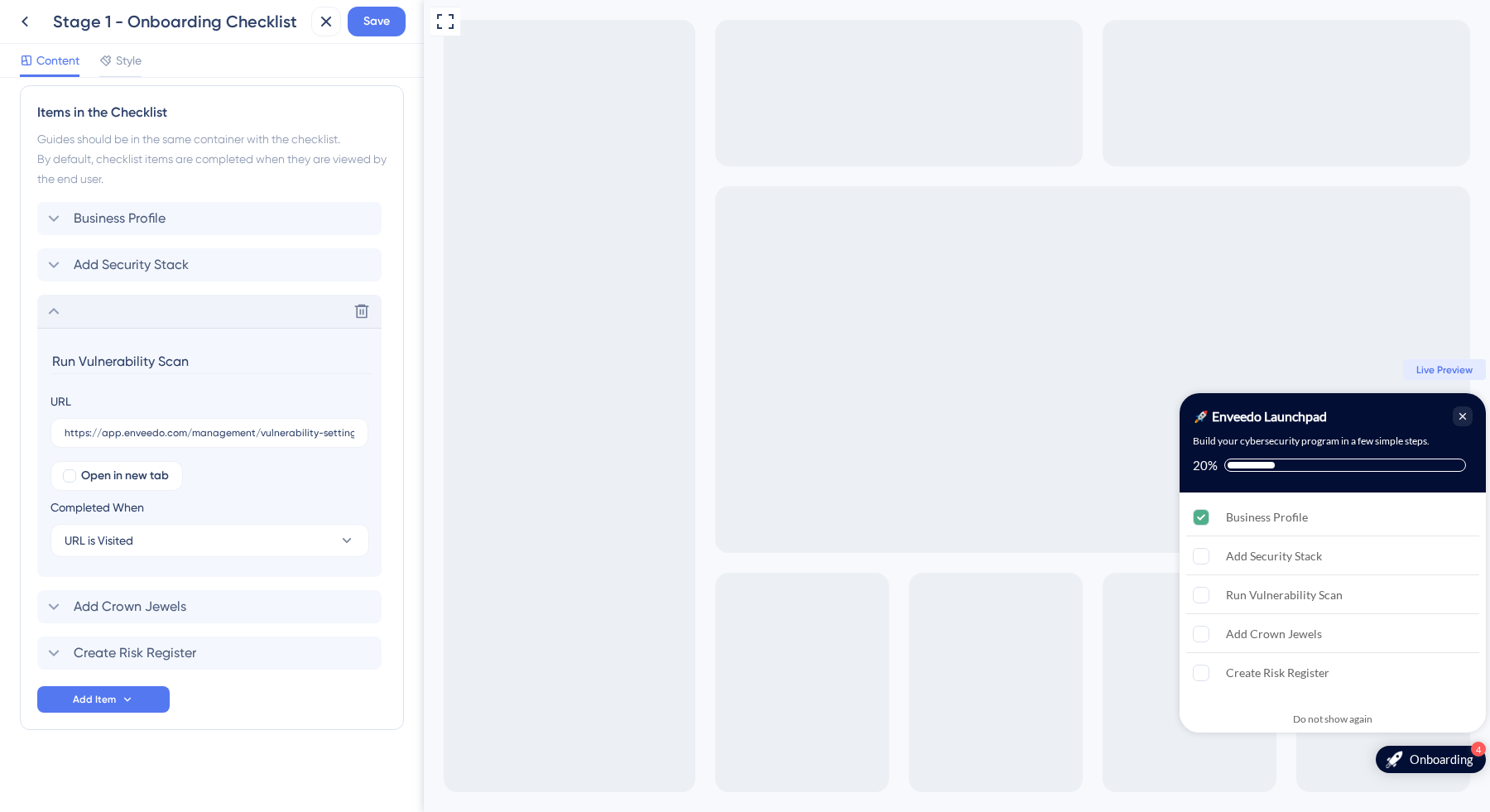 scroll, scrollTop: 709, scrollLeft: 0, axis: vertical 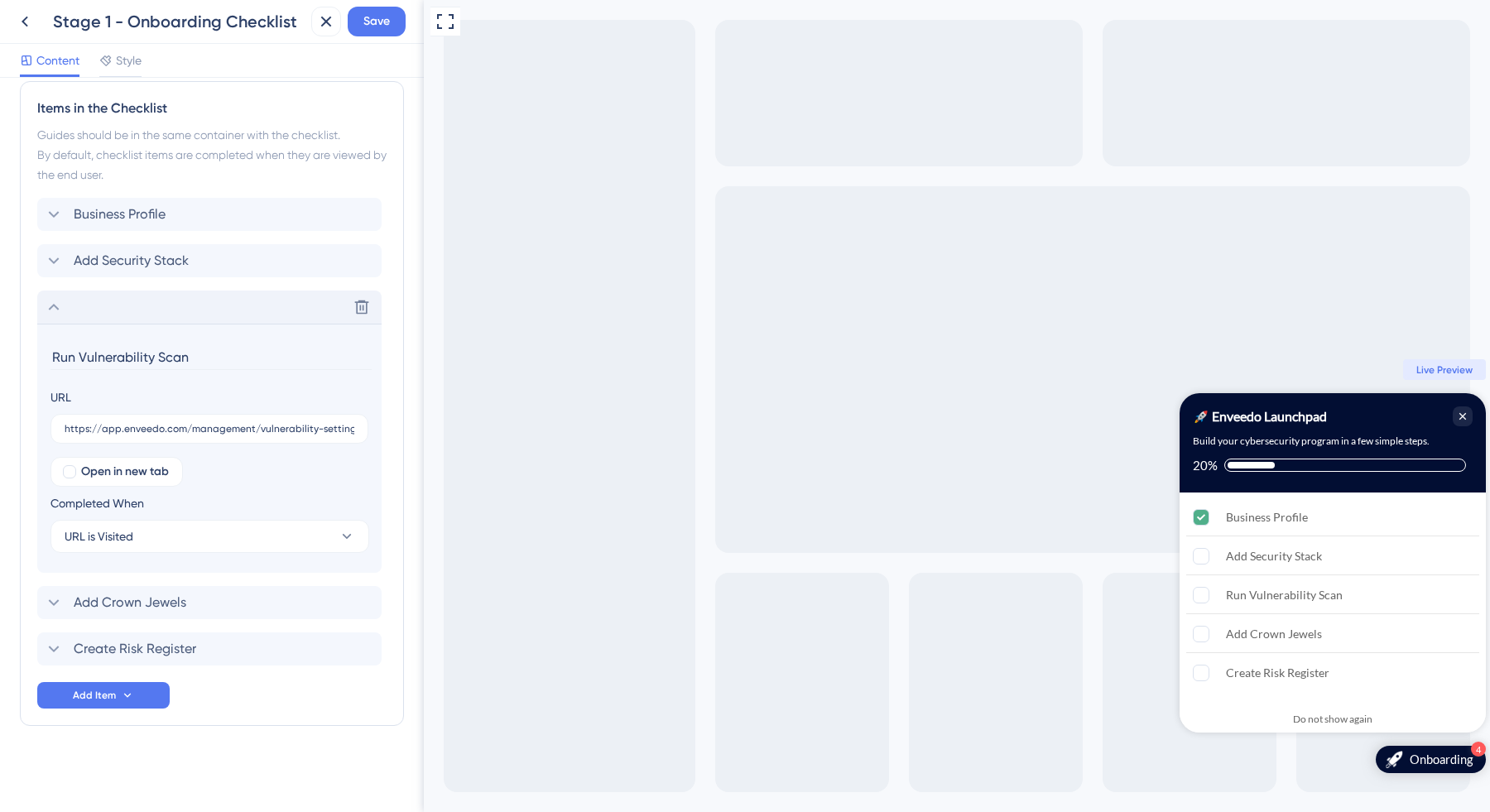 click on "Run Vulnerability Scan" at bounding box center [211, 357] 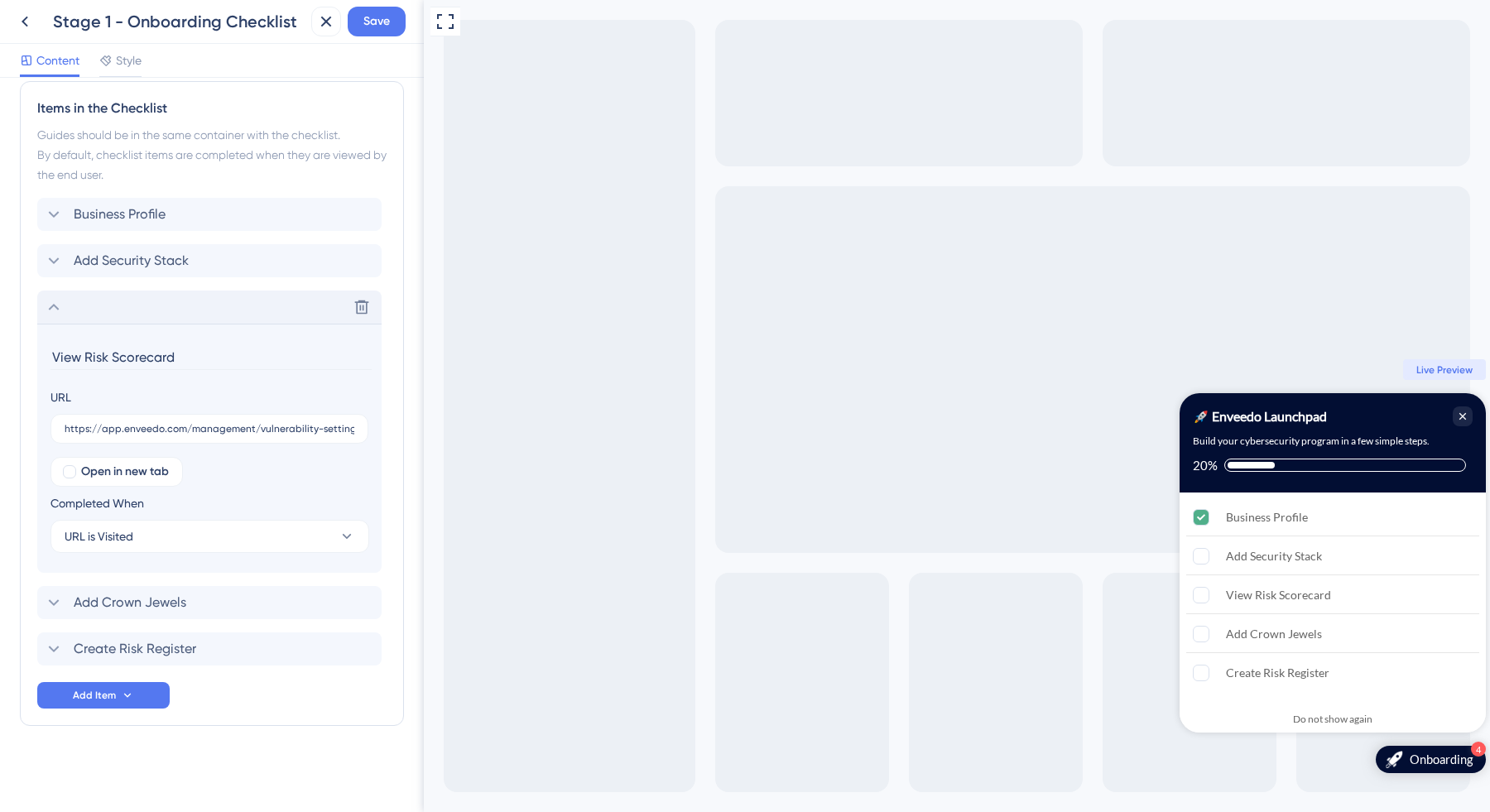 type on "View Risk Scorecard" 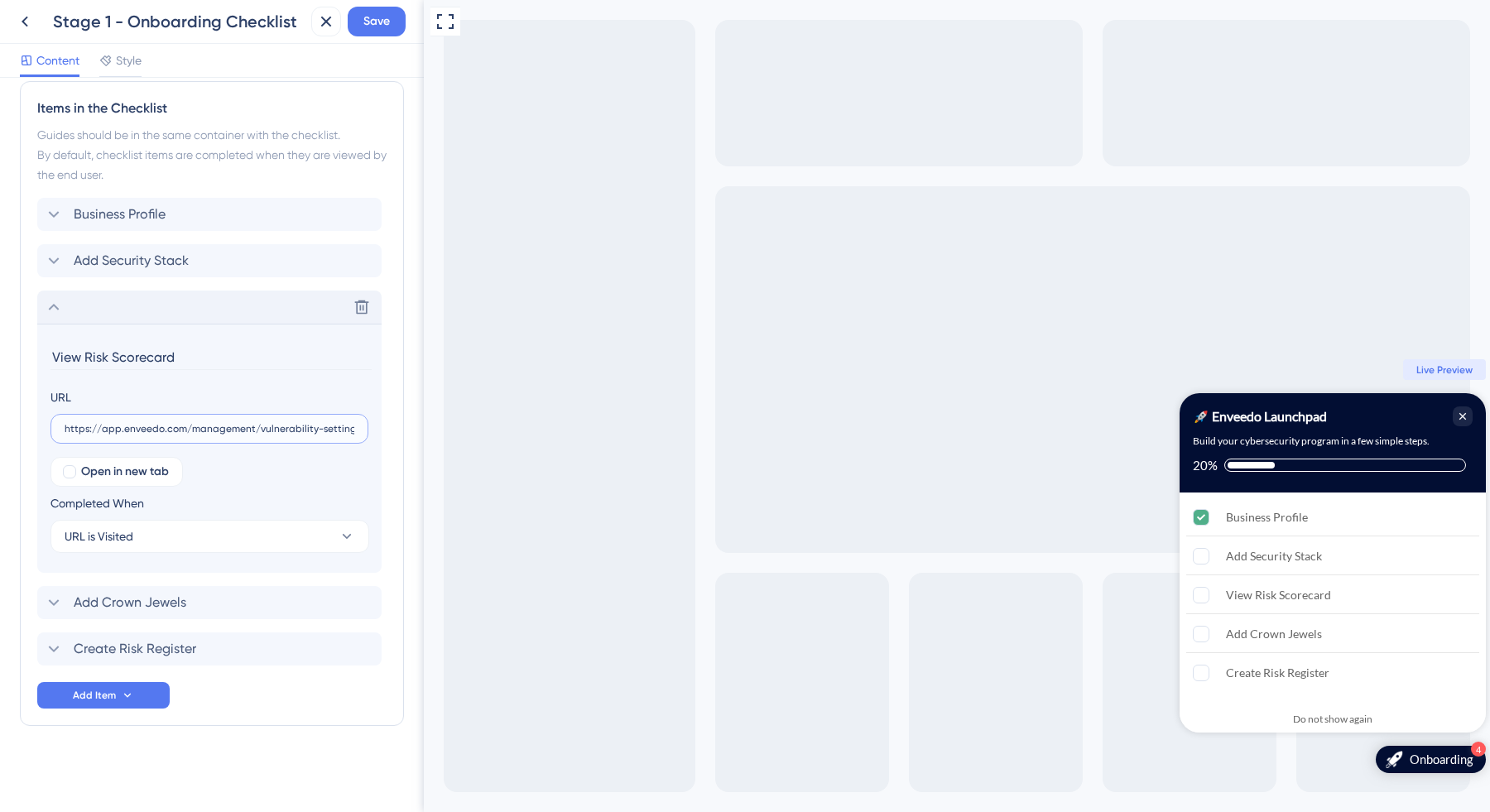 click on "https://app.enveedo.com/management/vulnerability-settings" at bounding box center (209, 429) 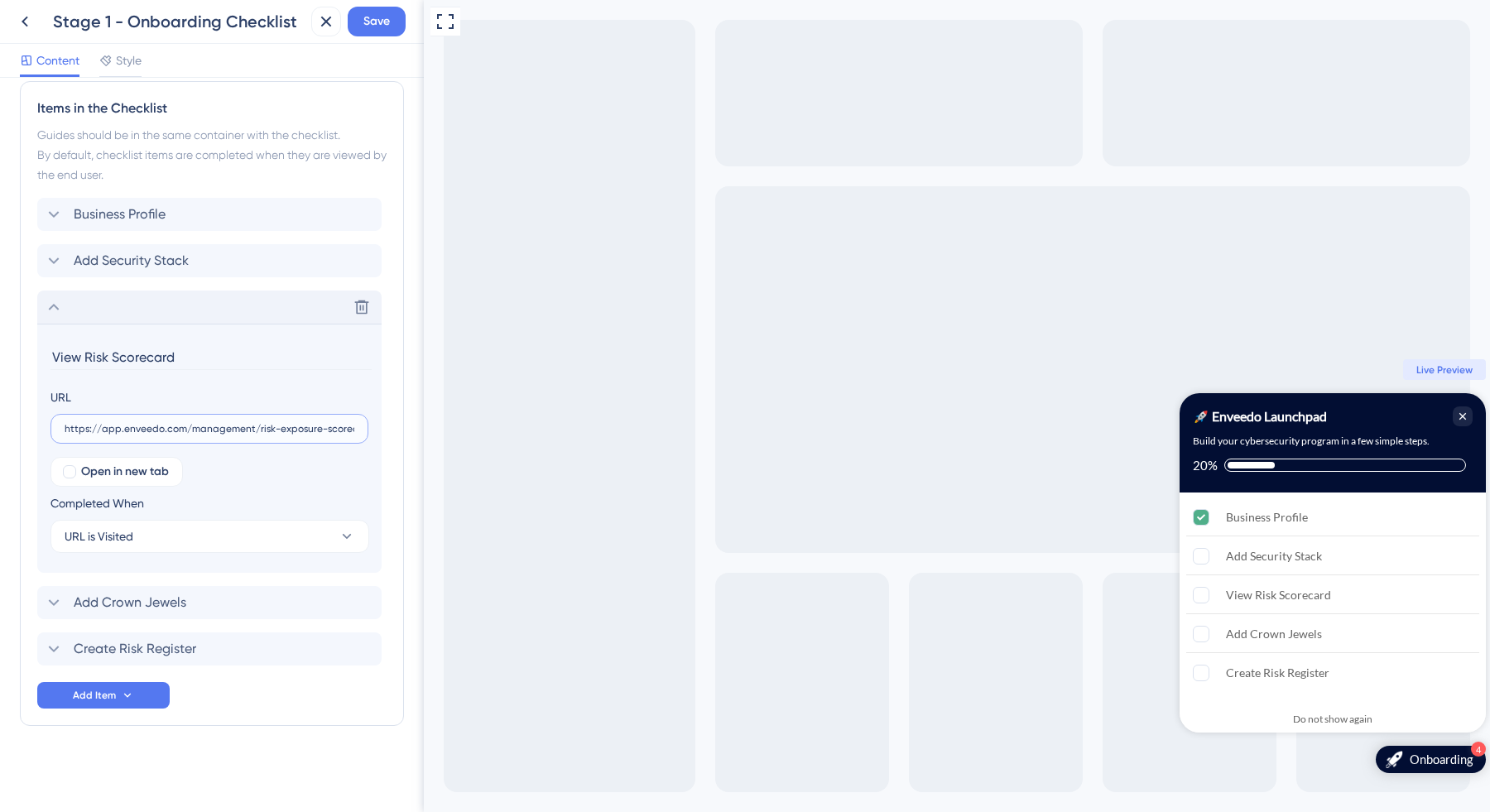 scroll, scrollTop: 0, scrollLeft: 13, axis: horizontal 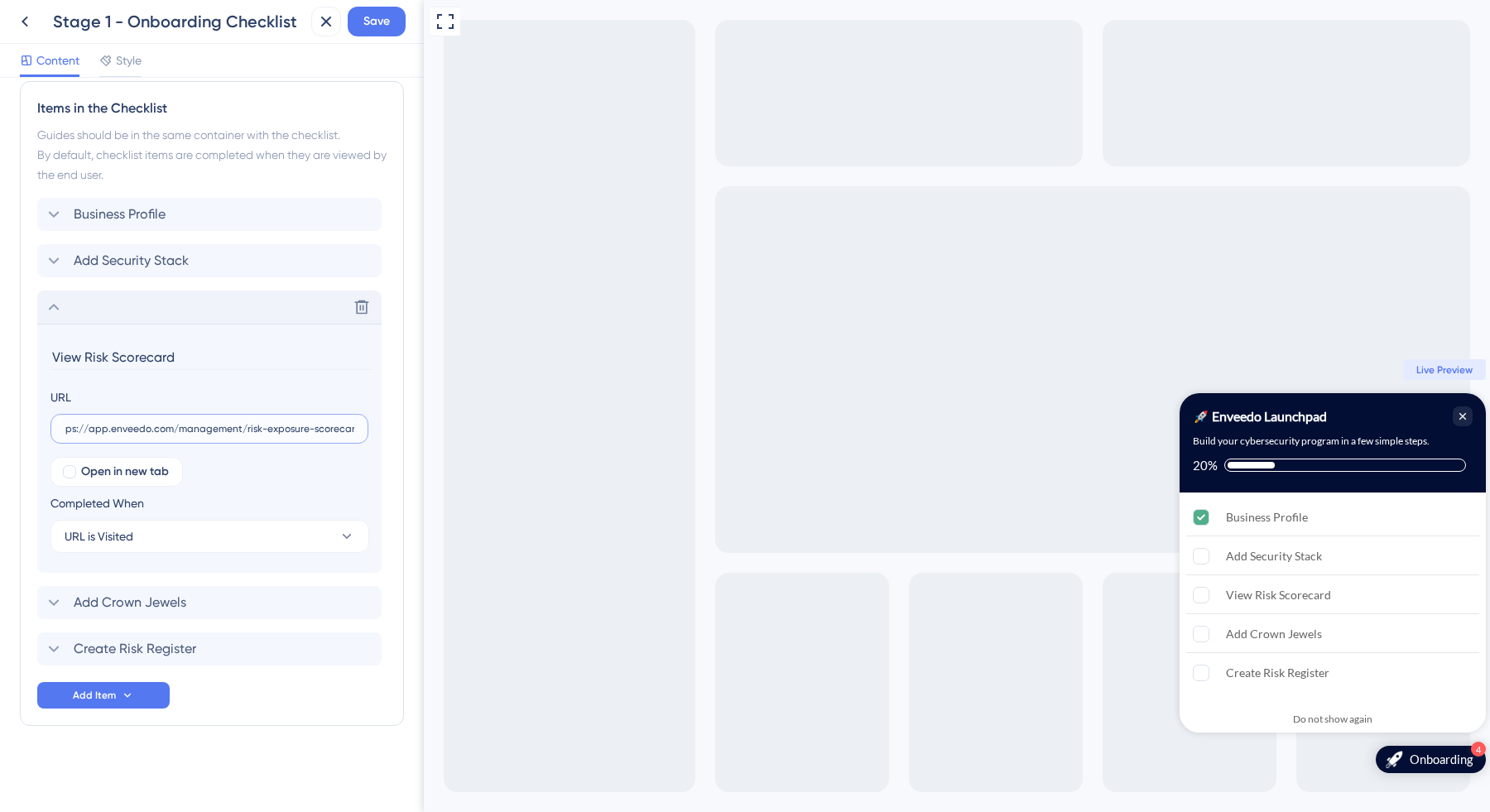 type on "https://app.enveedo.com/management/risk-exposure-scorecard" 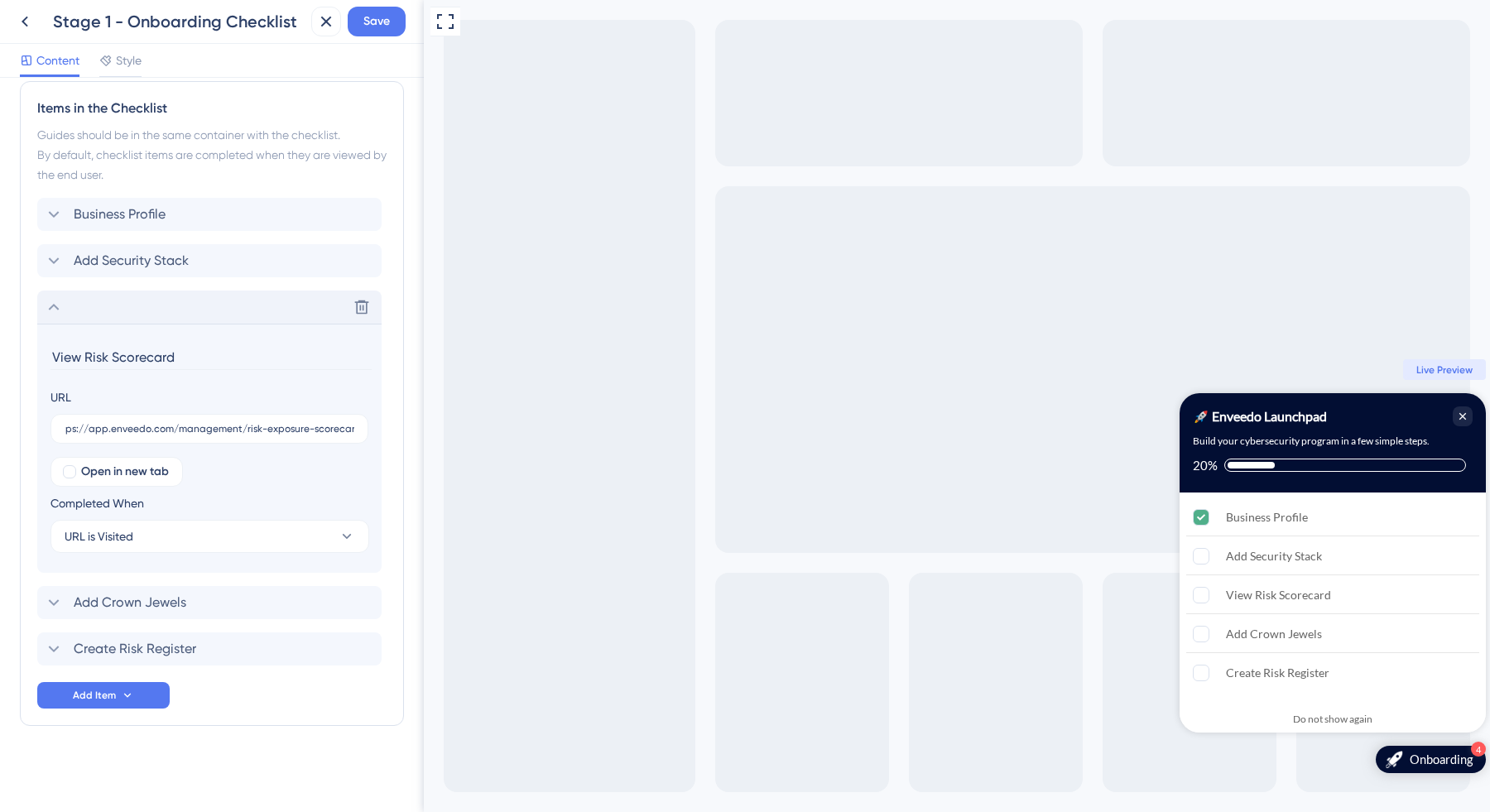 click 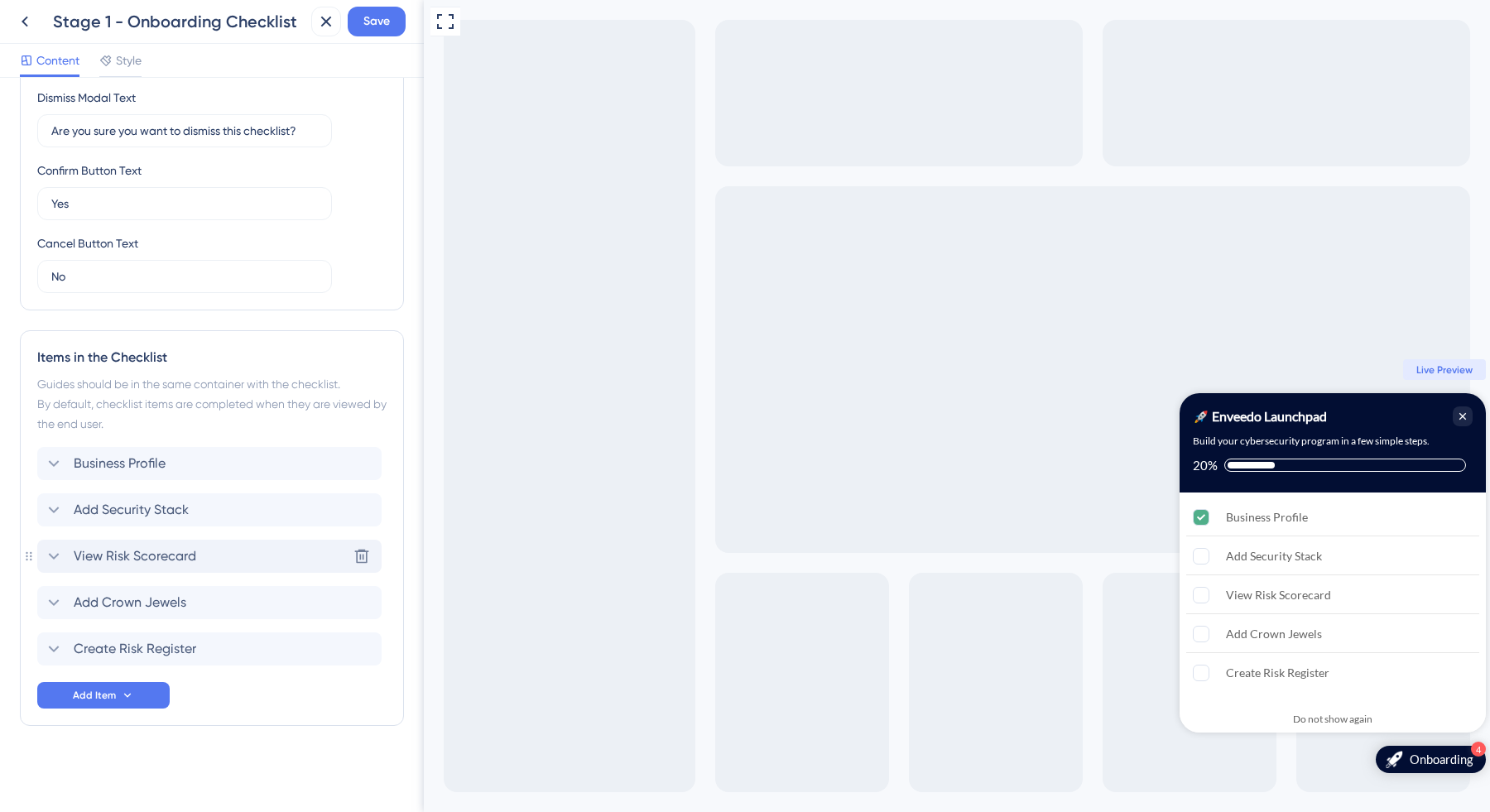 scroll, scrollTop: 459, scrollLeft: 0, axis: vertical 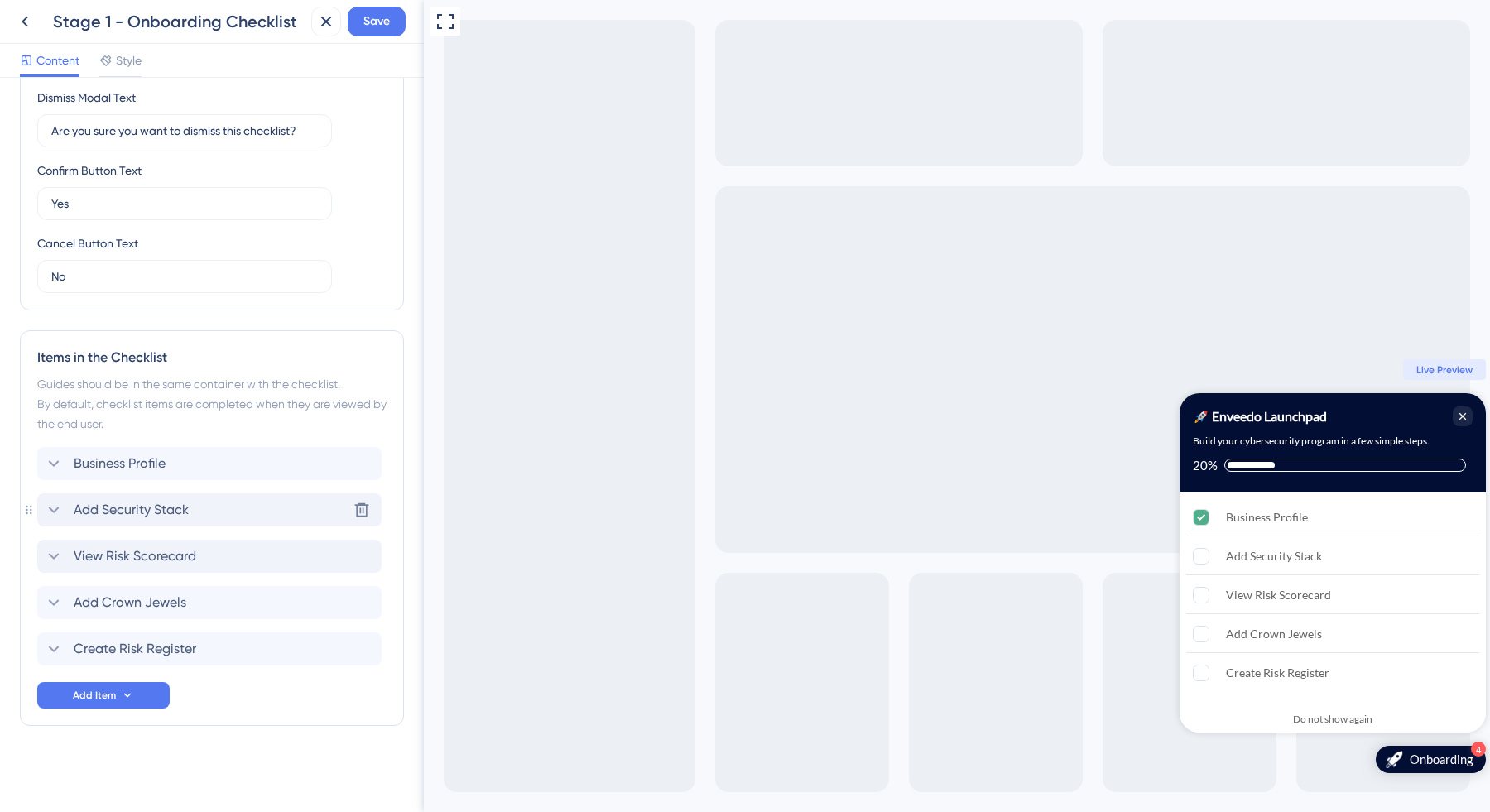 drag, startPoint x: 36, startPoint y: 559, endPoint x: 40, endPoint y: 508, distance: 51.15662 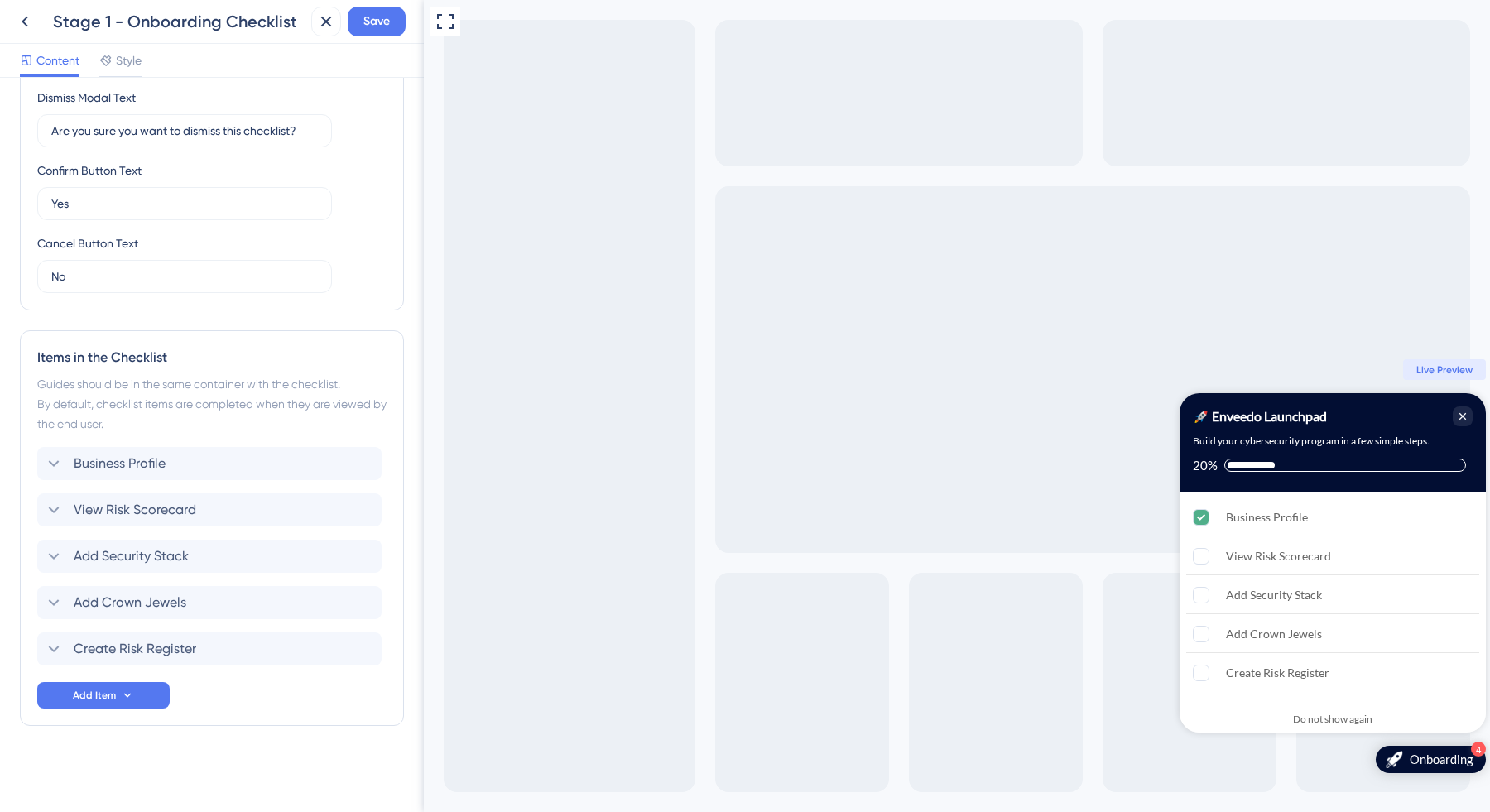 drag, startPoint x: 32, startPoint y: 508, endPoint x: 29, endPoint y: 568, distance: 60.07495 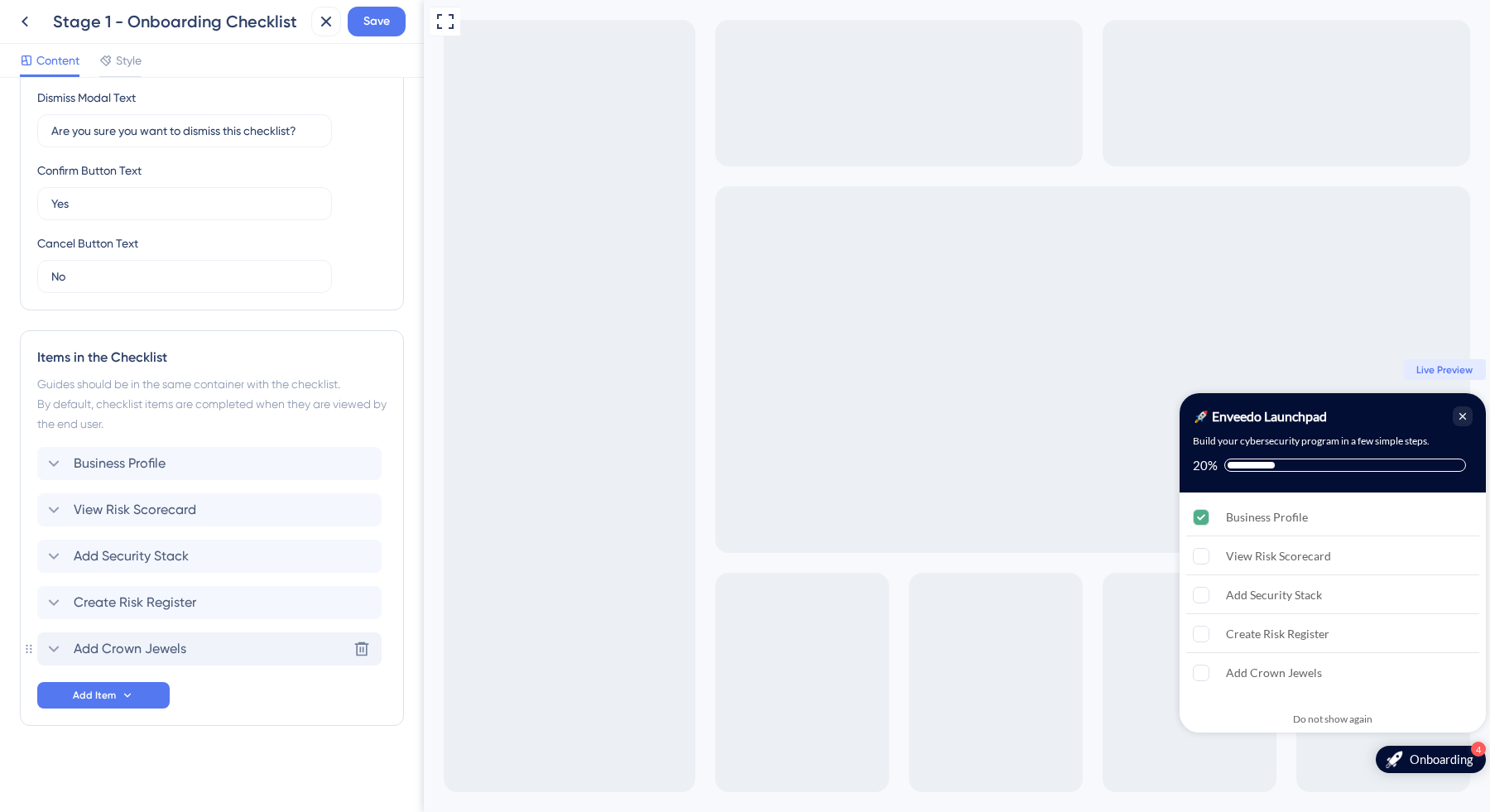 drag, startPoint x: 50, startPoint y: 656, endPoint x: 52, endPoint y: 591, distance: 65.03076 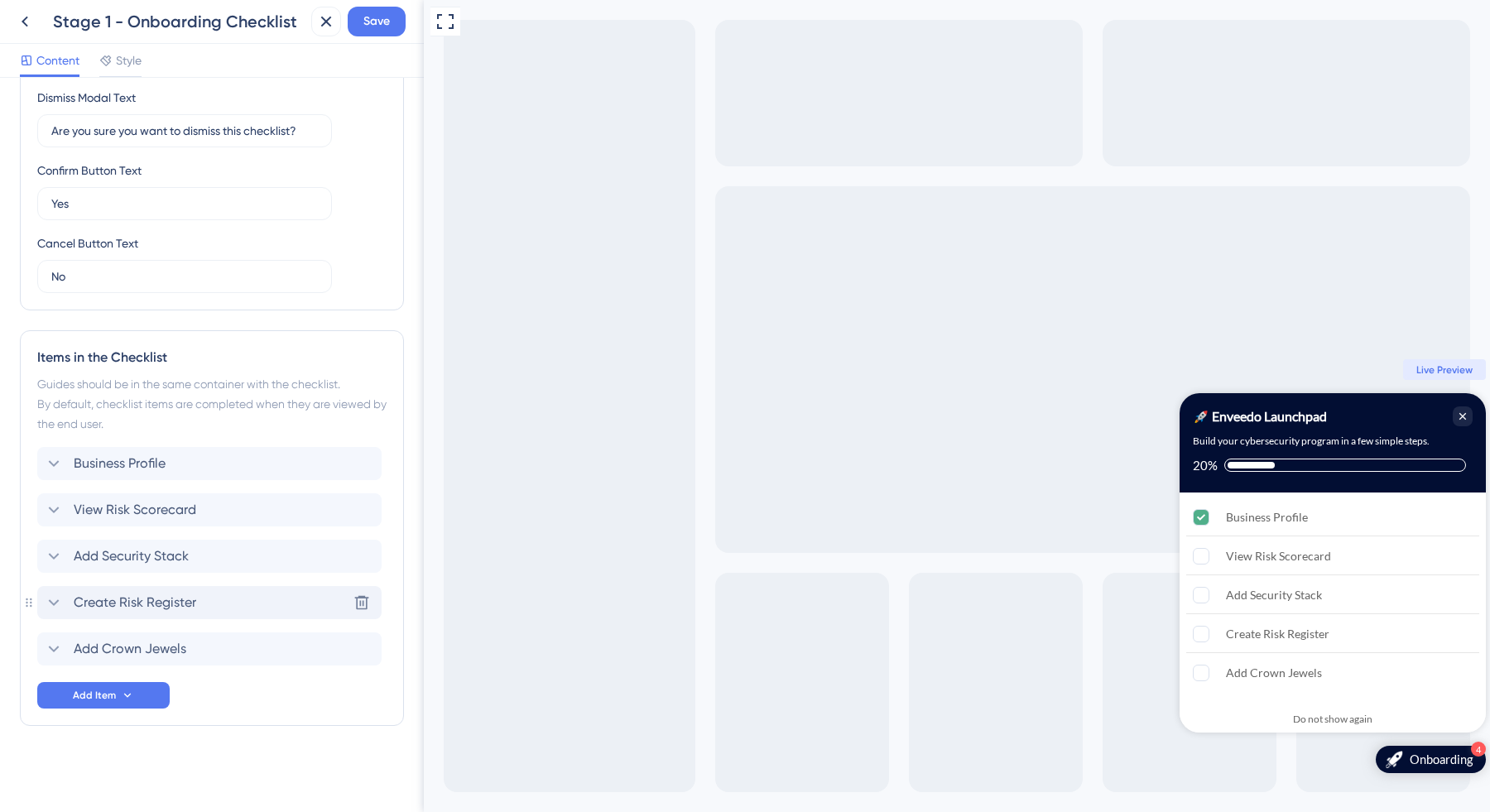 click on "Create Risk Register Delete" at bounding box center [209, 603] 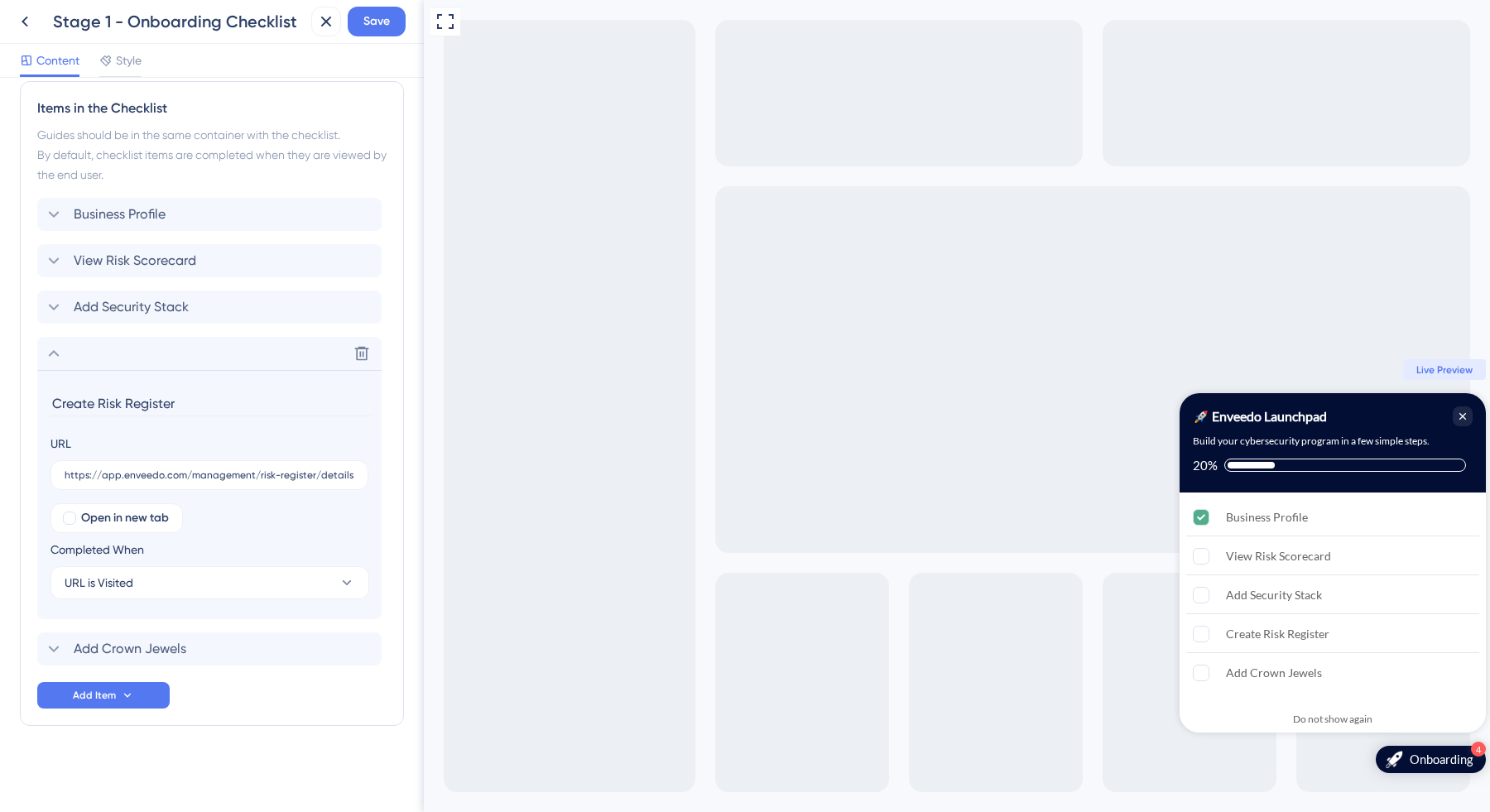 click on "Create Risk Register" at bounding box center [211, 403] 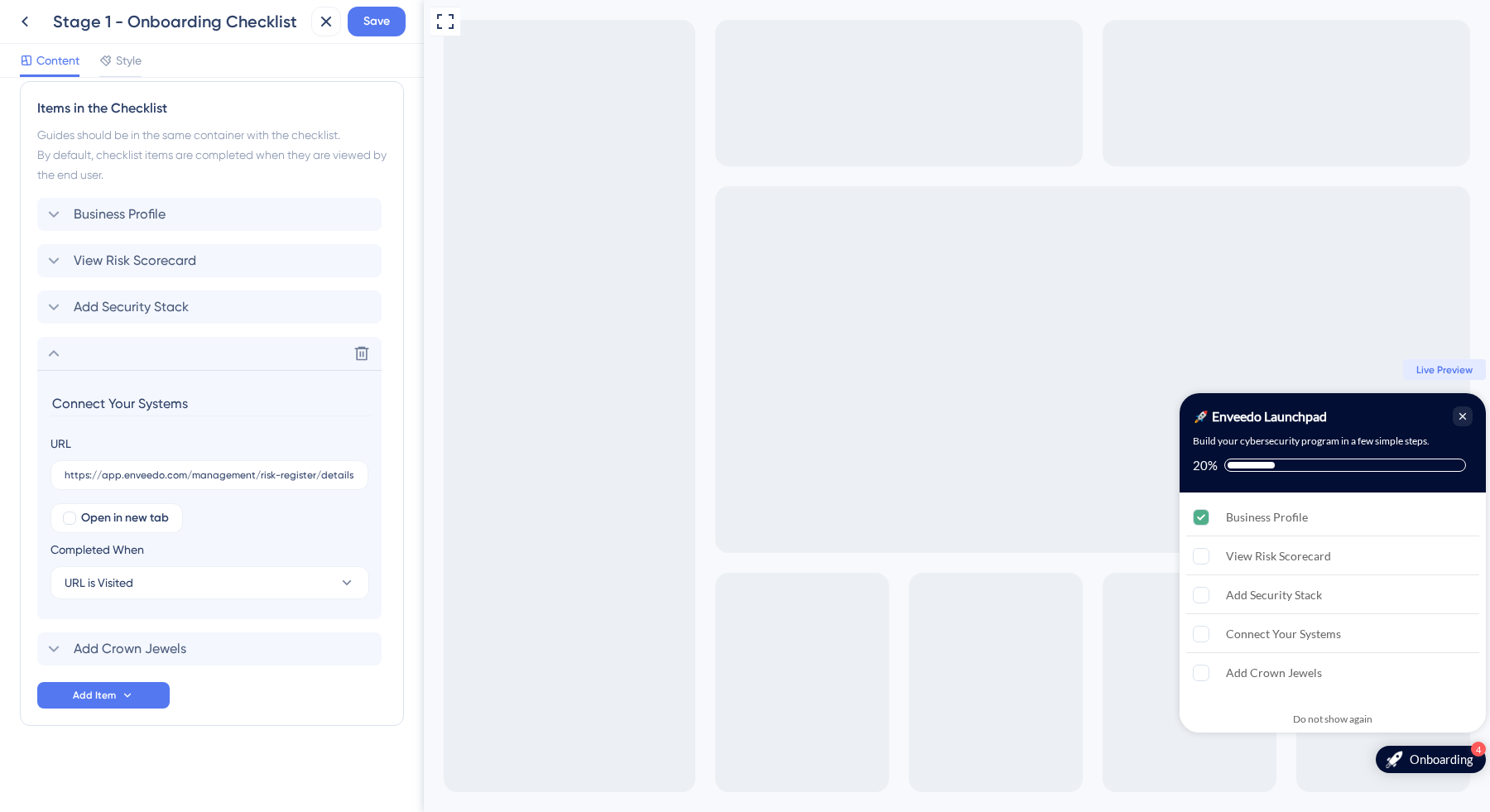 type on "Connect Your Systems" 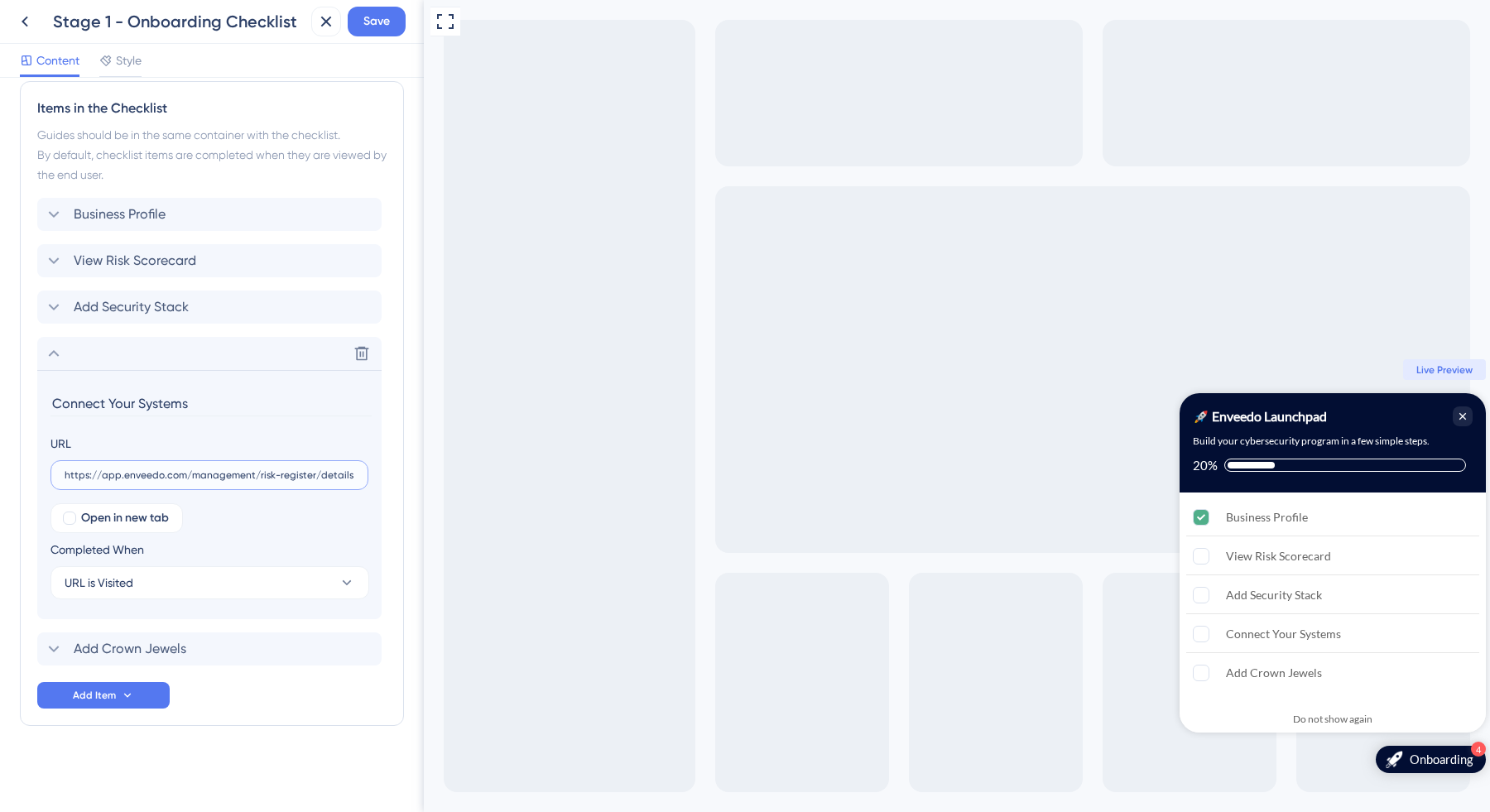 click on "https://app.enveedo.com/management/risk-register/details" at bounding box center (209, 475) 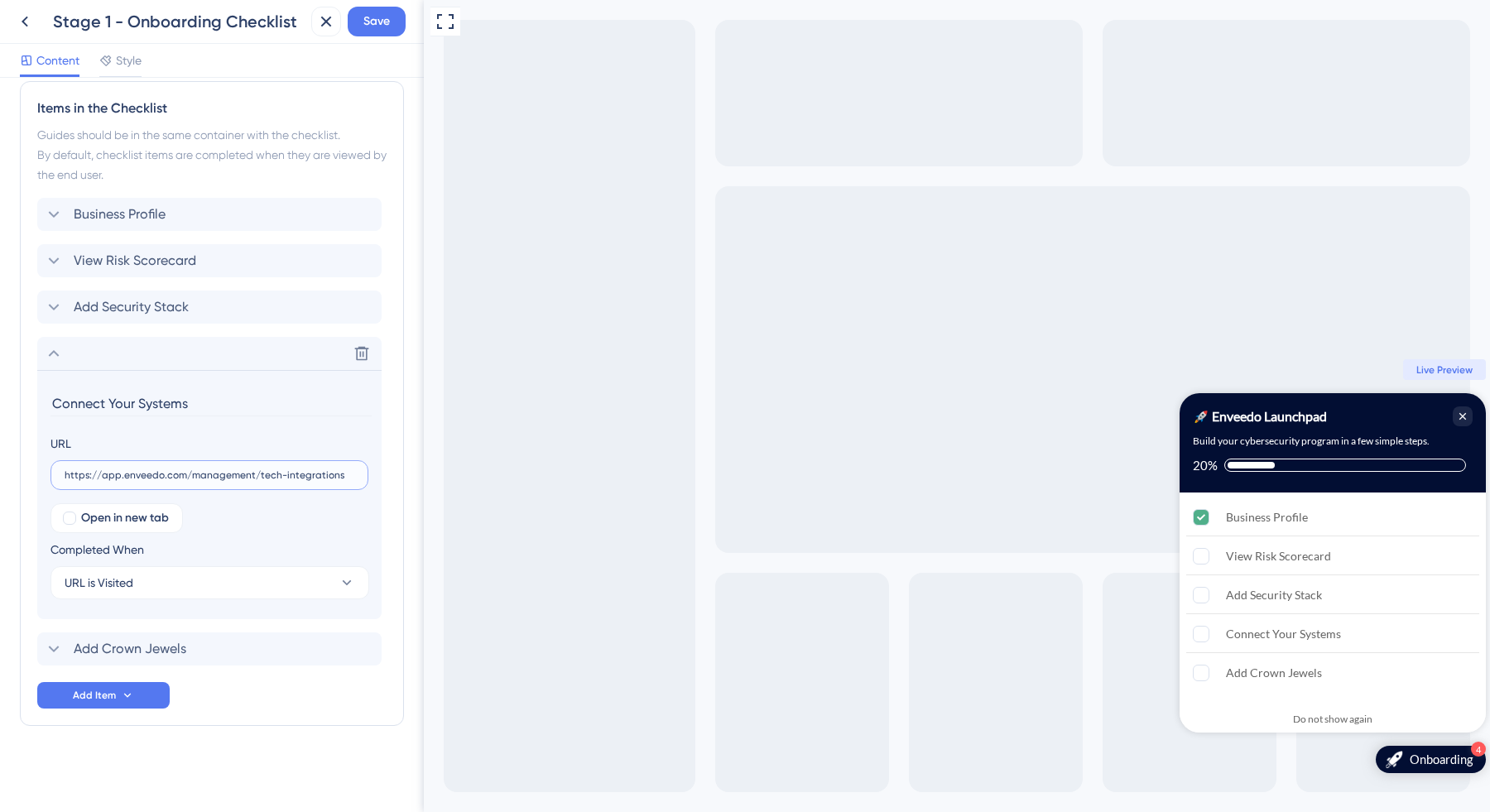 type on "https://app.enveedo.com/management/tech-integrations" 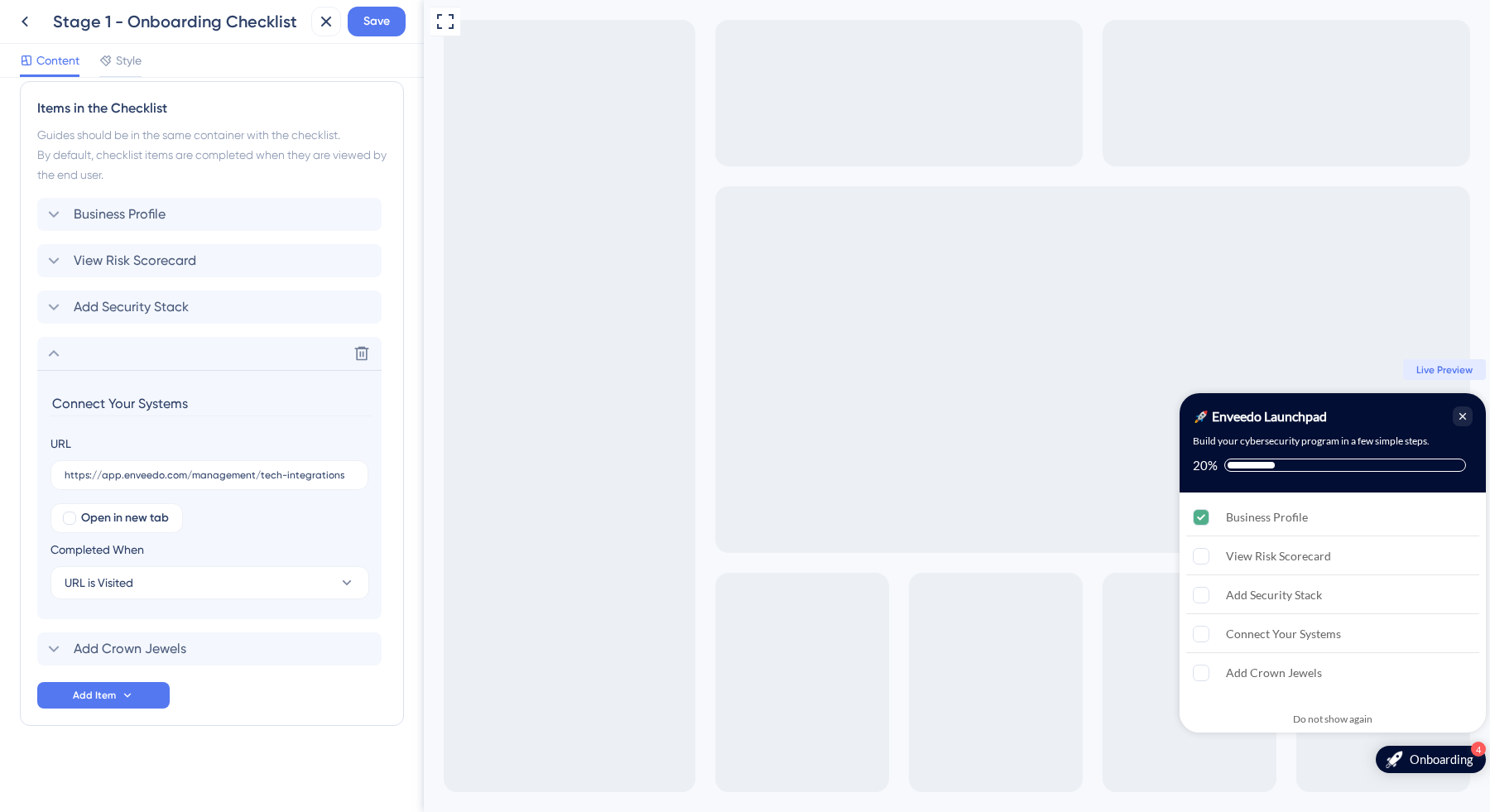 click on "Checklist Header Title 🚀 Enveedo Launchpad Subtitle Build your cybersecurity  program in a few simple steps. Functions Progress Bar On Unlock checklist items in order Dismiss Option On Dismiss Button Text Do not show again Dismiss Modal Text Are you sure you want to dismiss this checklist? Confirm Button Text Yes Cancel Button Text No Items in the Checklist Guides should be in the same container with the checklist. By default, checklist items are completed when they are viewed by the end user. Business Profile View Risk Scorecard Add Security Stack Delete Connect Your Systems URL https://app.enveedo.com/management/tech-integrations Open in new tab Completed When URL is Visited Add Crown Jewels Add Item" at bounding box center (212, 90) 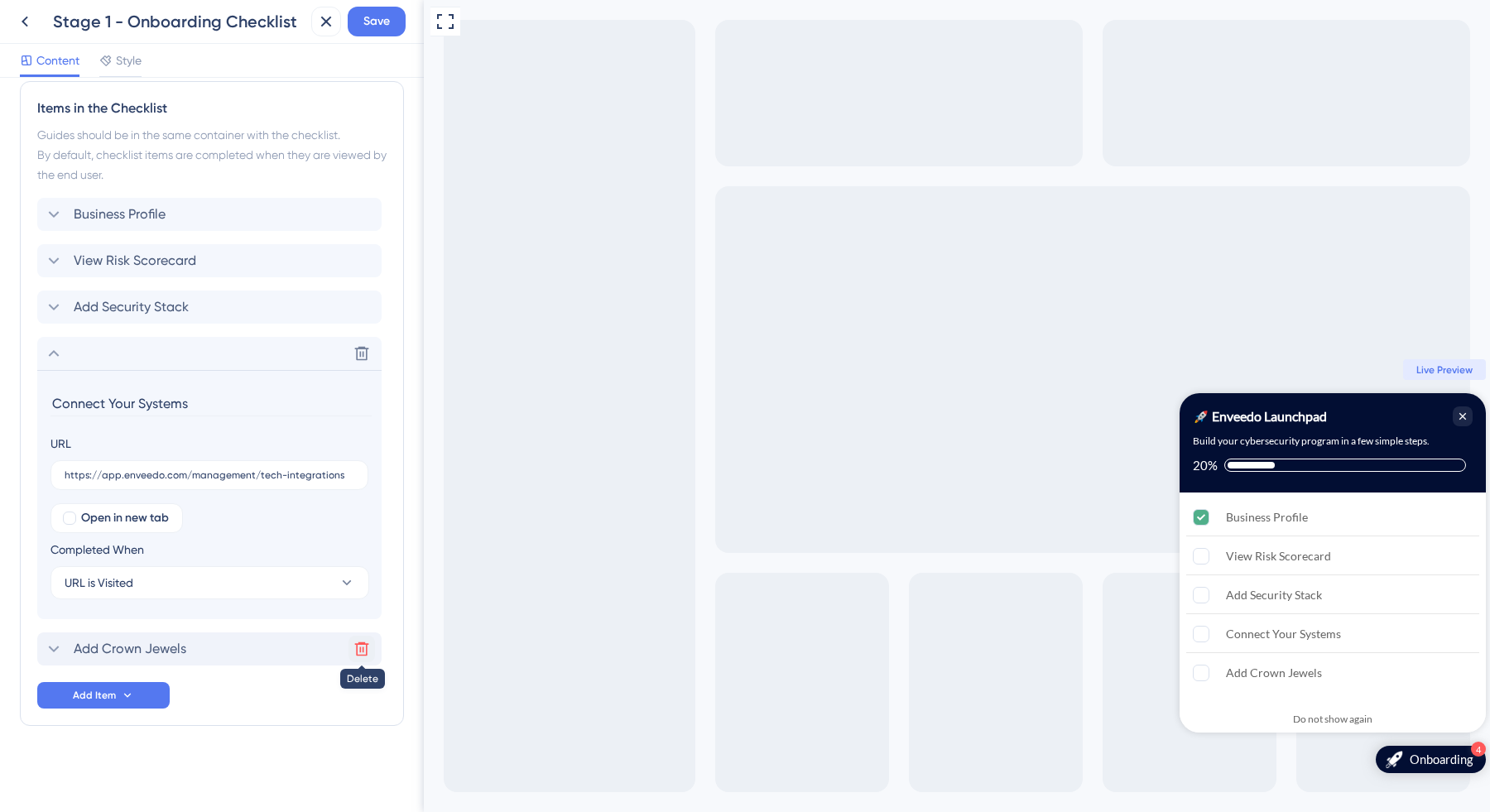 click 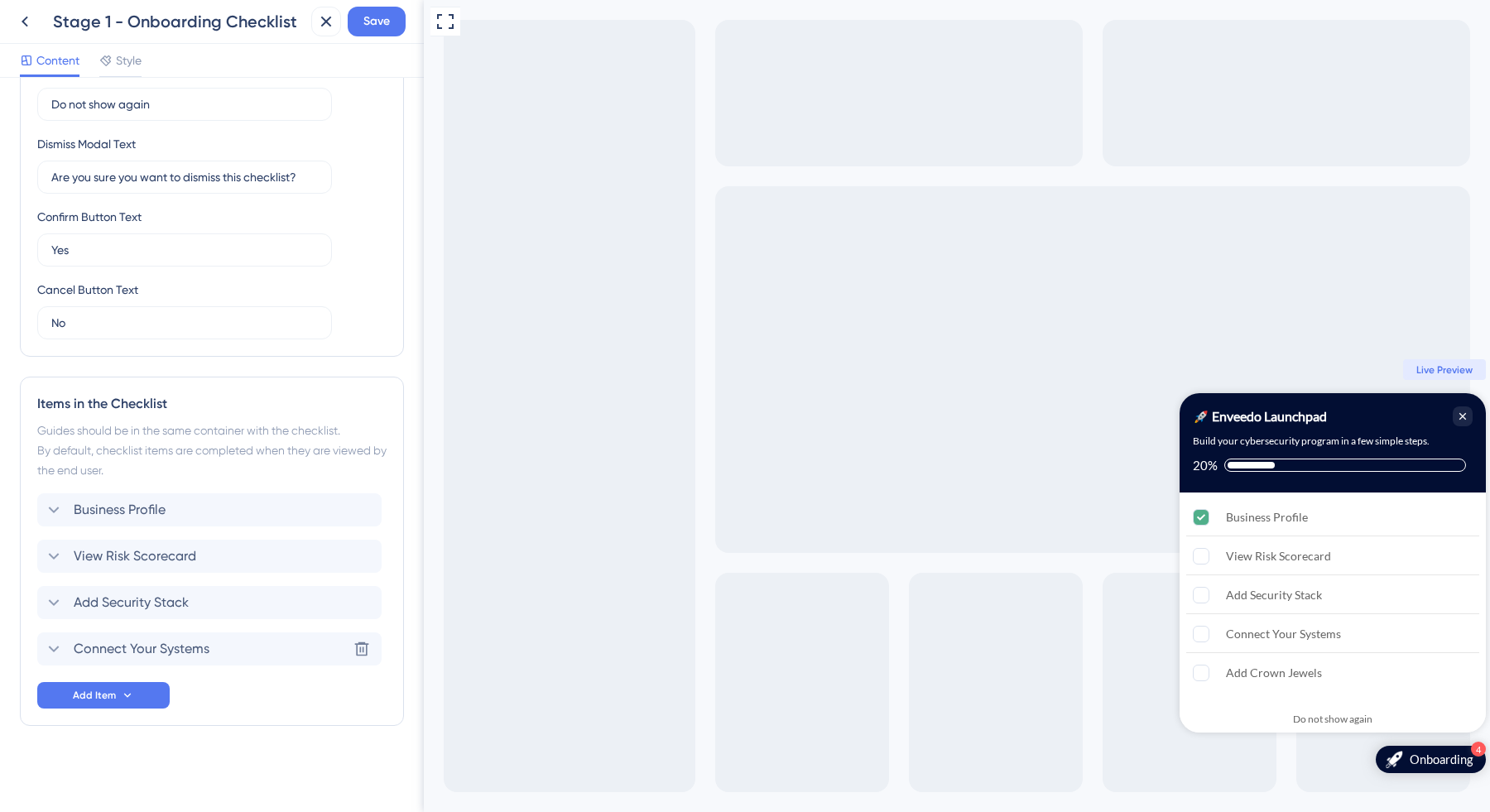 scroll, scrollTop: 413, scrollLeft: 0, axis: vertical 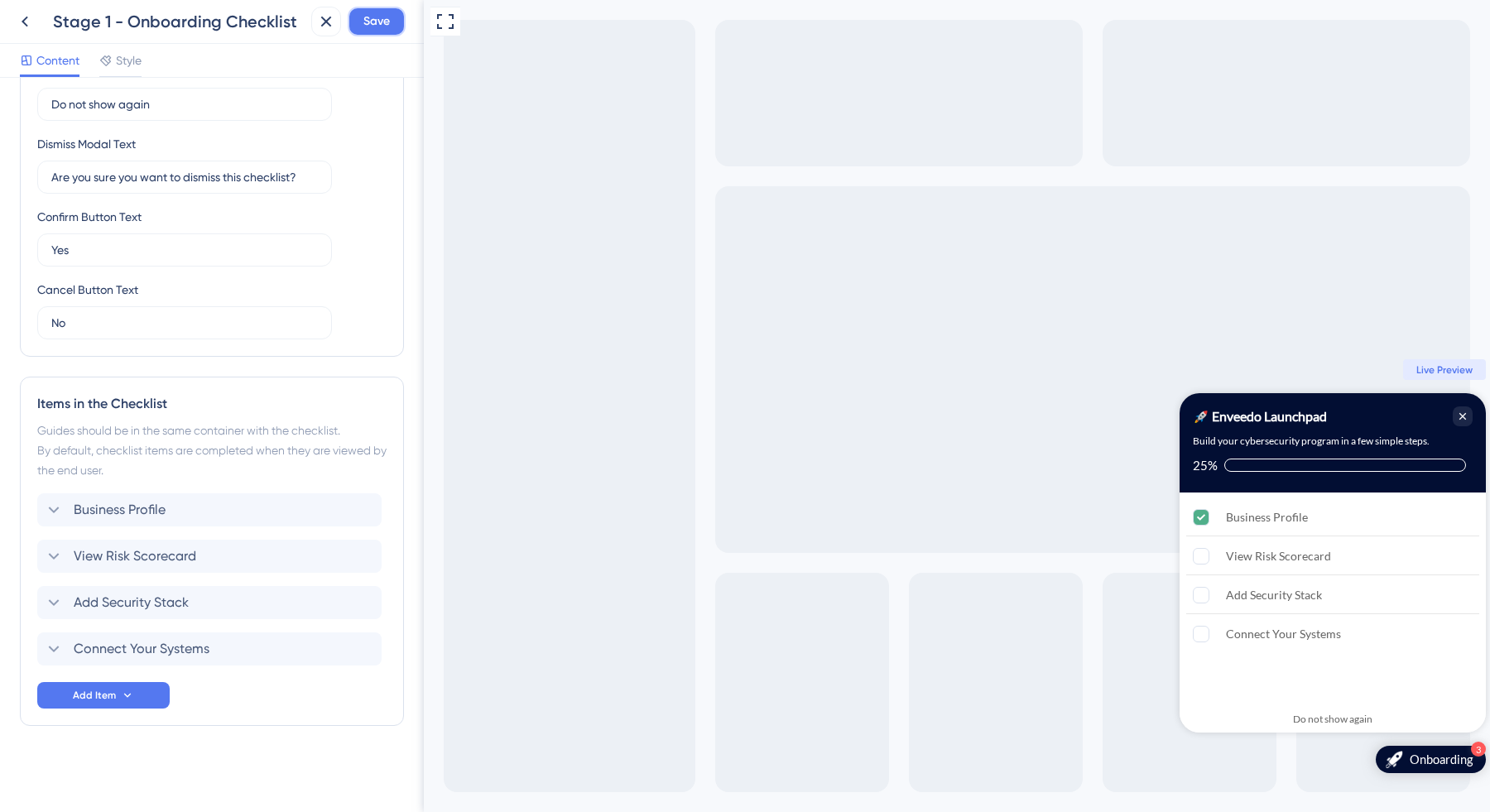 click on "Save" at bounding box center (377, 22) 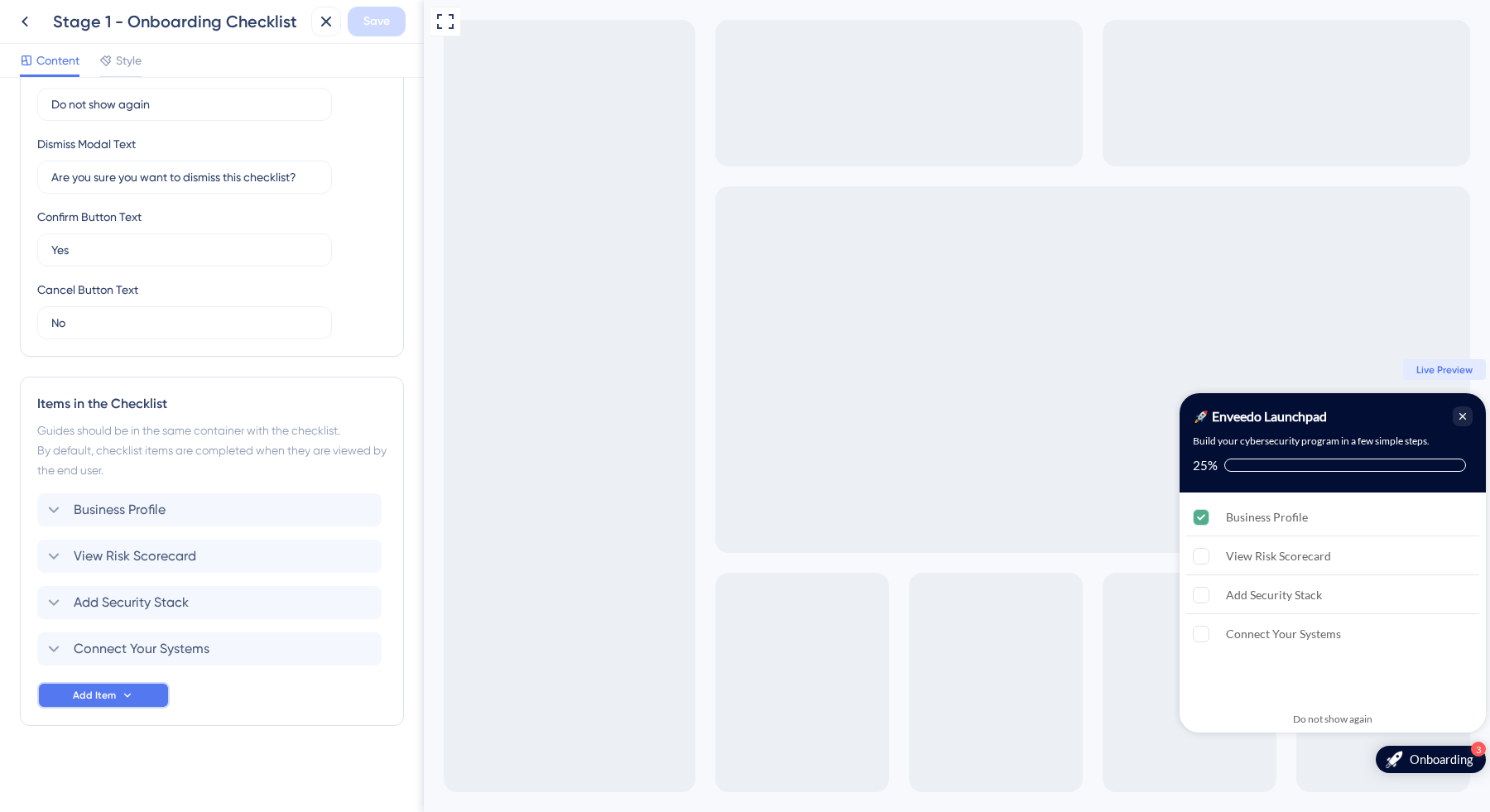 click on "Add Item" at bounding box center [103, 695] 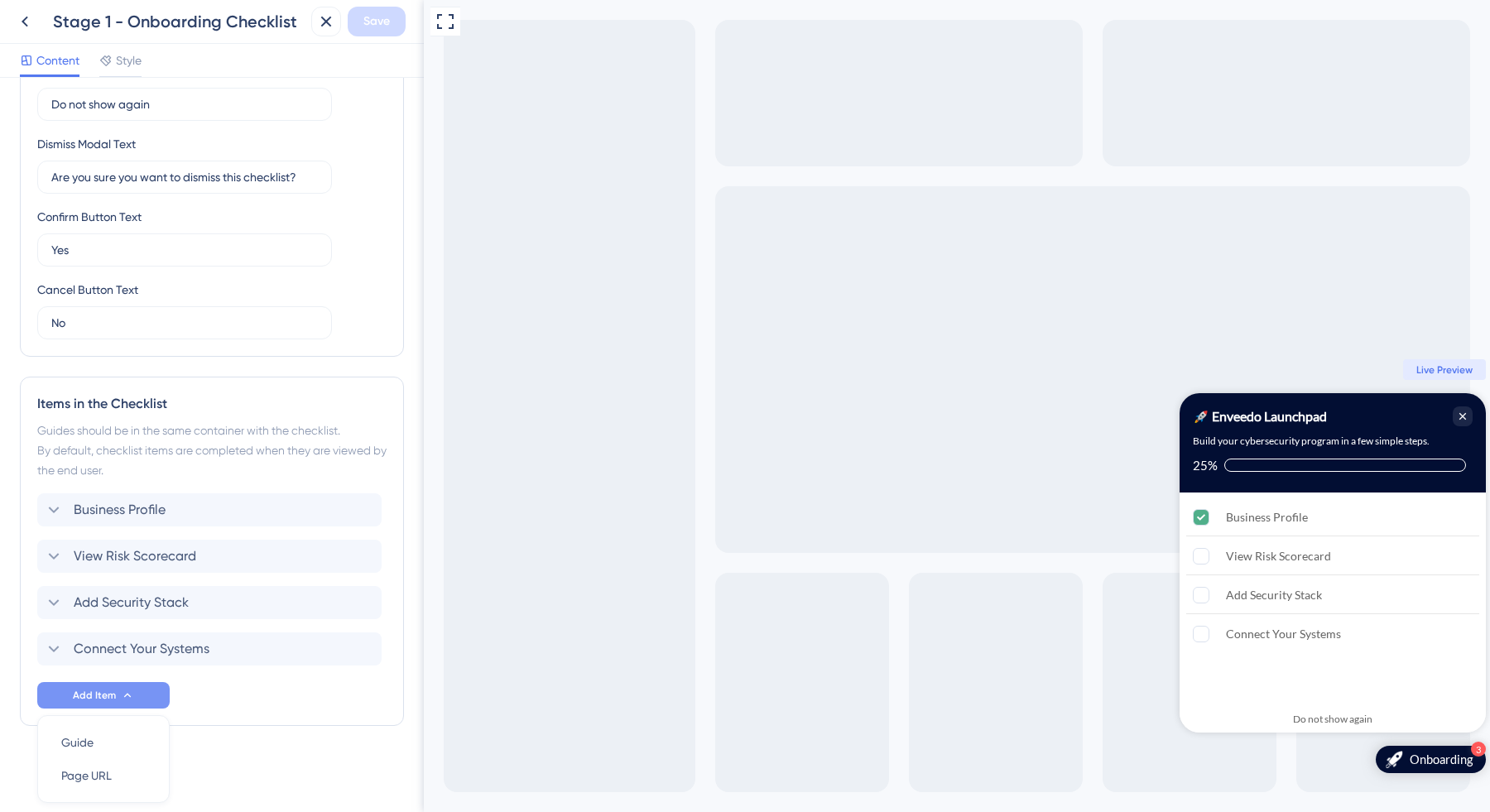 scroll, scrollTop: 470, scrollLeft: 0, axis: vertical 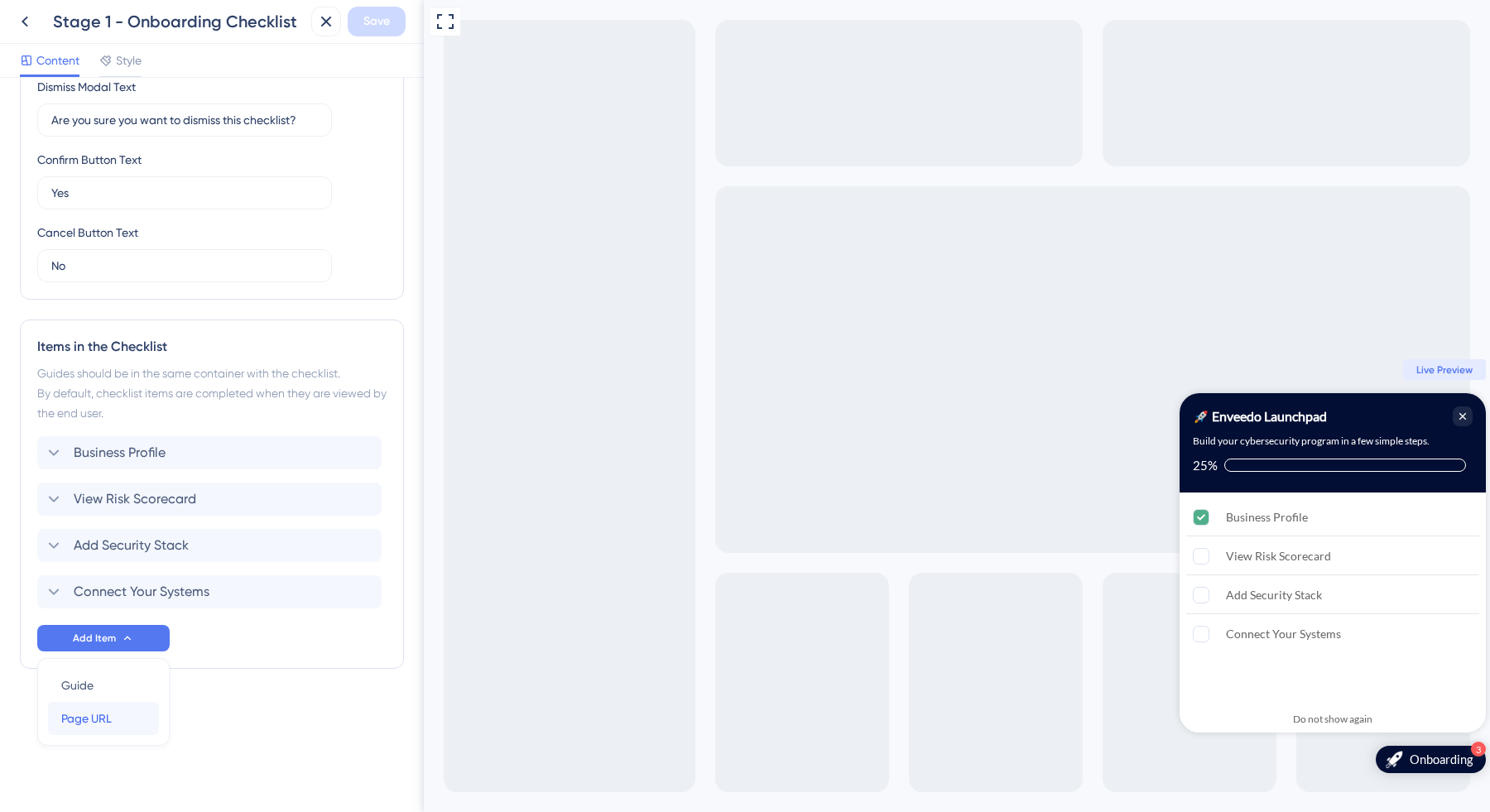 click on "Page URL Page URL" at bounding box center (103, 718) 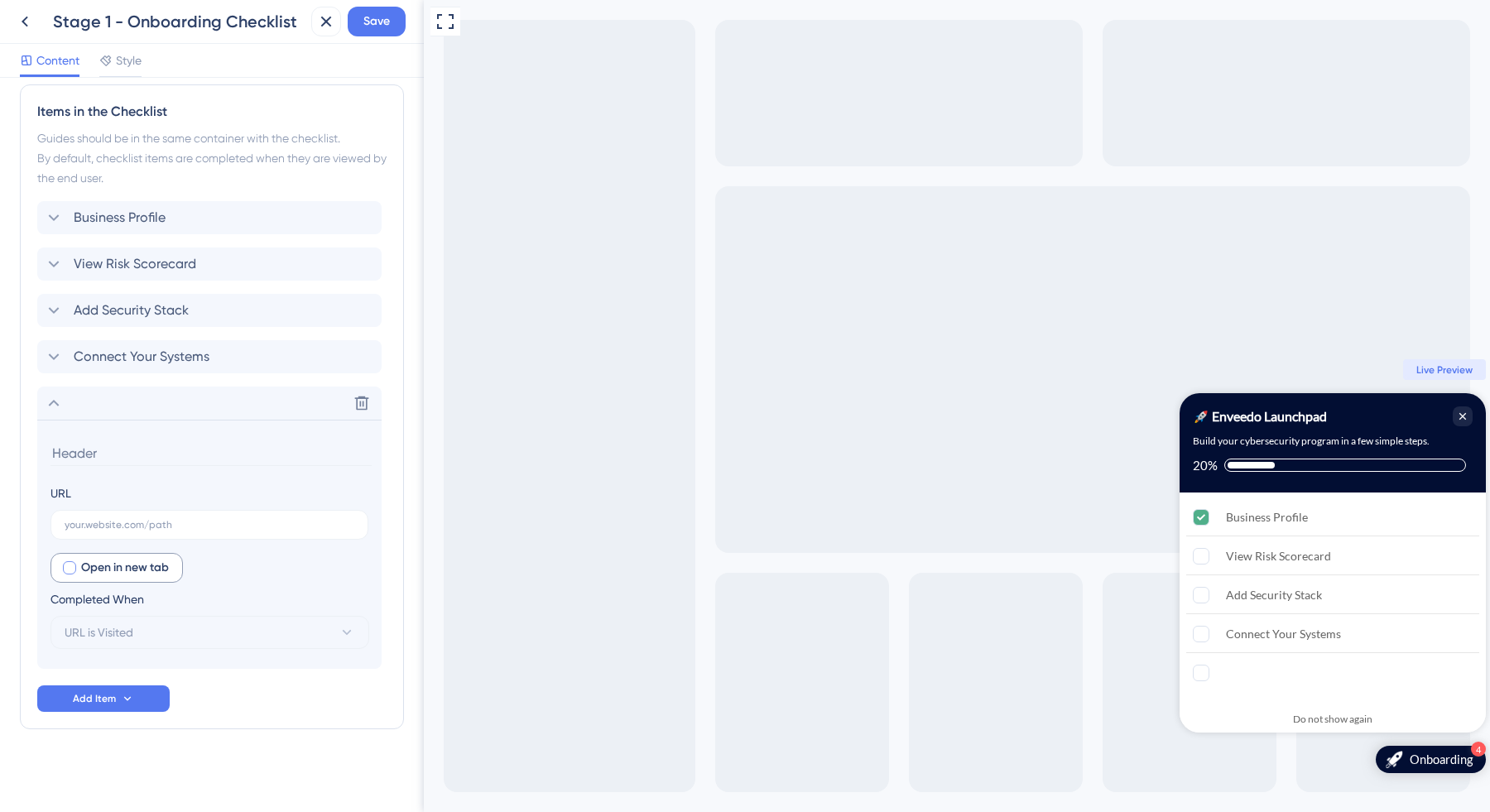scroll, scrollTop: 709, scrollLeft: 0, axis: vertical 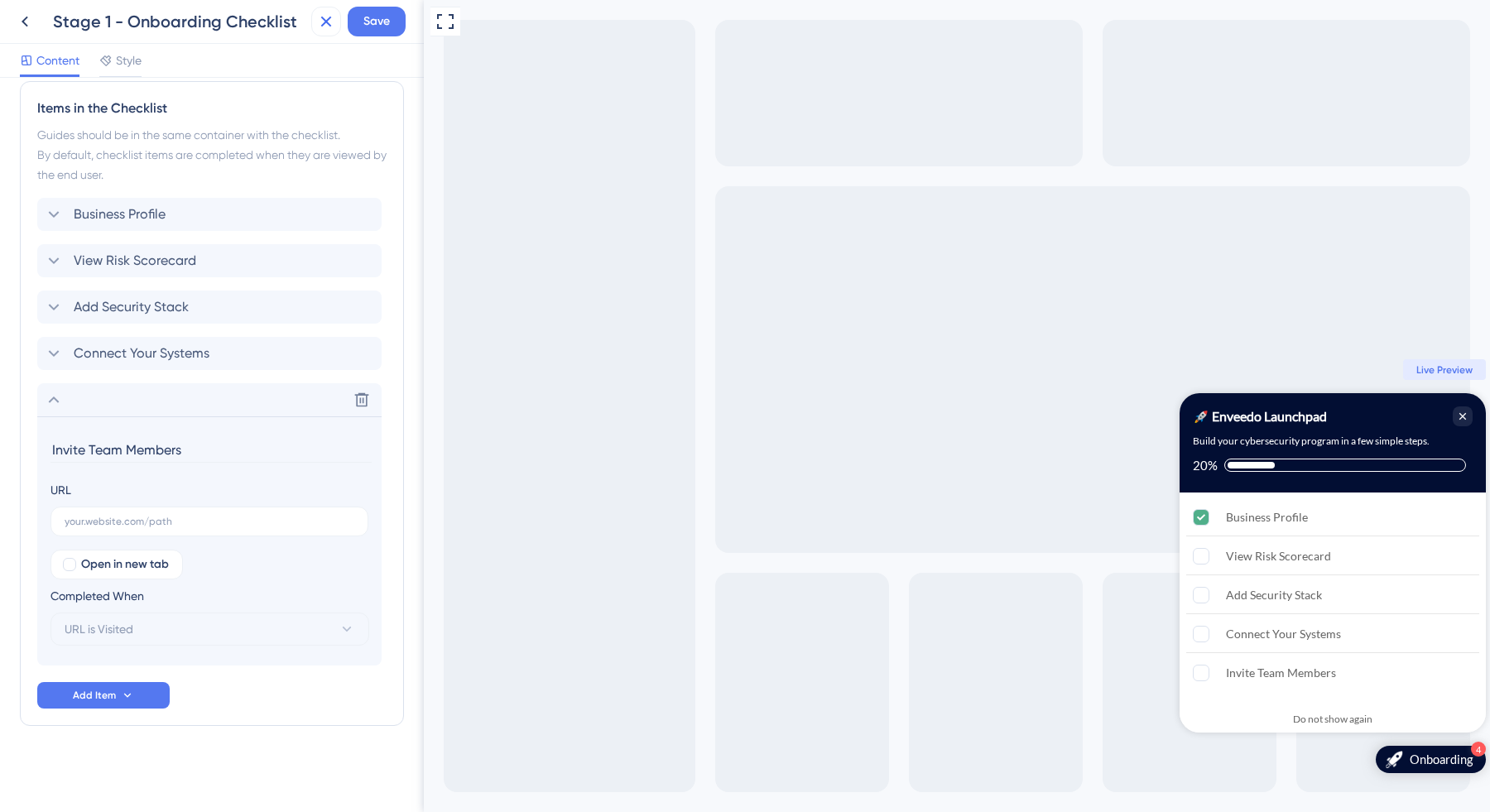 type on "Invite Team Members" 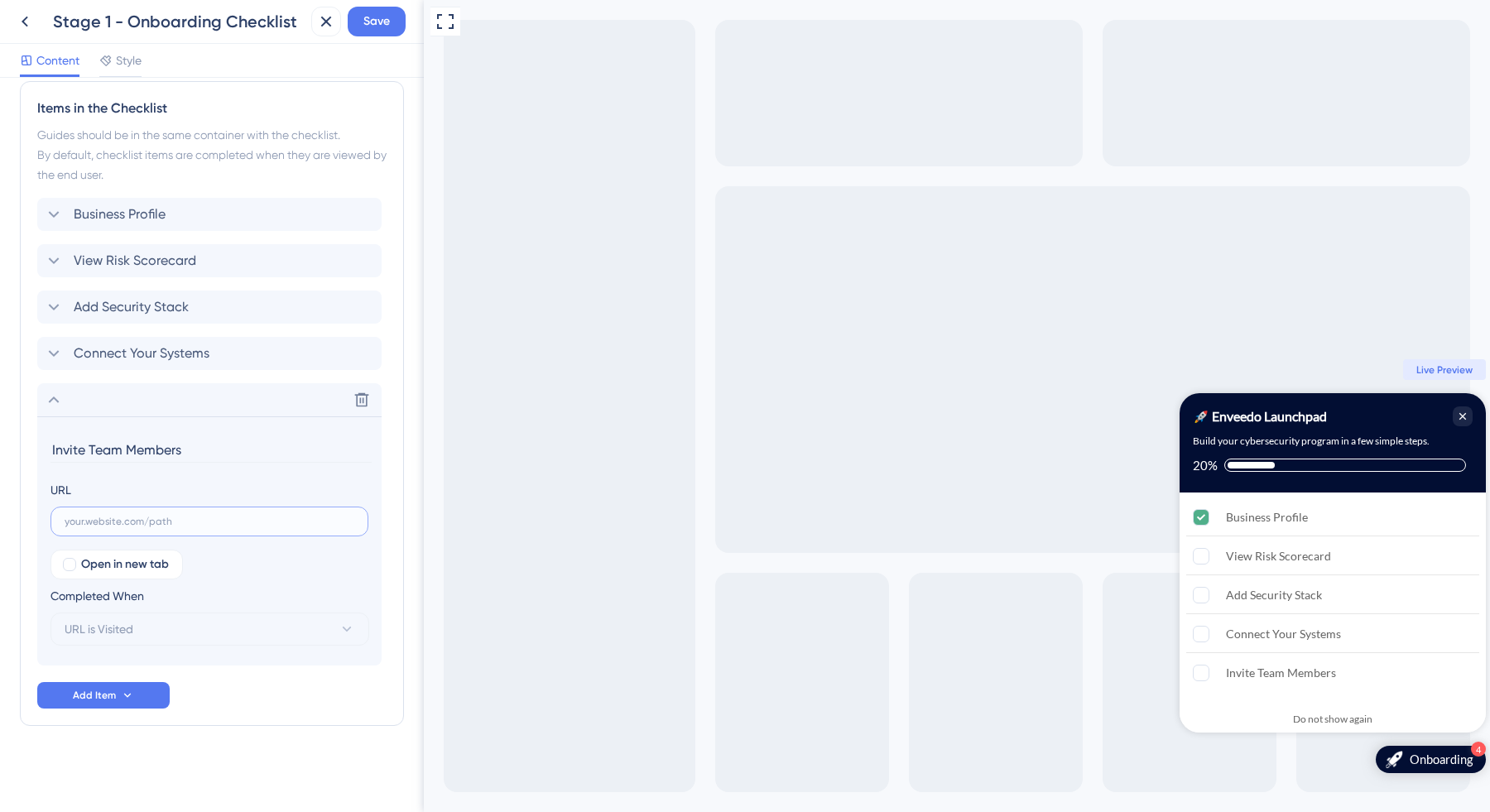 click at bounding box center (209, 521) 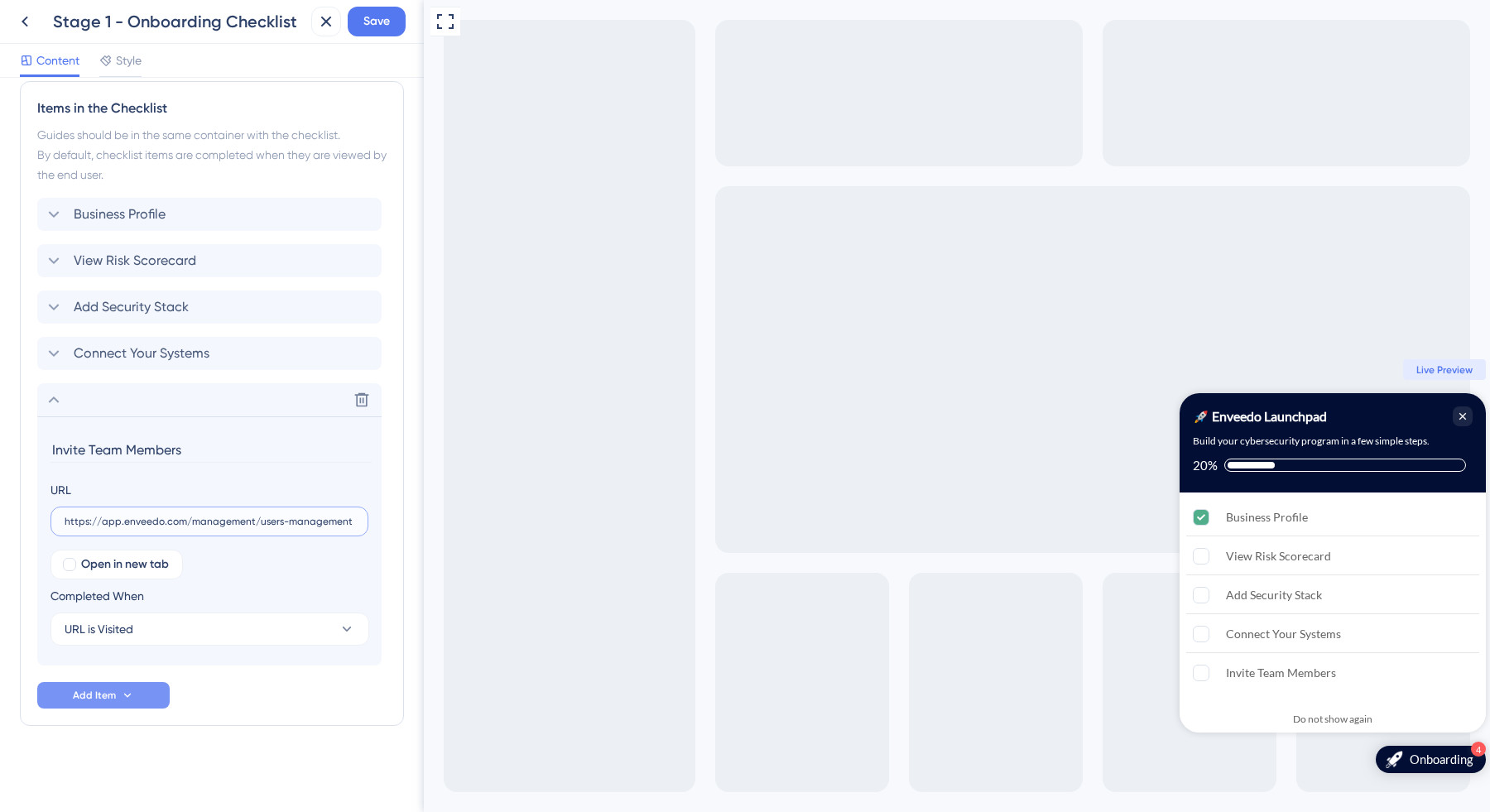 type on "https://app.enveedo.com/management/users-management" 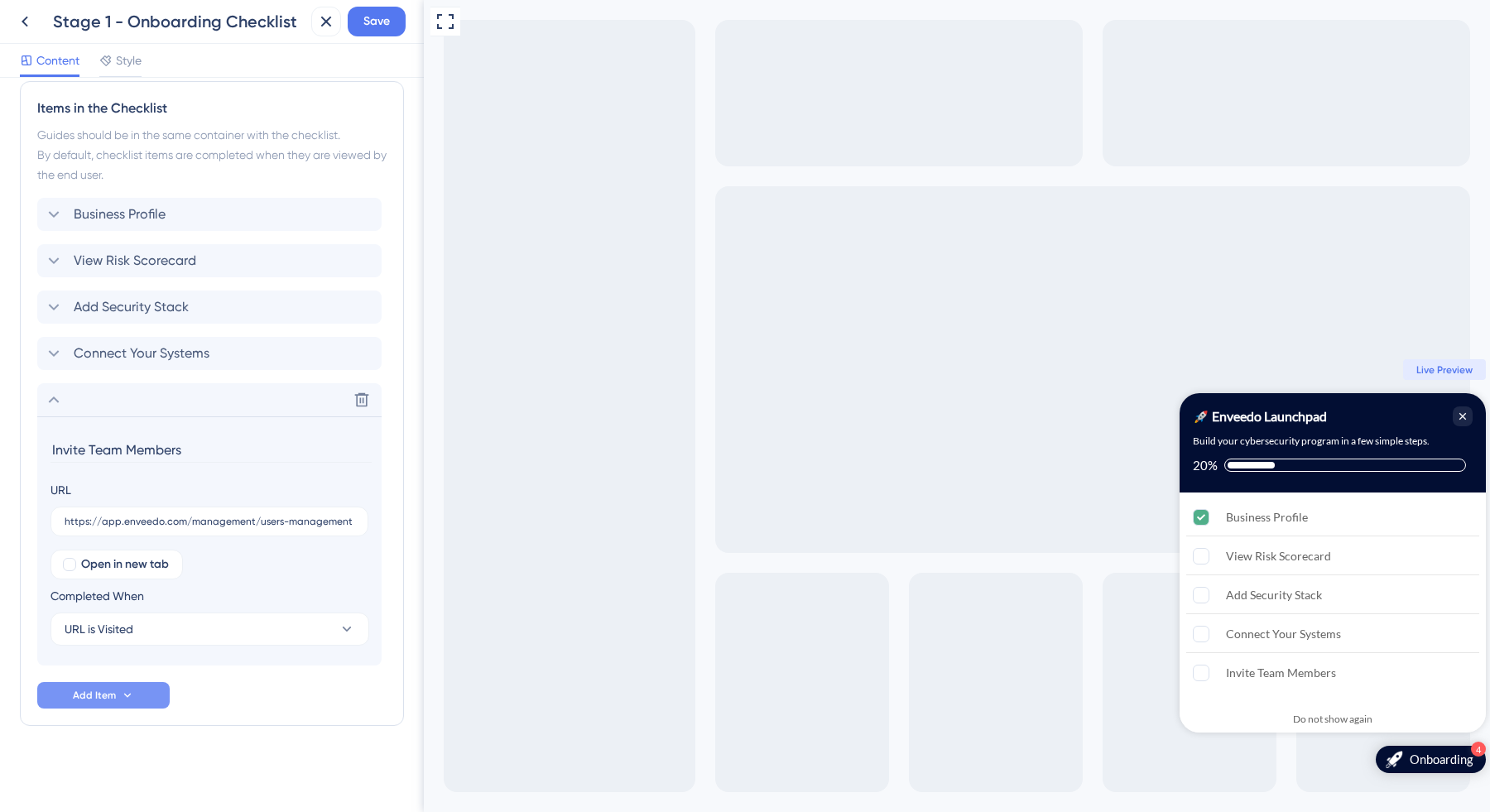 click 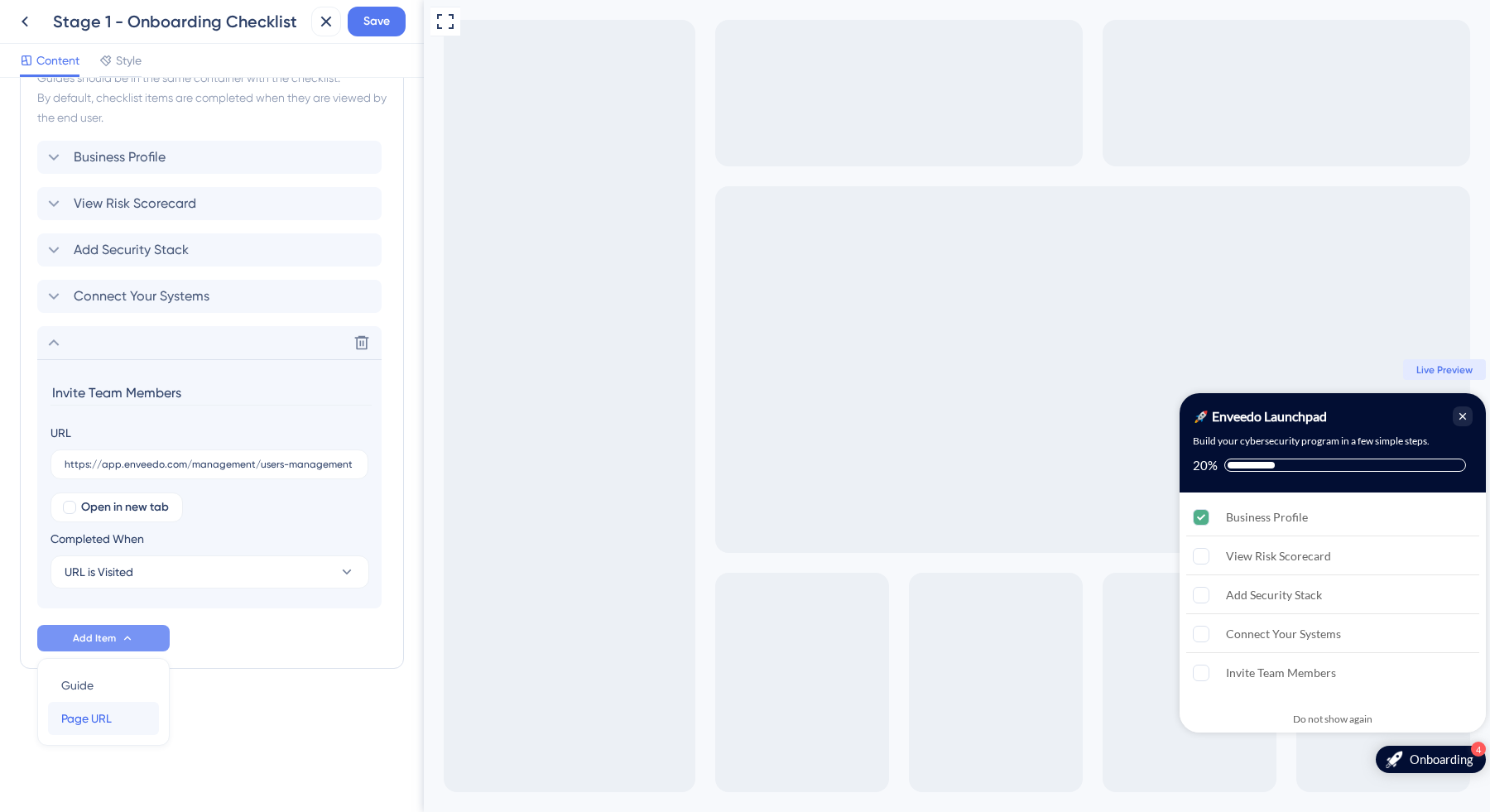 click on "Page URL Page URL" at bounding box center [103, 718] 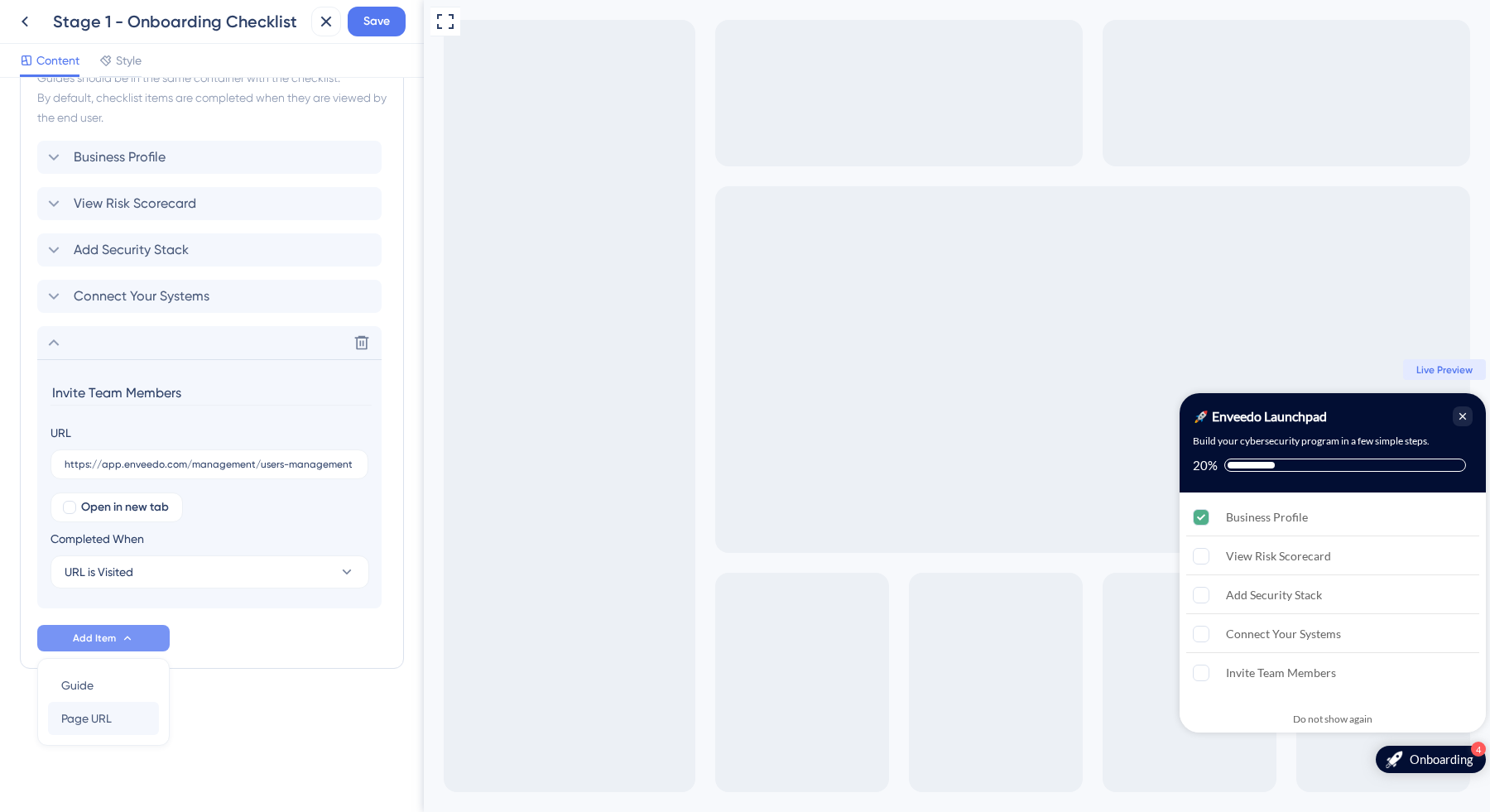 scroll, scrollTop: 755, scrollLeft: 0, axis: vertical 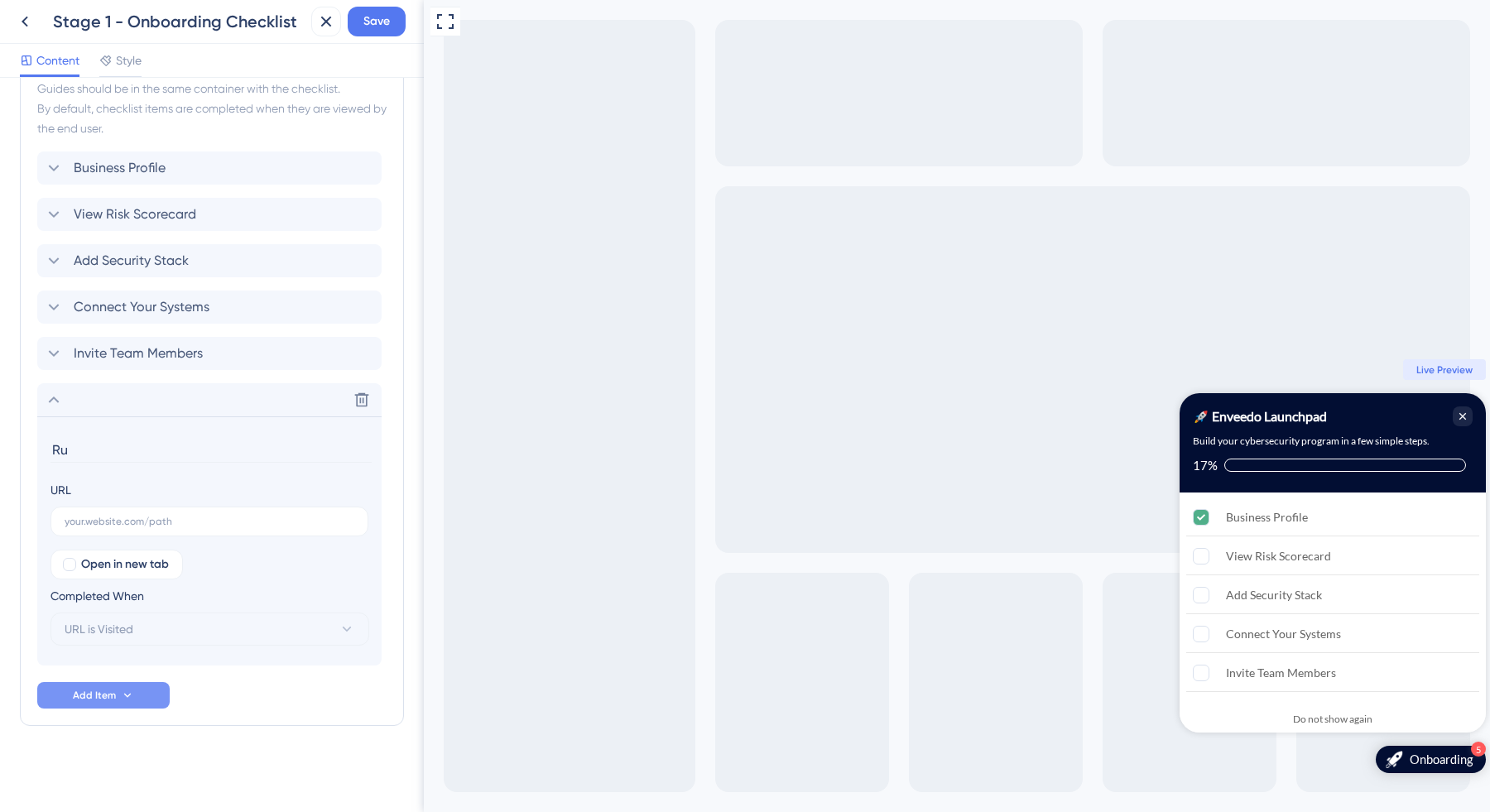 type on "R" 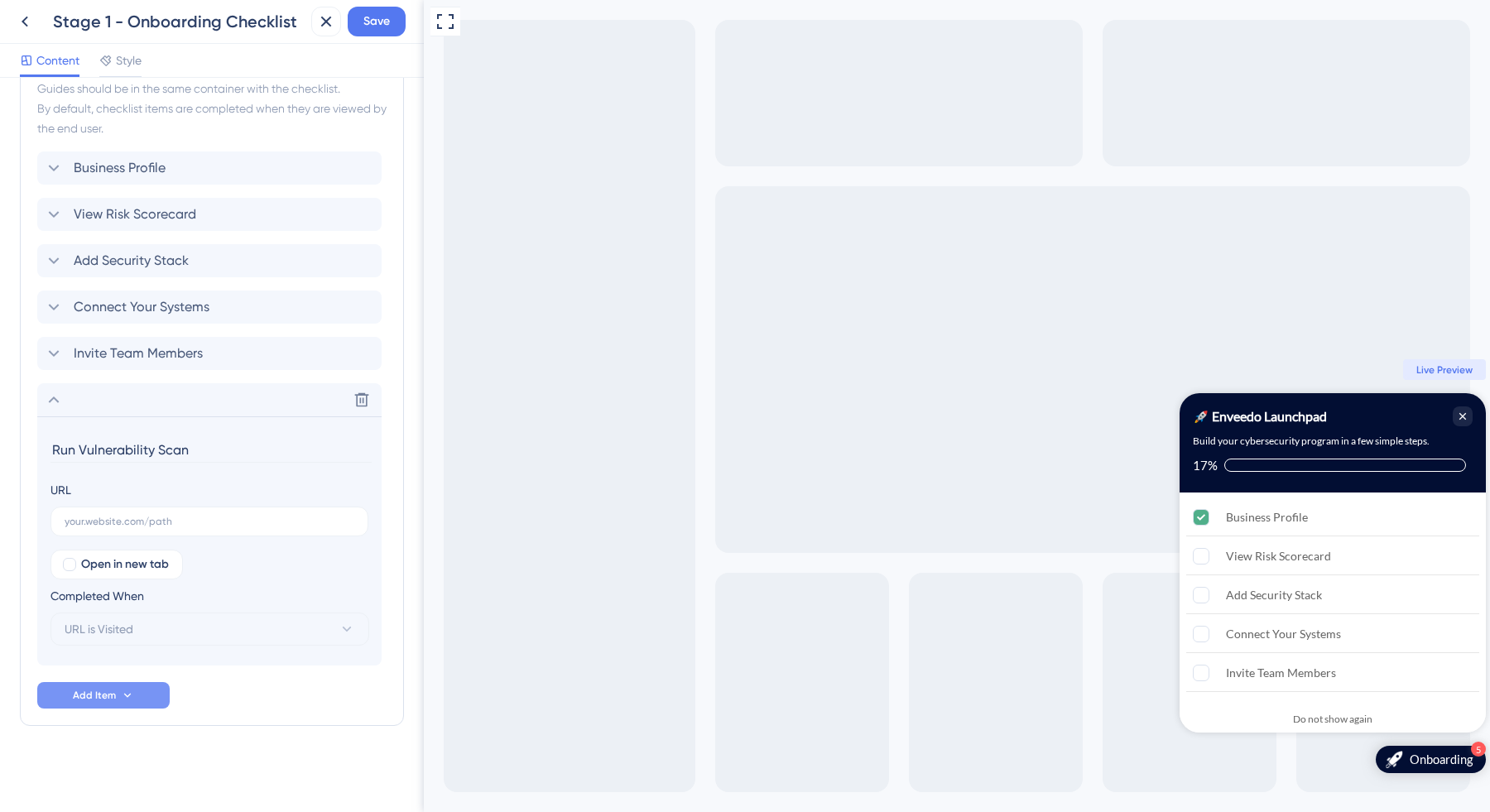 type on "Run Vulnerability Scan" 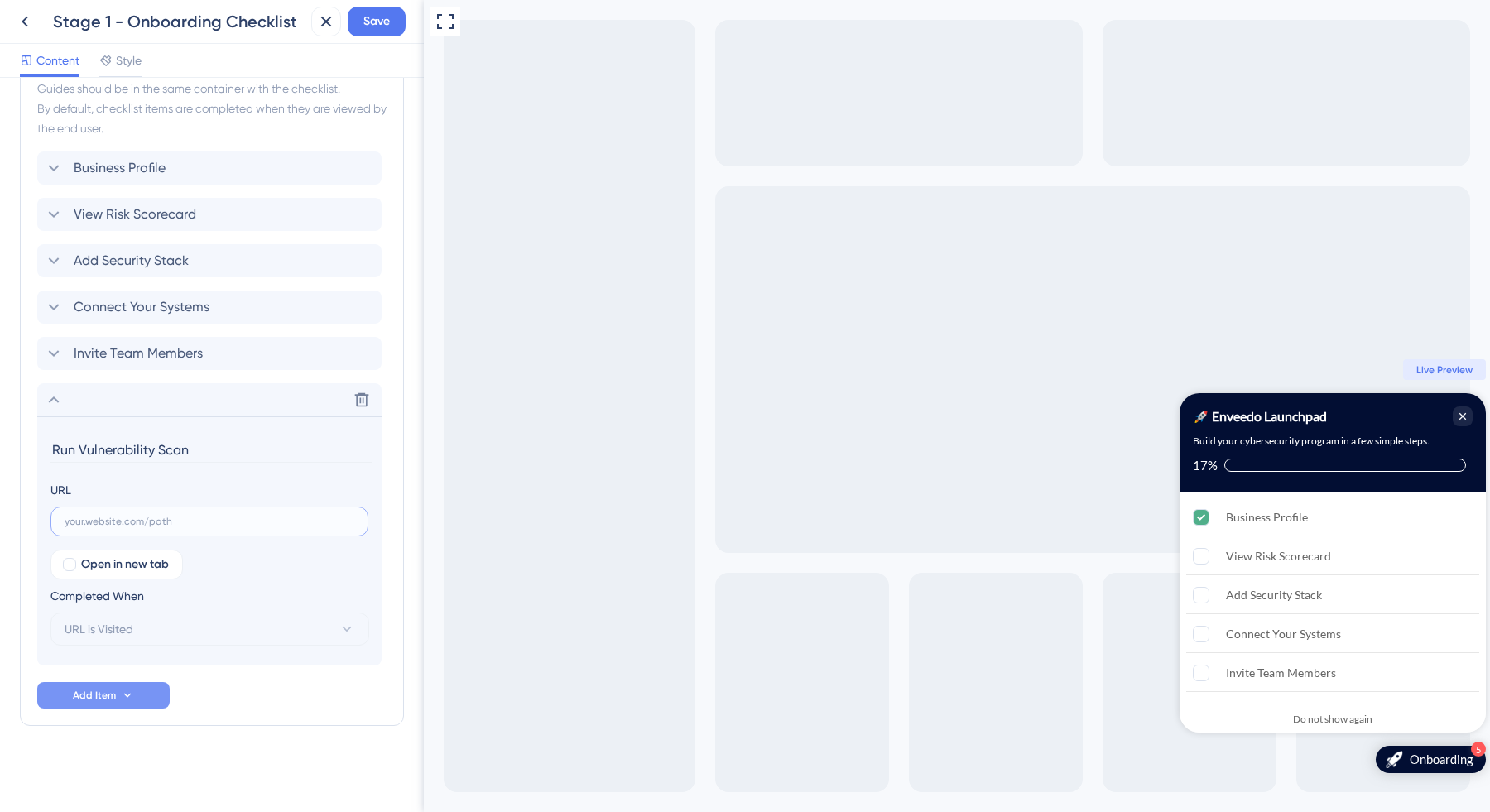 click at bounding box center (209, 521) 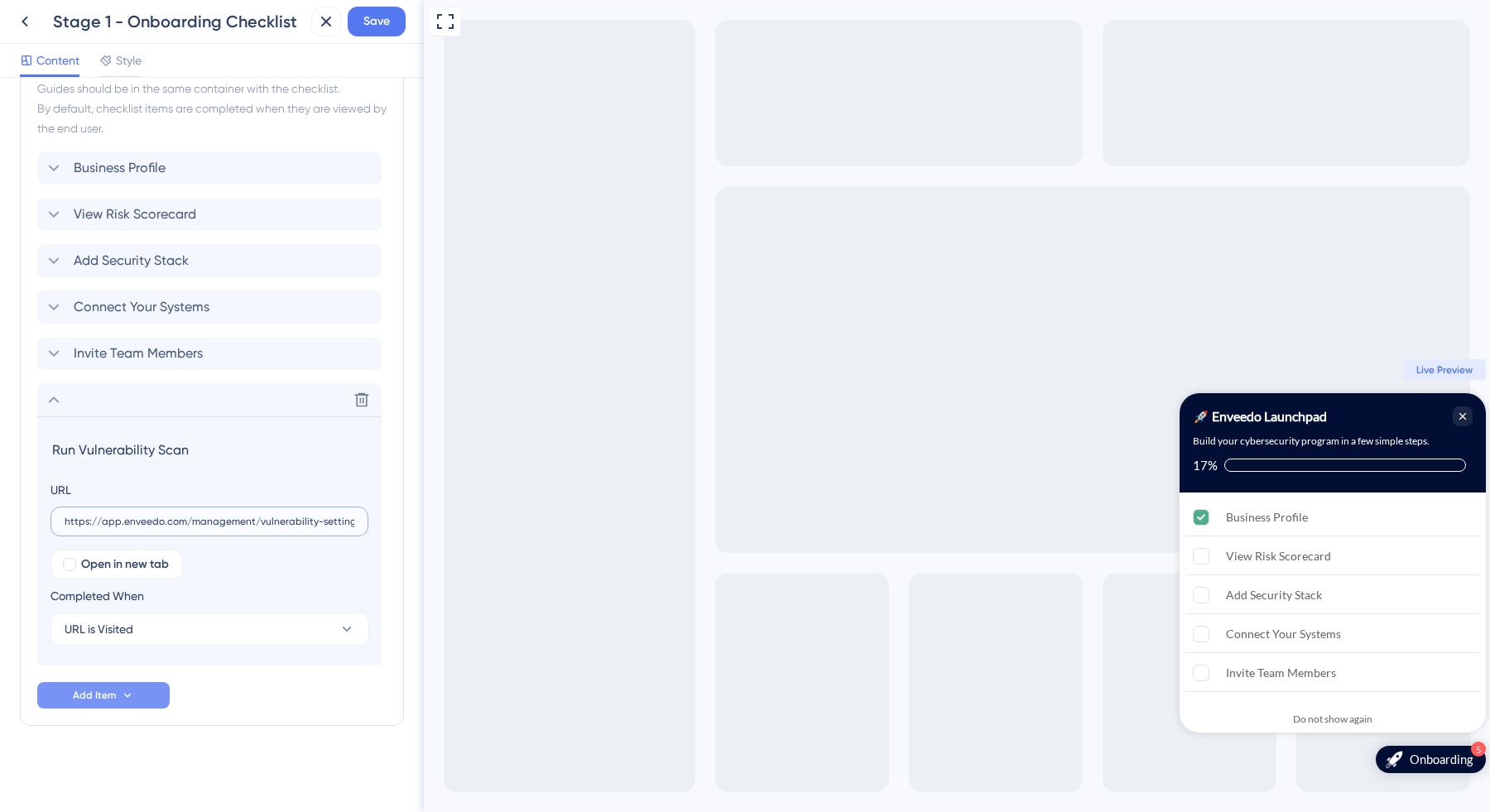 type on "https://app.enveedo.com/management/vulnerability-settings" 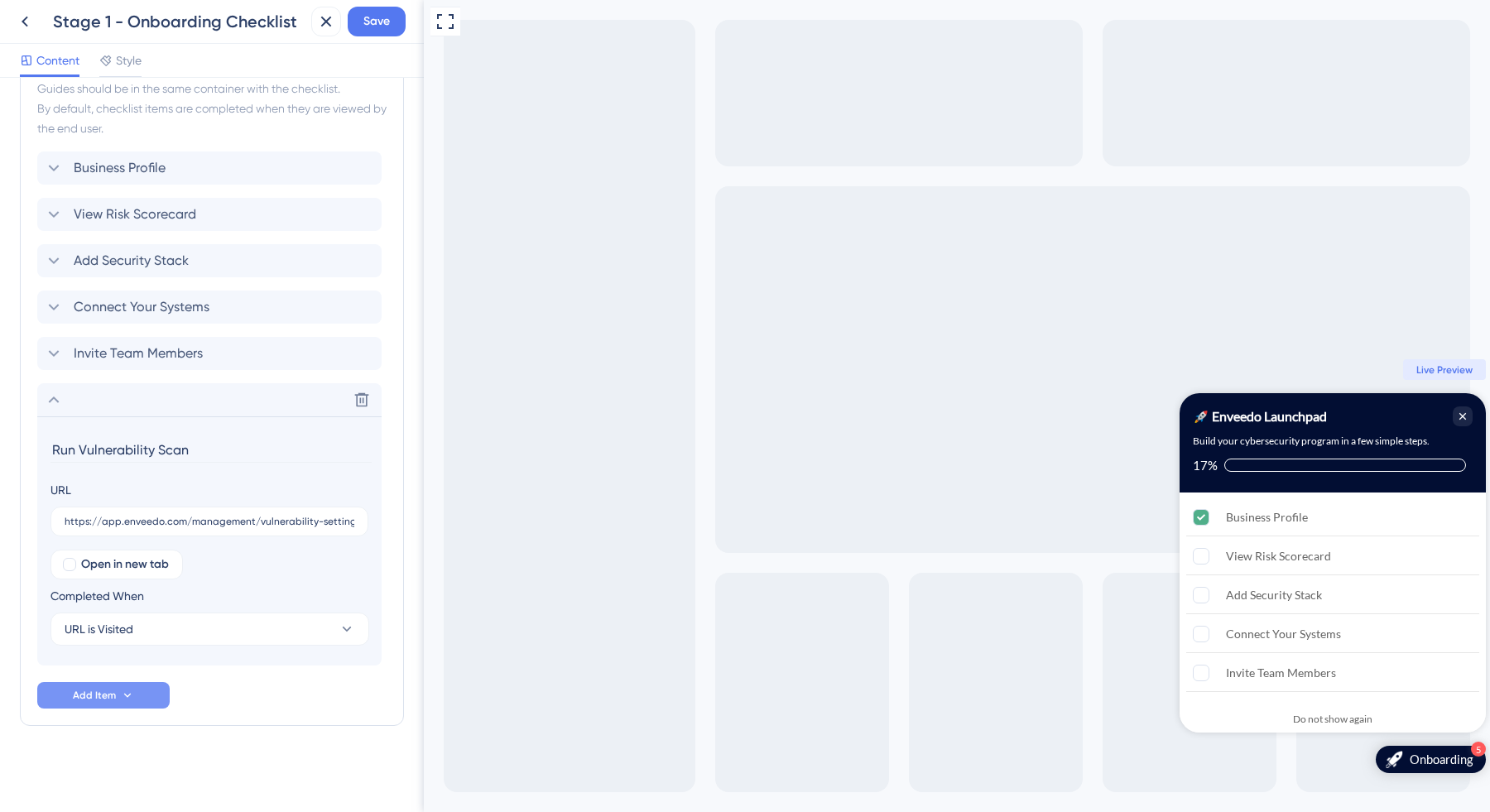 click on "Items in the Checklist Guides should be in the same container with the checklist. By default, checklist items are completed when they are viewed by the end user. Business Profile View Risk Scorecard Add Security Stack Connect Your Systems Invite Team Members Delete Run Vulnerability Scan URL https://app.enveedo.com/management/vulnerability-settings Open in new tab Completed When URL is Visited Add Item" at bounding box center (212, 380) 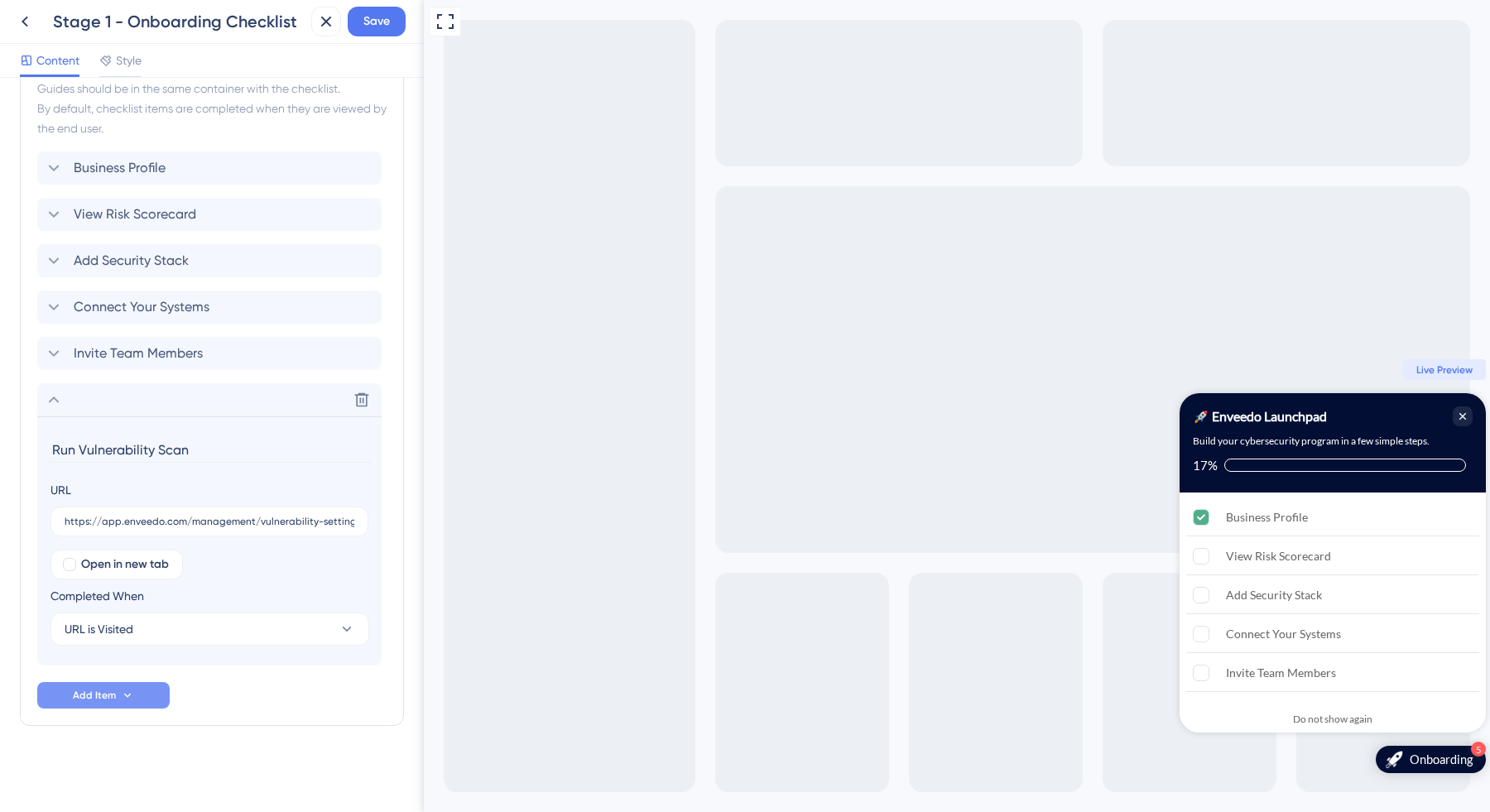 drag, startPoint x: 176, startPoint y: 303, endPoint x: 211, endPoint y: 733, distance: 431.4221 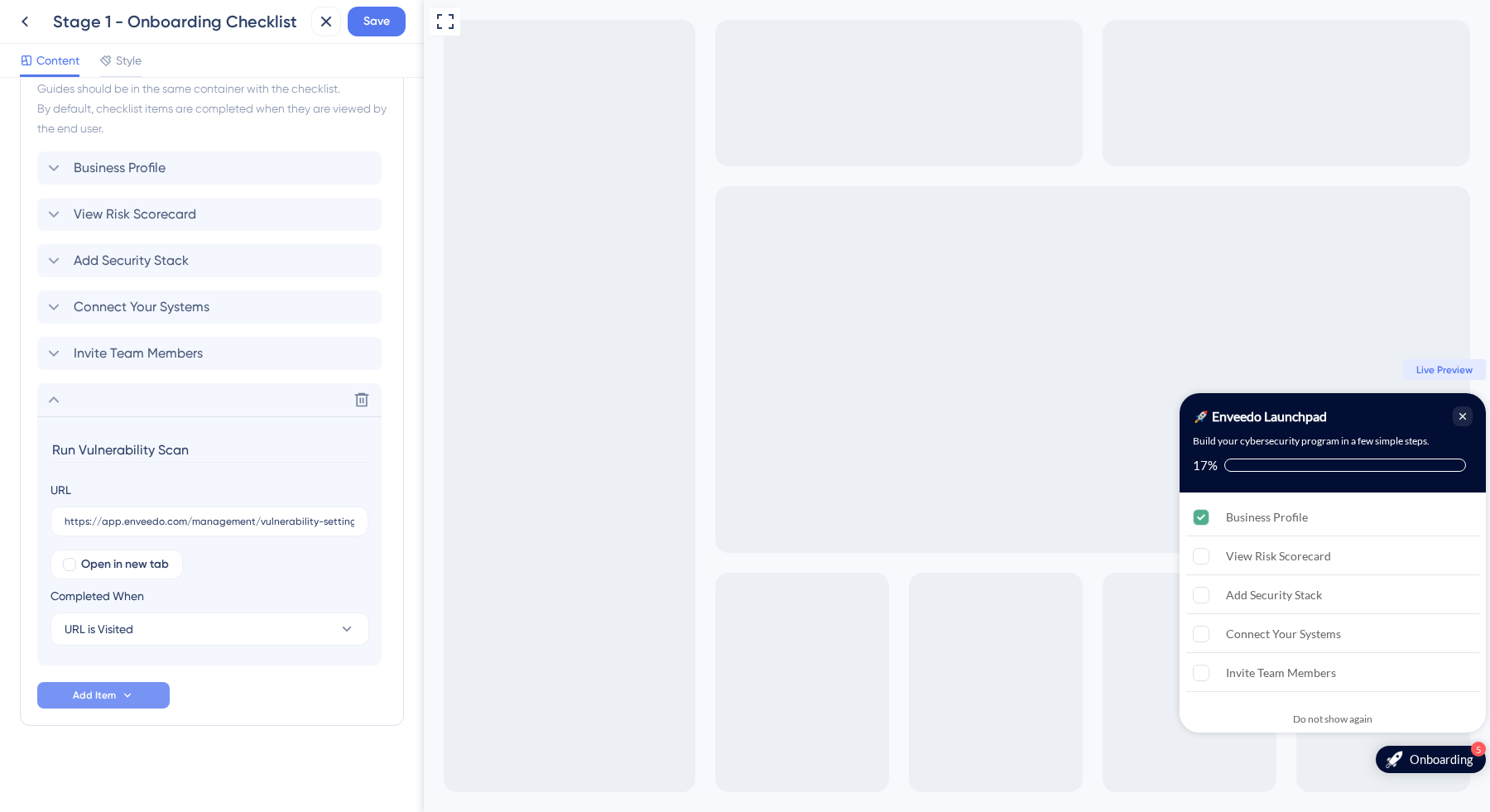 click on "Checklist Header Title 🚀 Enveedo Launchpad Subtitle Build your cybersecurity  program in a few simple steps. Functions Progress Bar On Unlock checklist items in order Dismiss Option On Dismiss Button Text Do not show again Dismiss Modal Text Are you sure you want to dismiss this checklist? Confirm Button Text Yes Cancel Button Text No Items in the Checklist Guides should be in the same container with the checklist. By default, checklist items are completed when they are viewed by the end user. Business Profile View Risk Scorecard Add Security Stack Connect Your Systems Invite Team Members Delete Run Vulnerability Scan URL https://app.enveedo.com/management/vulnerability-settings Open in new tab Completed When URL is Visited Add Item" at bounding box center [212, 67] 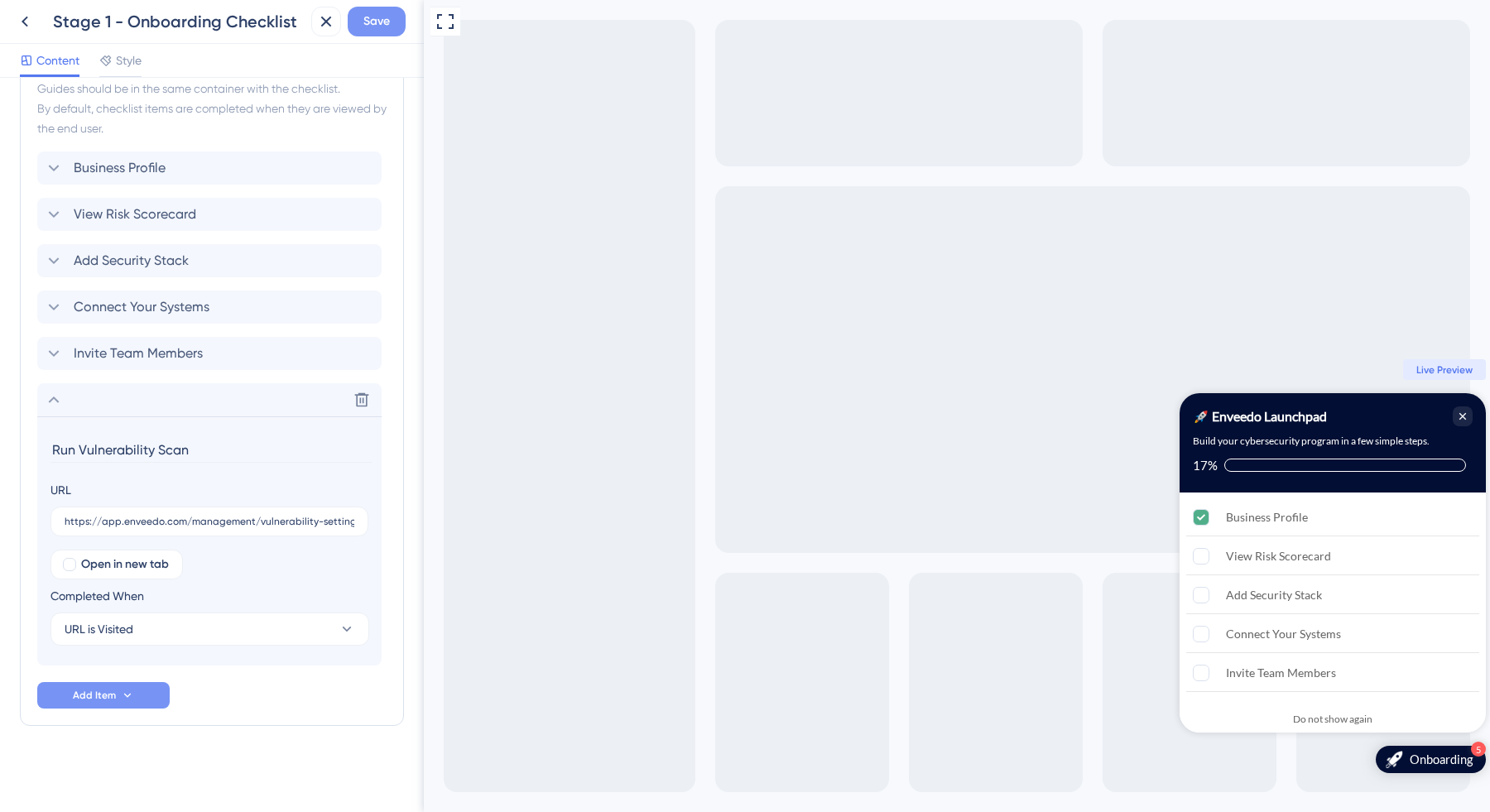 click on "Save" at bounding box center (377, 22) 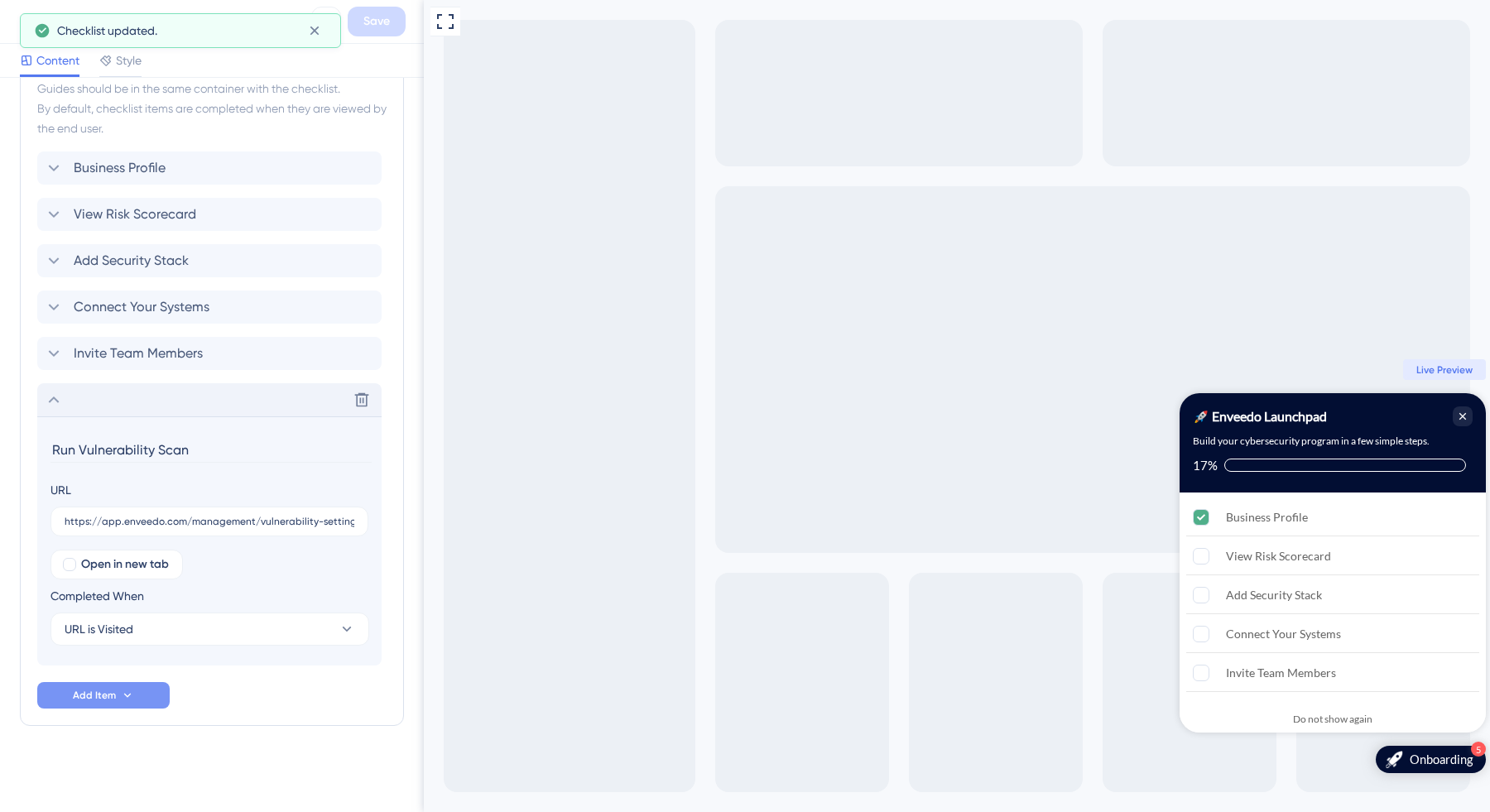 click 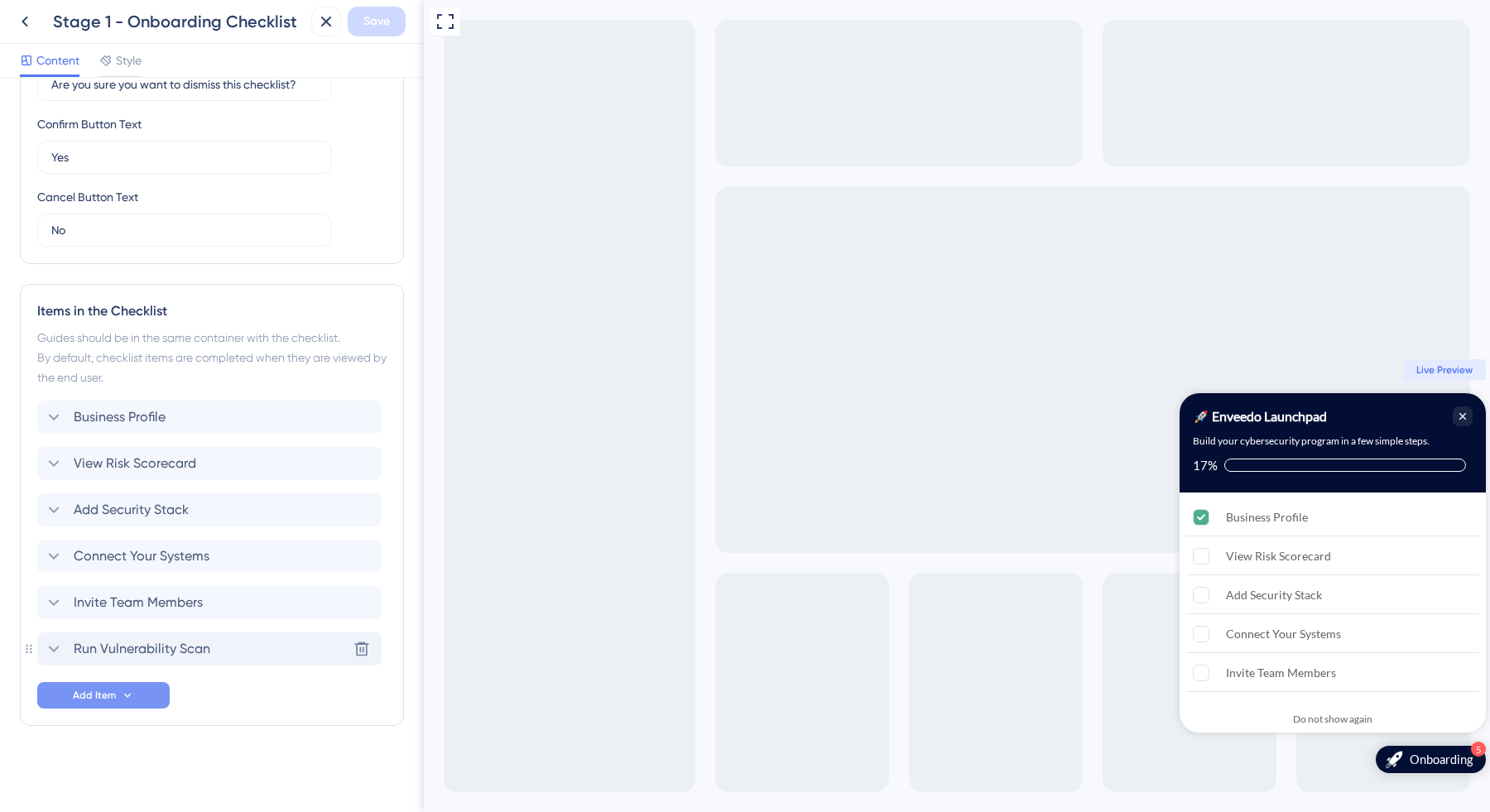 click on "Items in the Checklist Guides should be in the same container with the checklist. By default, checklist items are completed when they are viewed by the end user. Business Profile View Risk Scorecard Add Security Stack Connect Your Systems Invite Team Members Run Vulnerability Scan Delete Add Item" at bounding box center (212, 505) 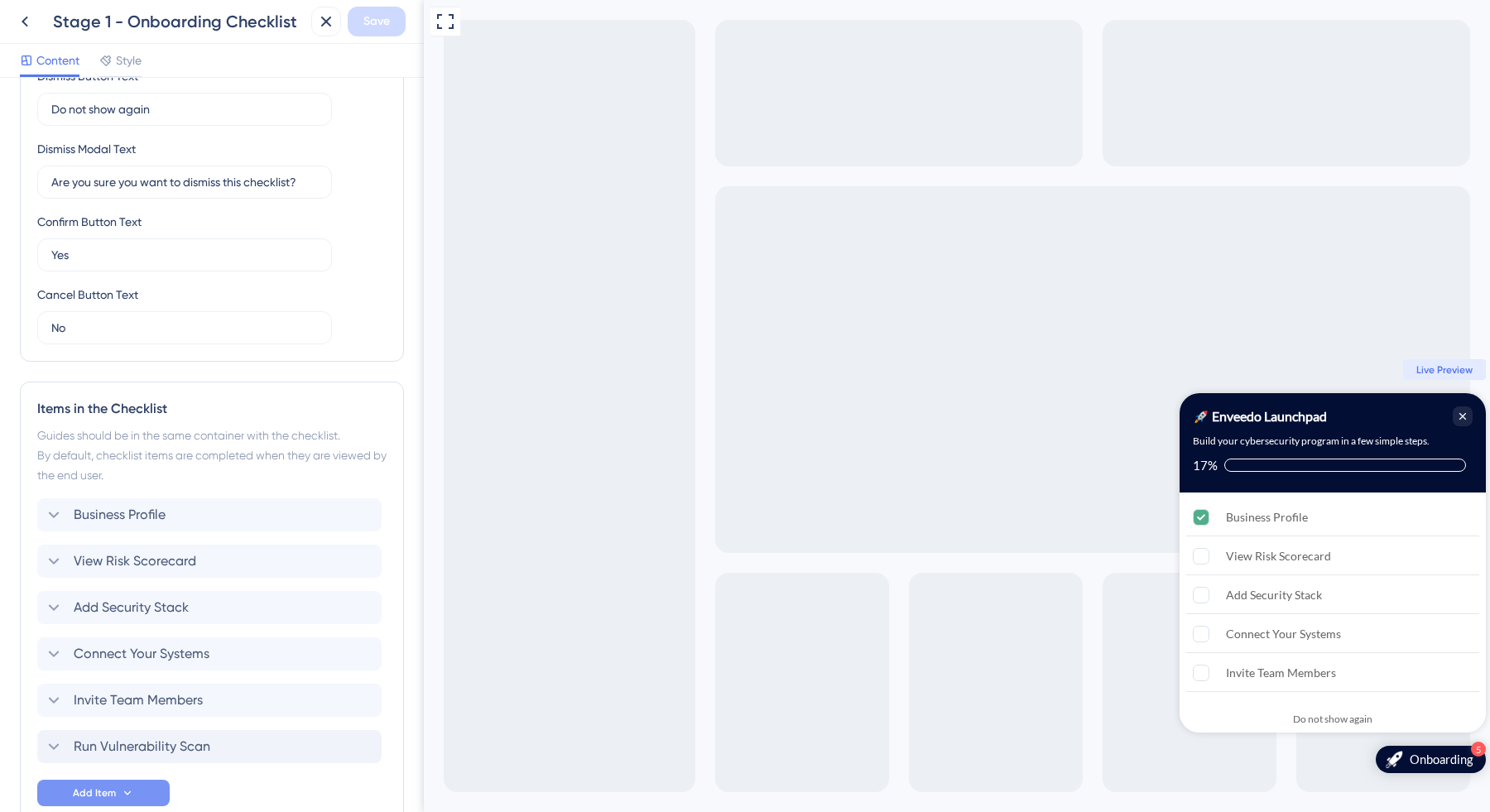 scroll, scrollTop: 506, scrollLeft: 0, axis: vertical 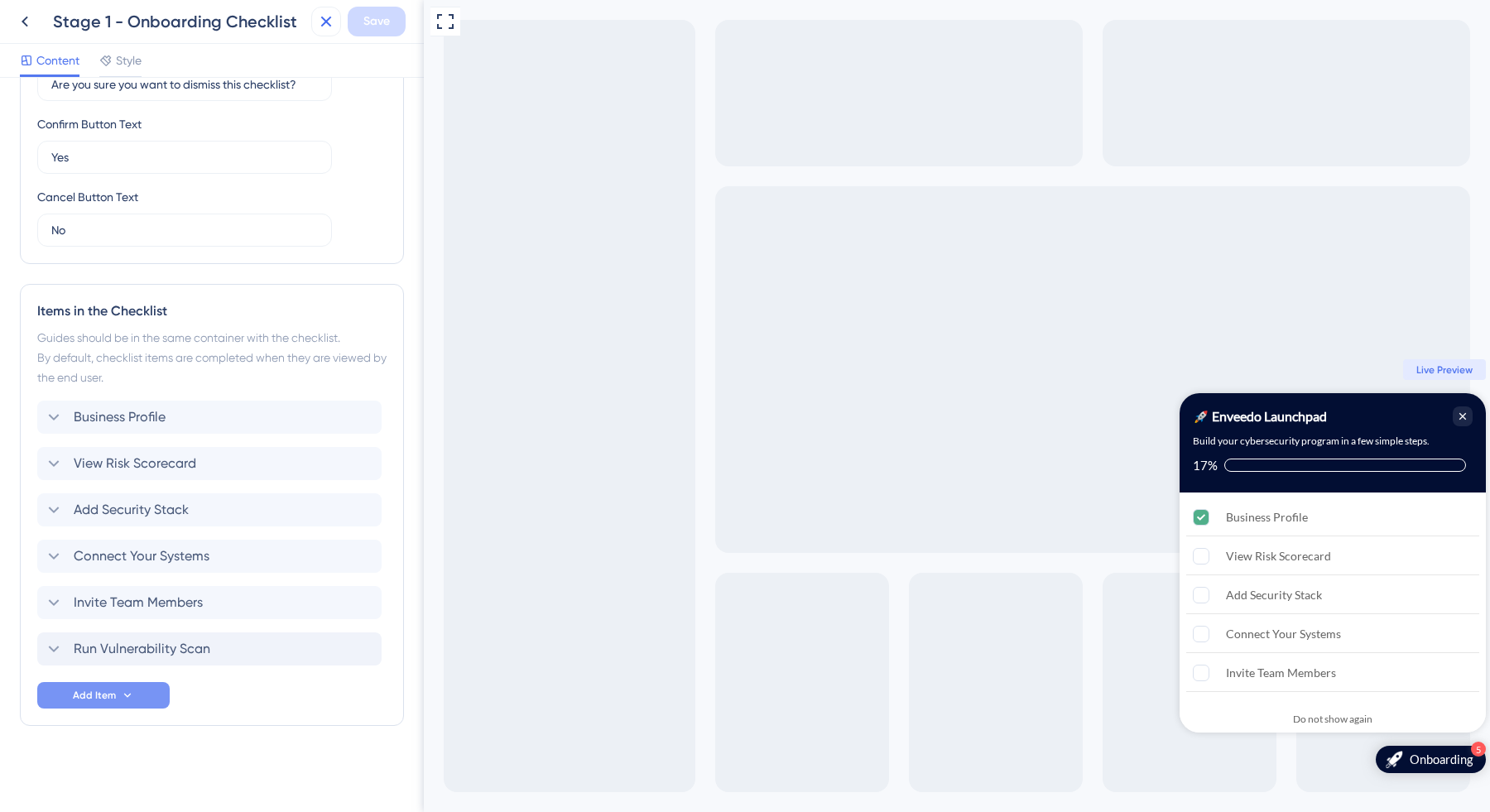 click 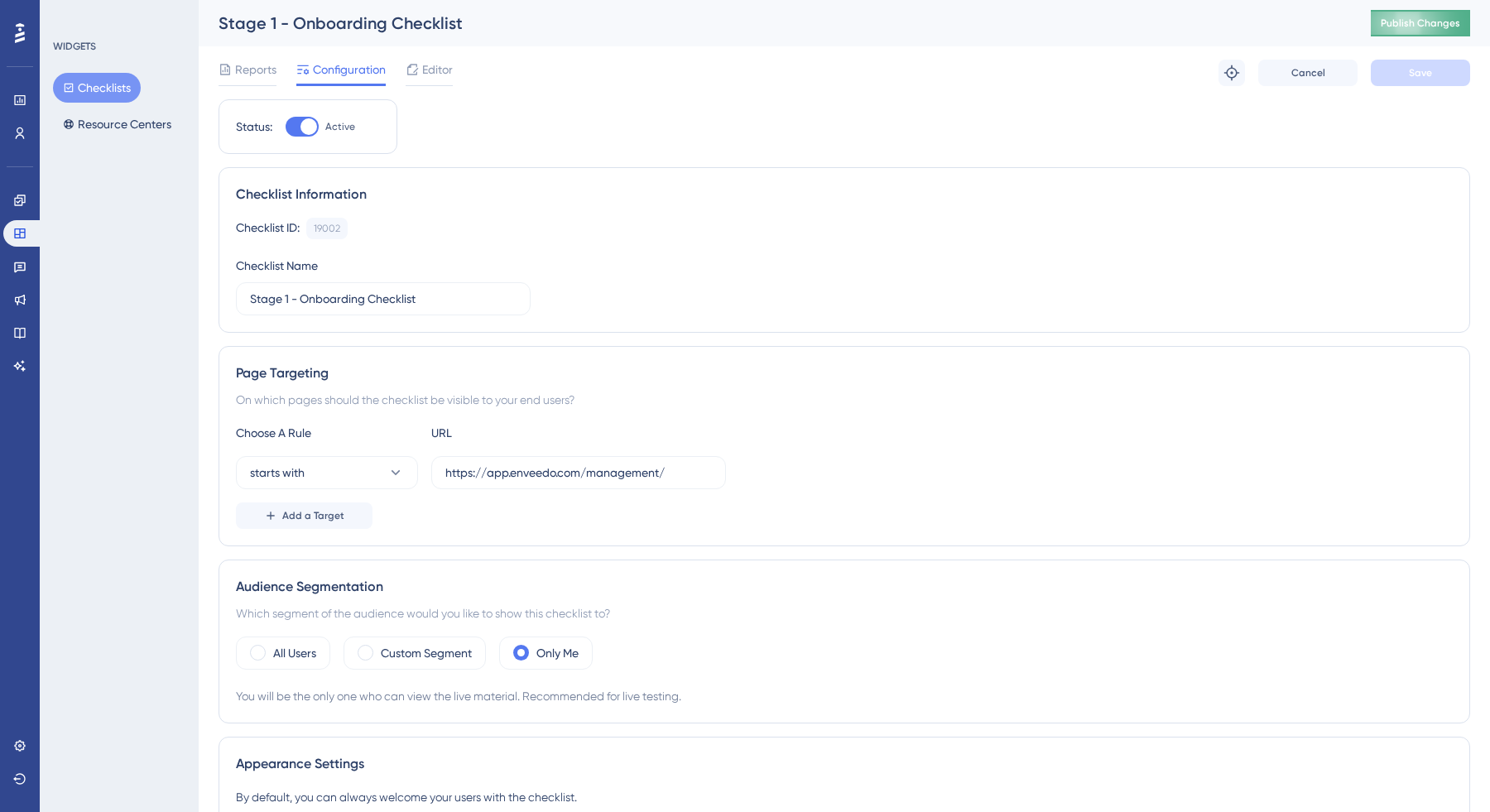 scroll, scrollTop: 0, scrollLeft: 0, axis: both 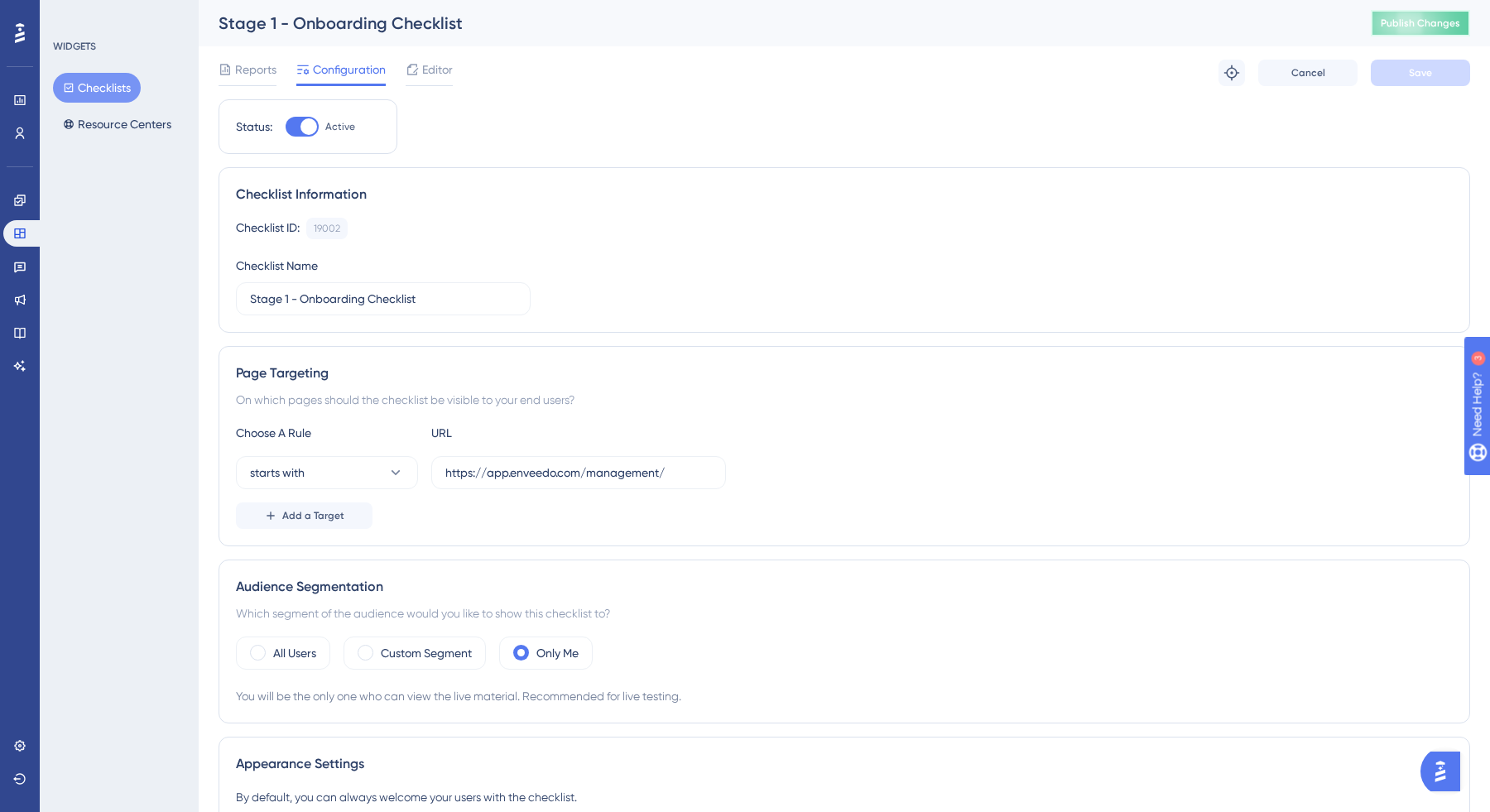 click on "Publish Changes" at bounding box center [1420, 23] 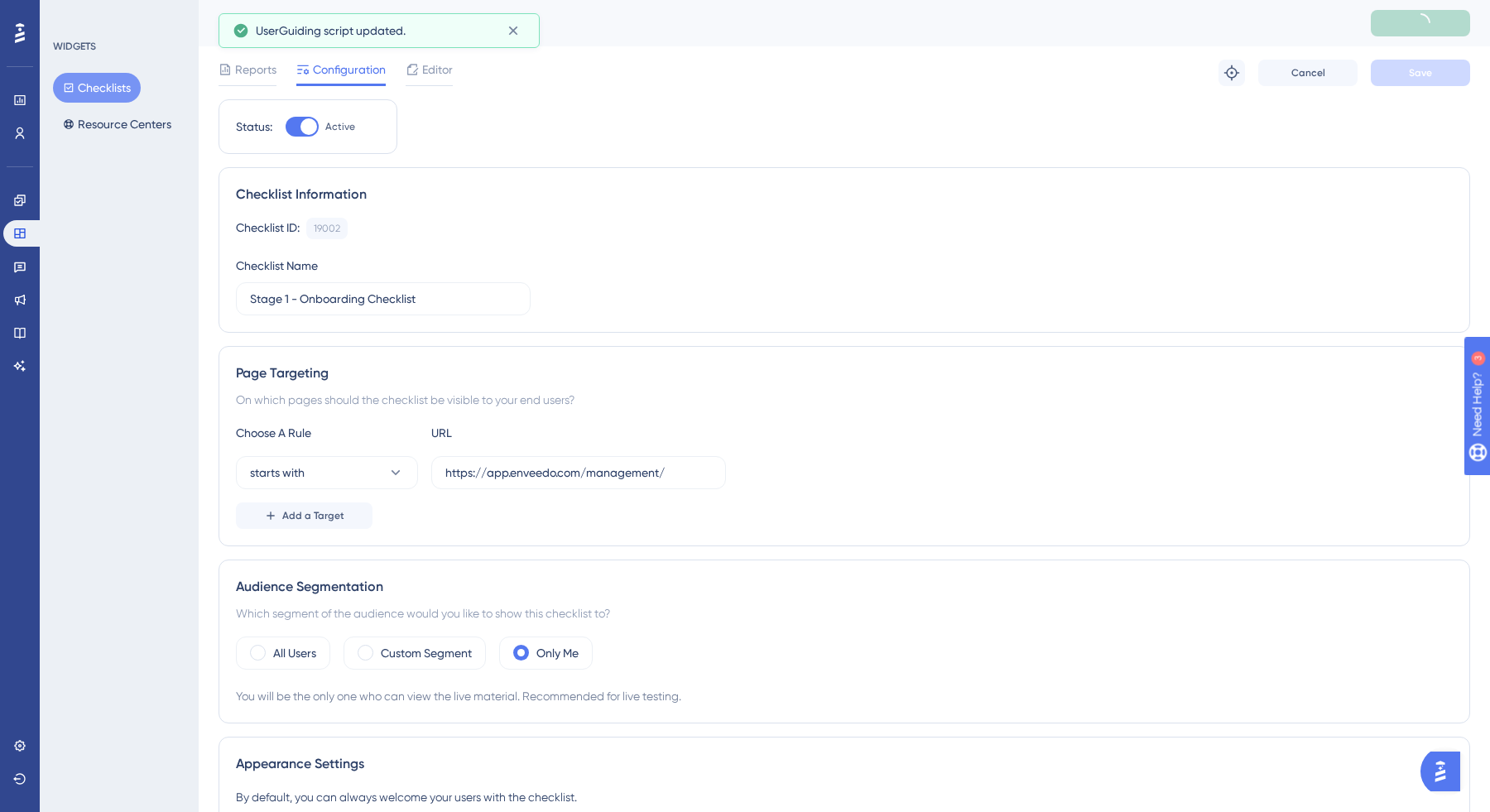 click on "Checklists" at bounding box center (97, 88) 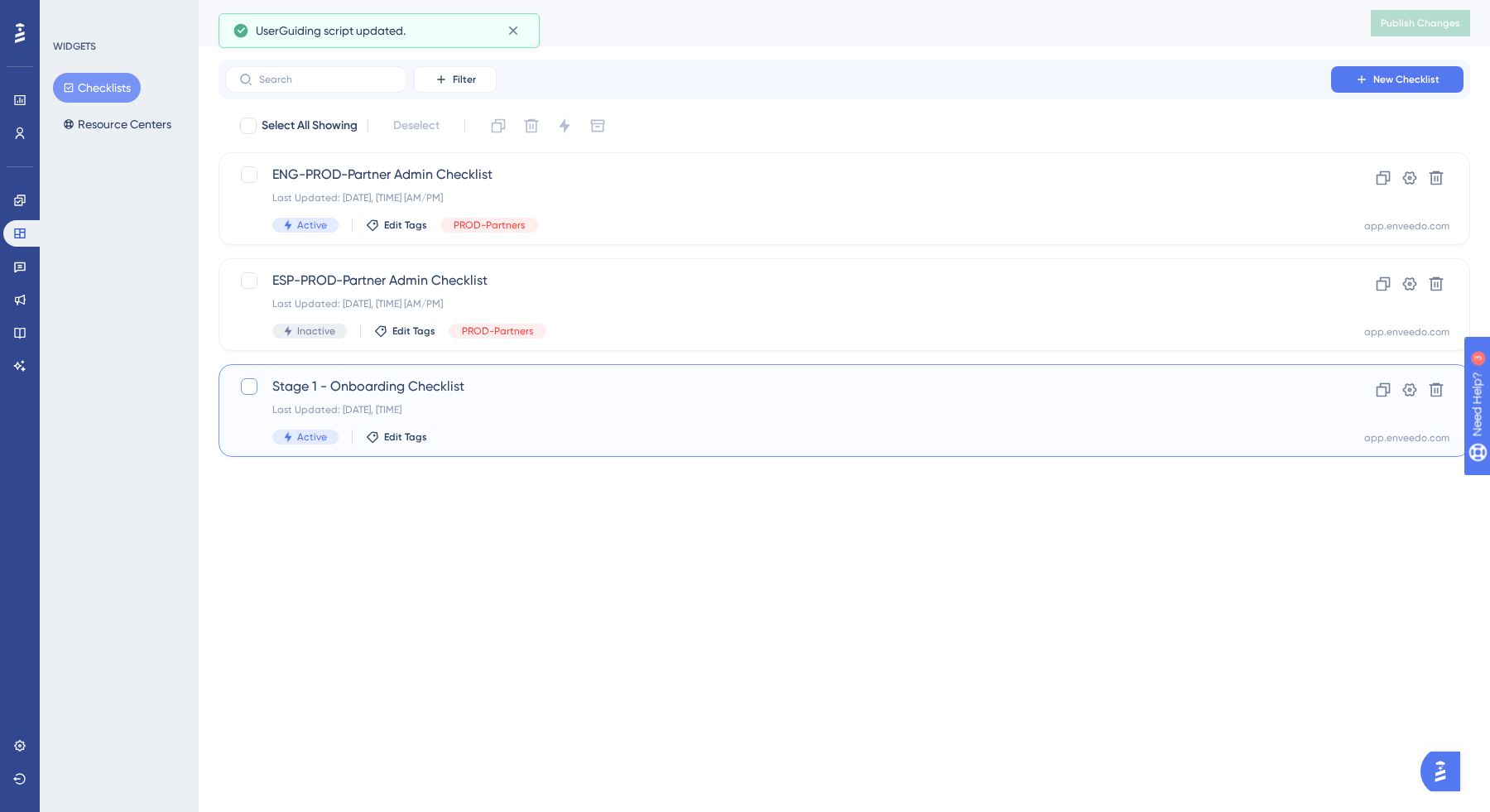 click at bounding box center (249, 387) 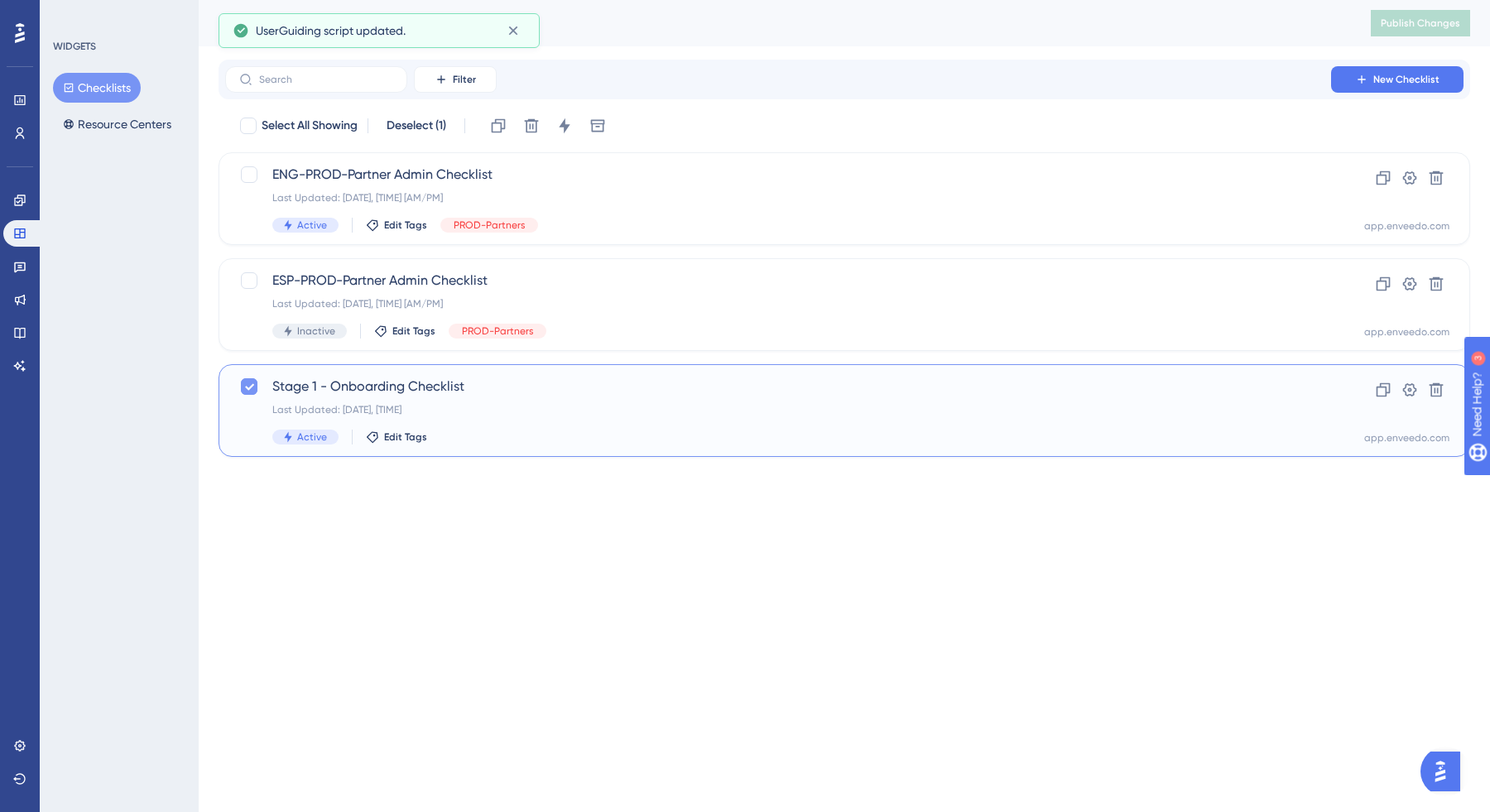 click 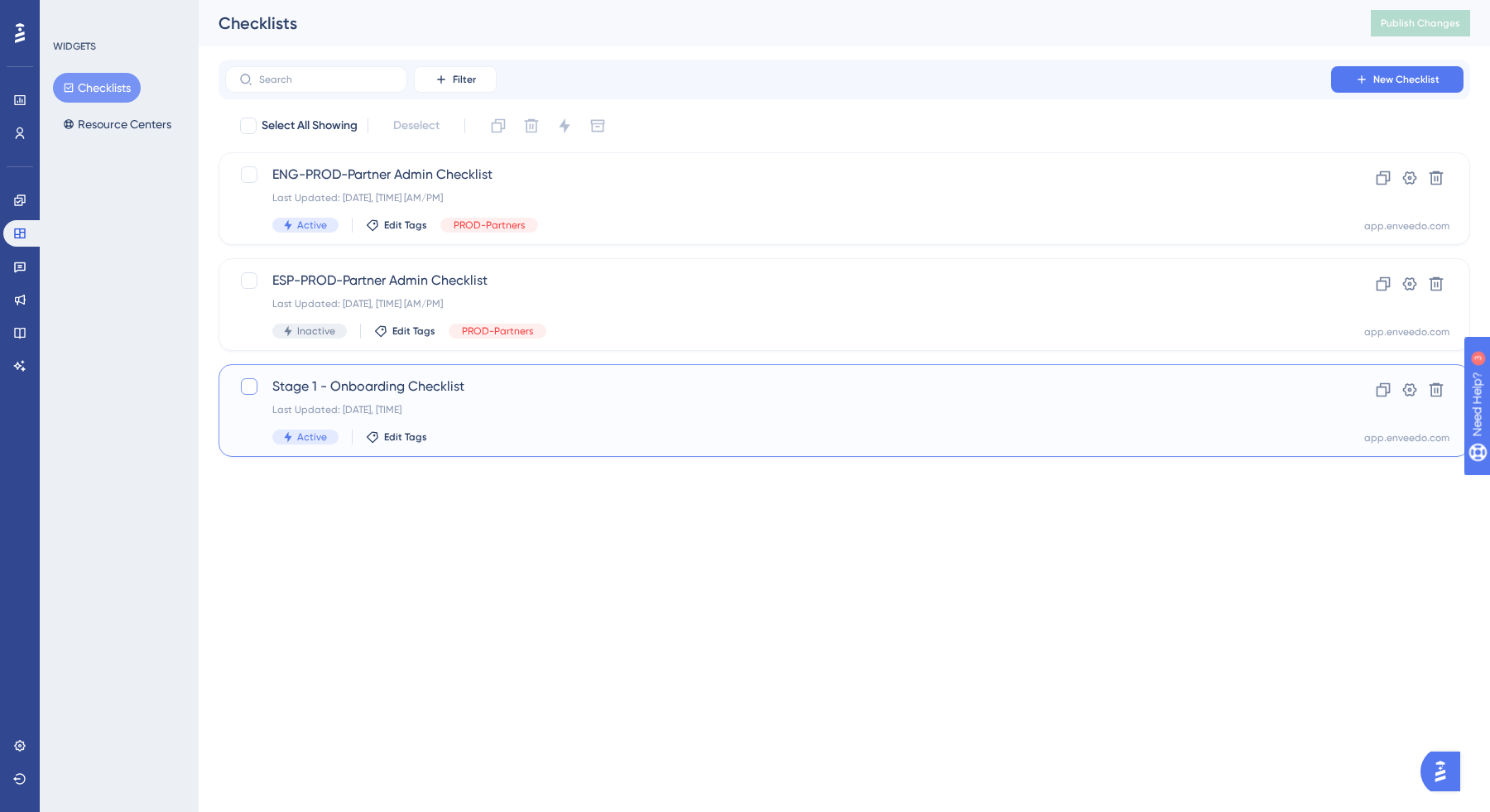 click at bounding box center (249, 387) 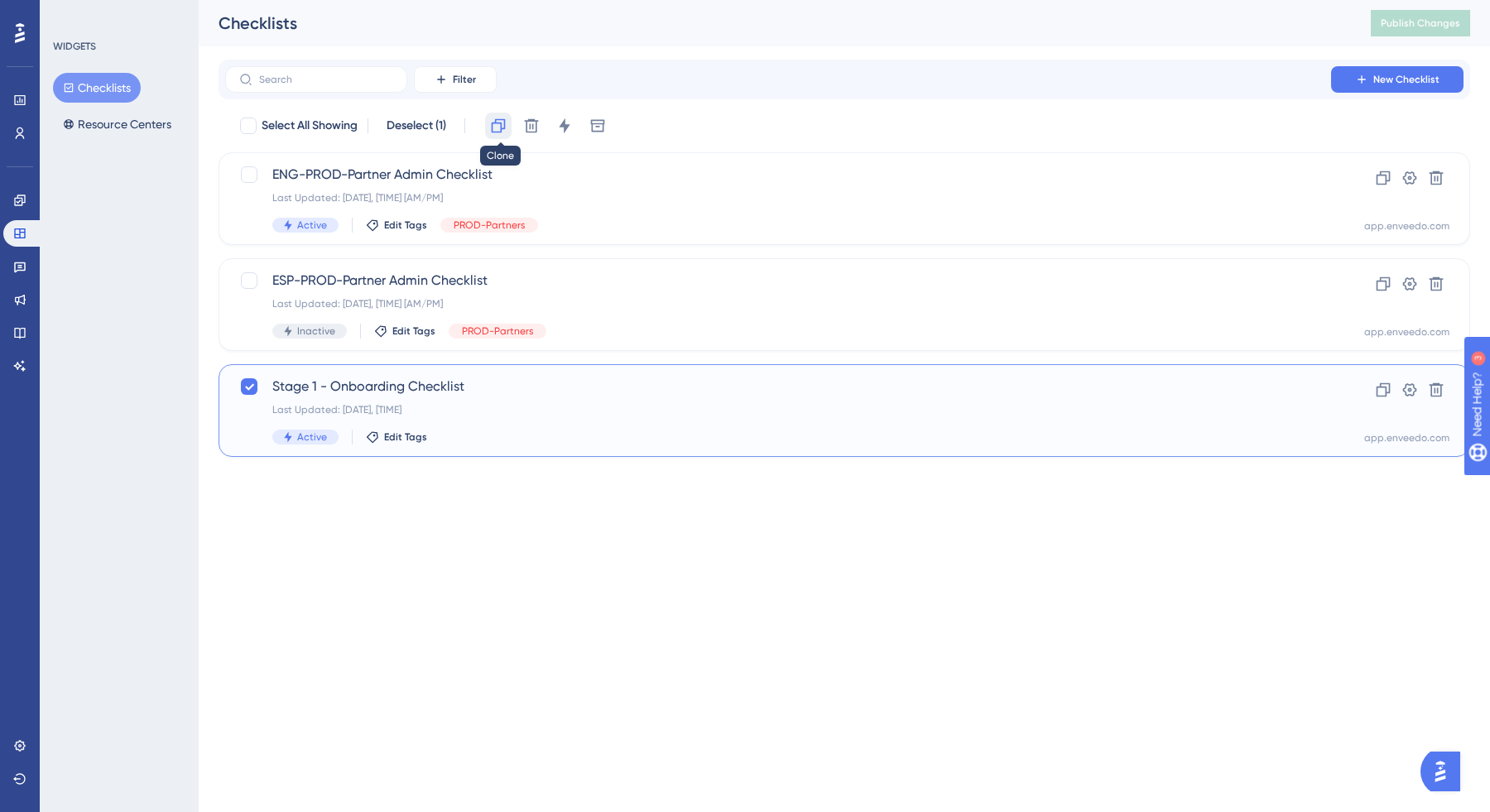 click 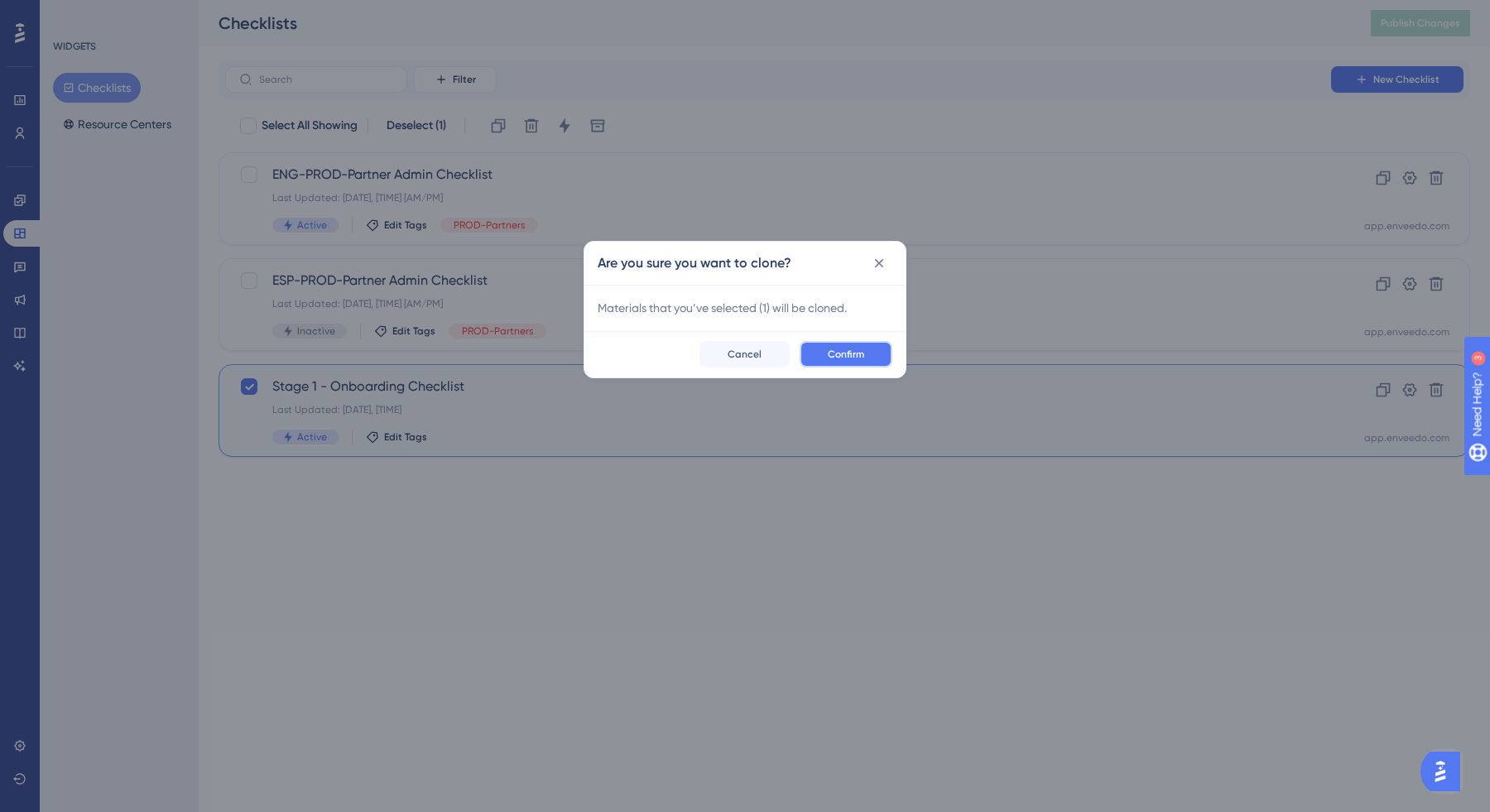 click on "Confirm" at bounding box center [846, 354] 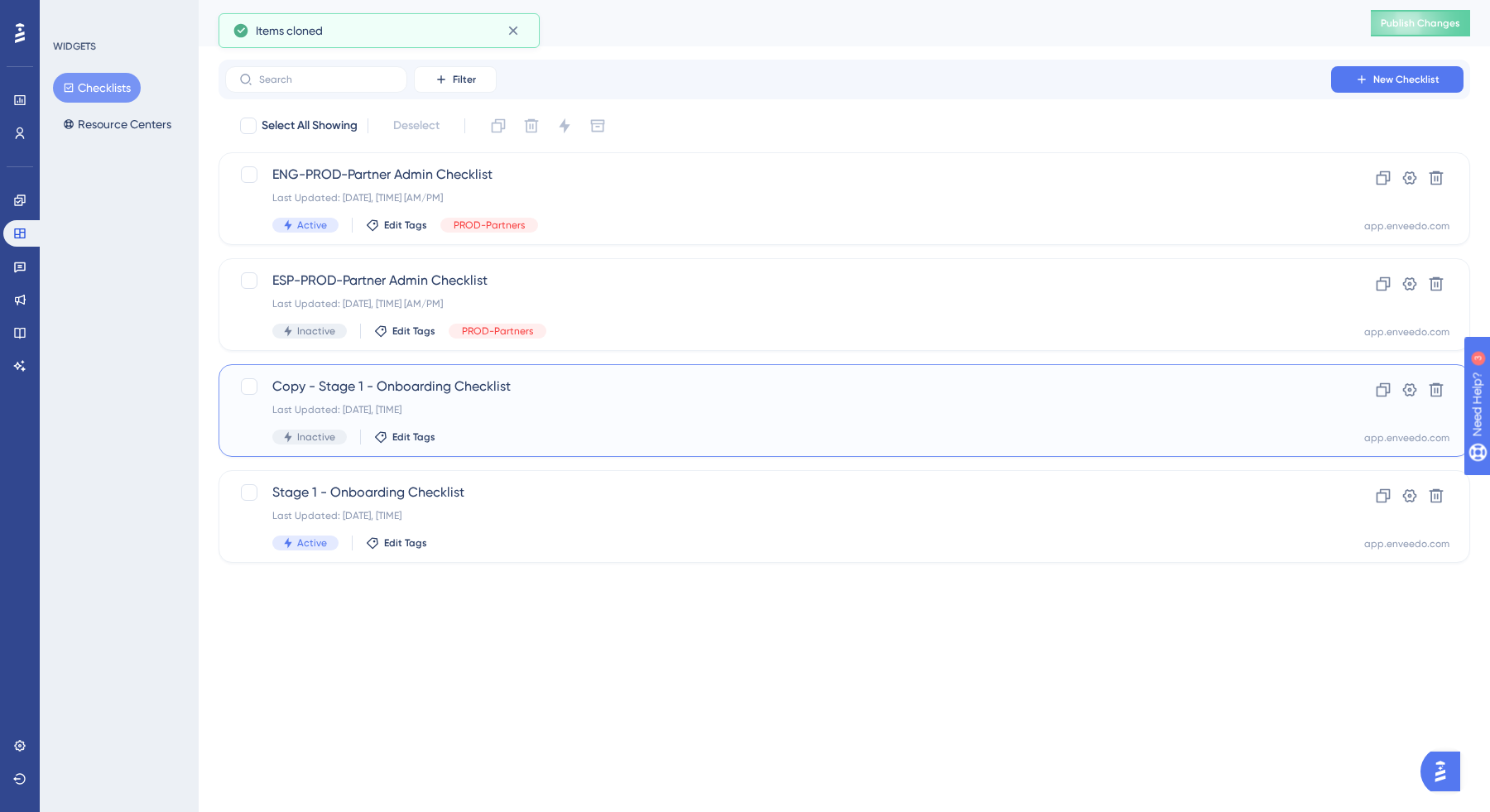 click on "Copy - Stage 1 - Onboarding Checklist" at bounding box center [778, 387] 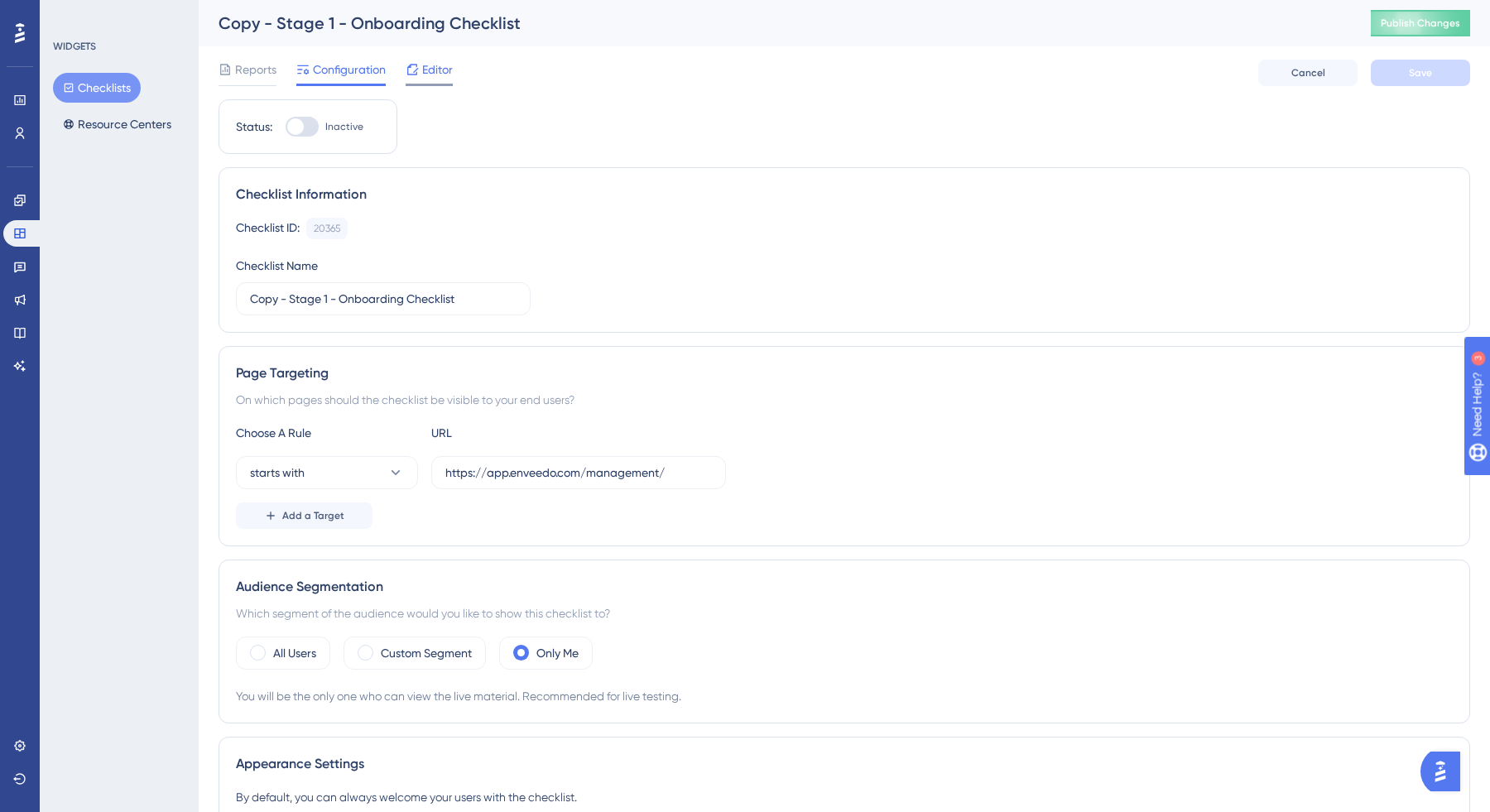 click on "Editor" at bounding box center [437, 70] 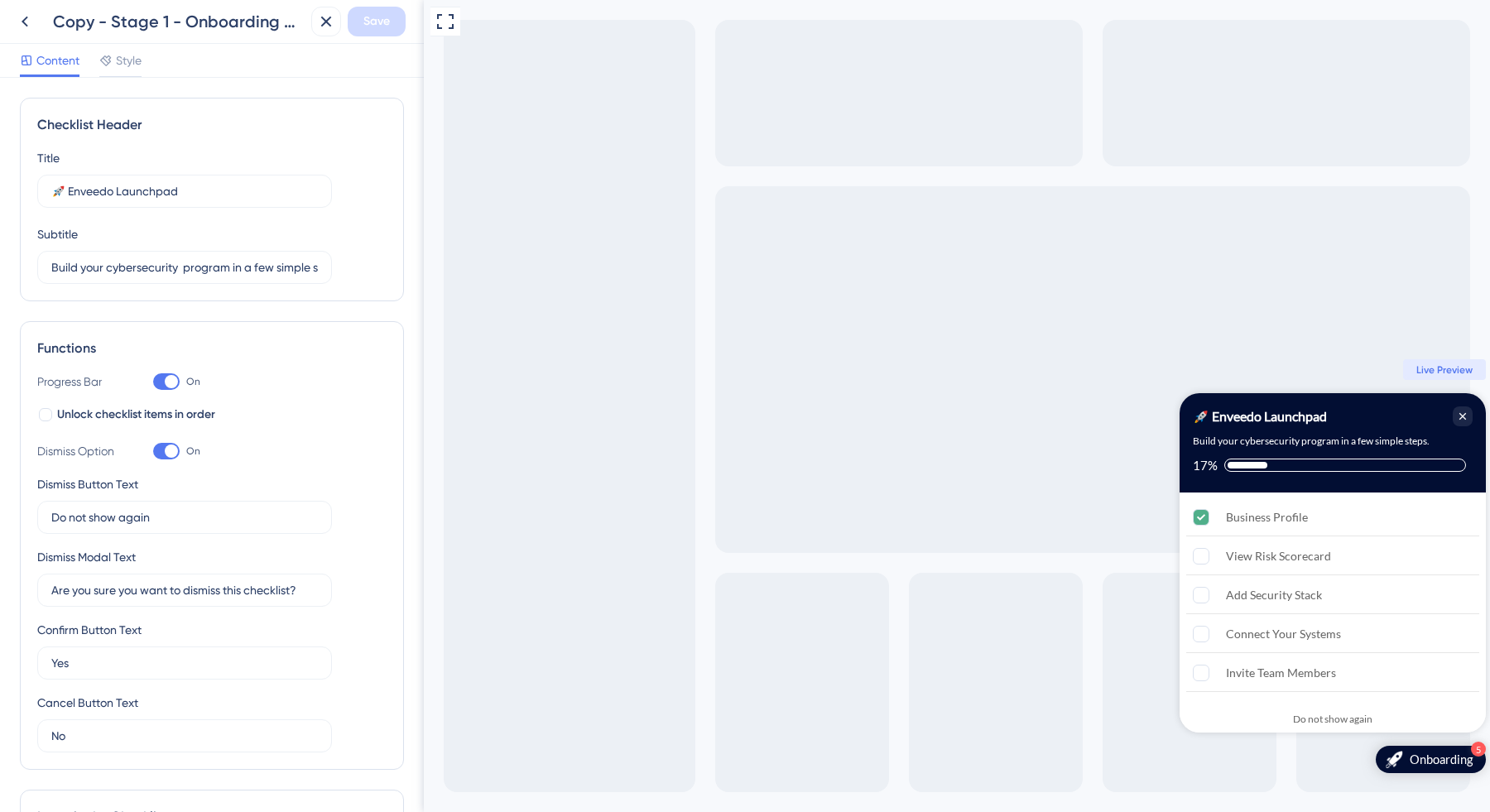 scroll, scrollTop: 0, scrollLeft: 0, axis: both 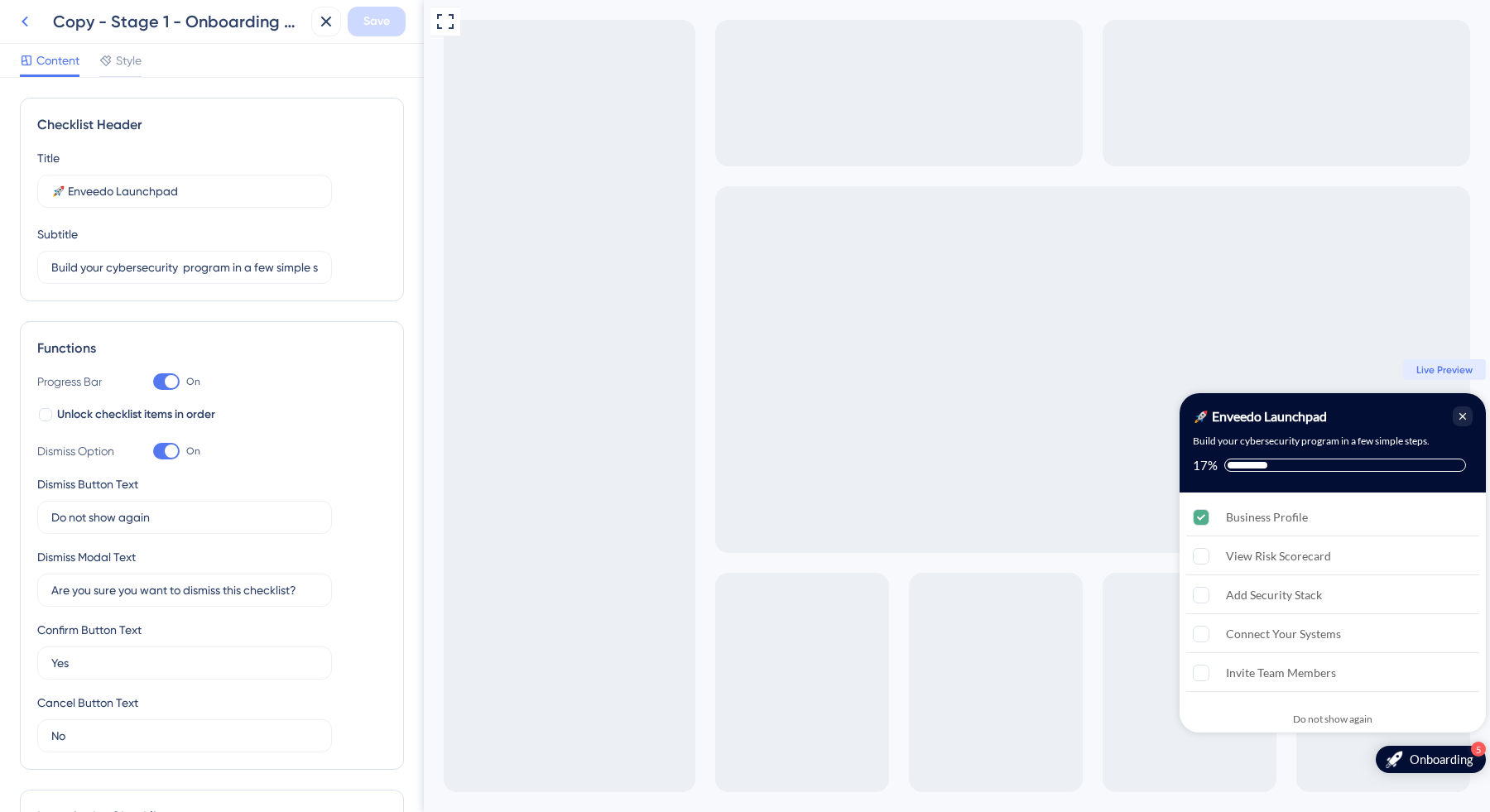 click 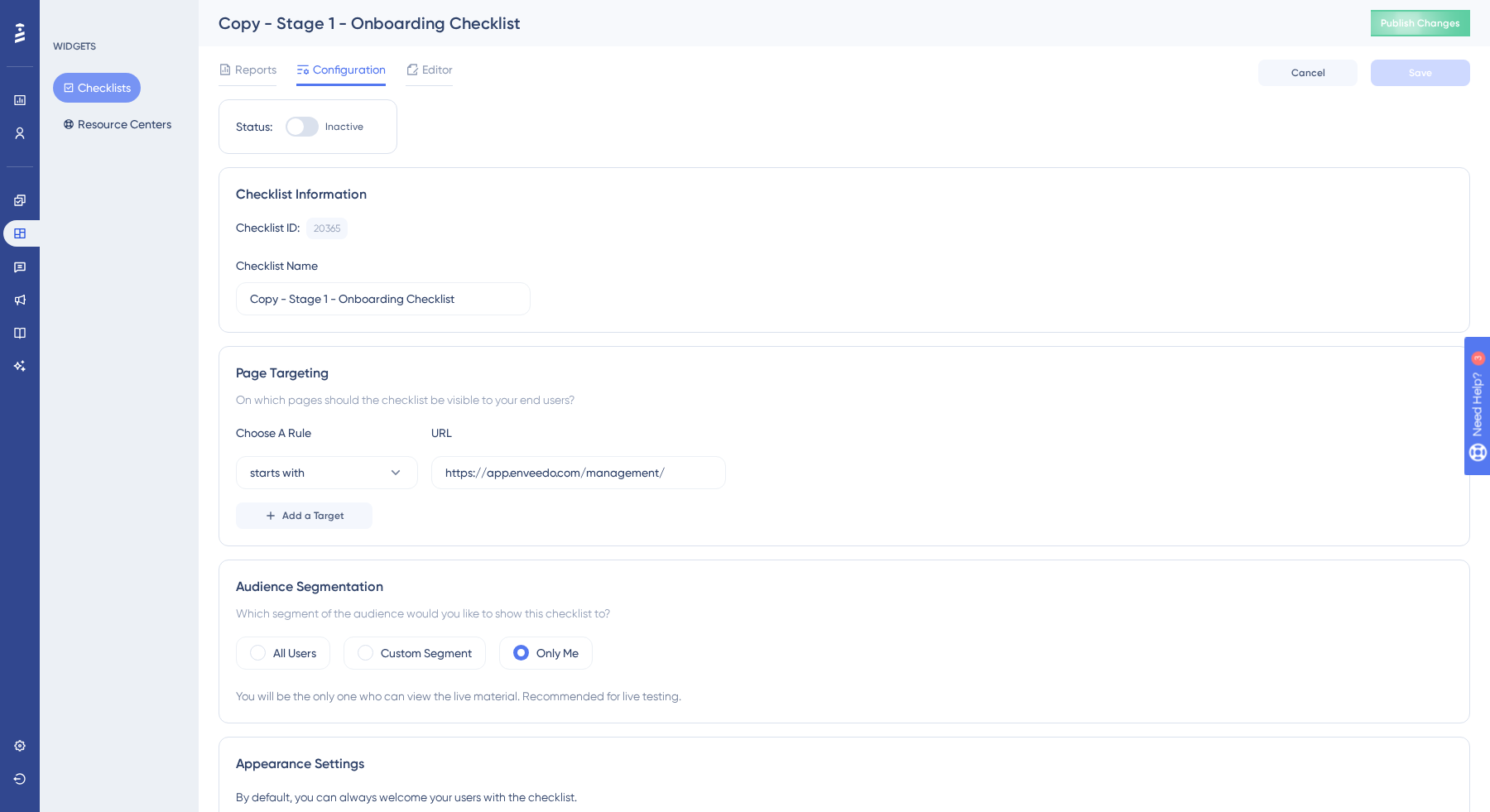 scroll, scrollTop: 0, scrollLeft: 0, axis: both 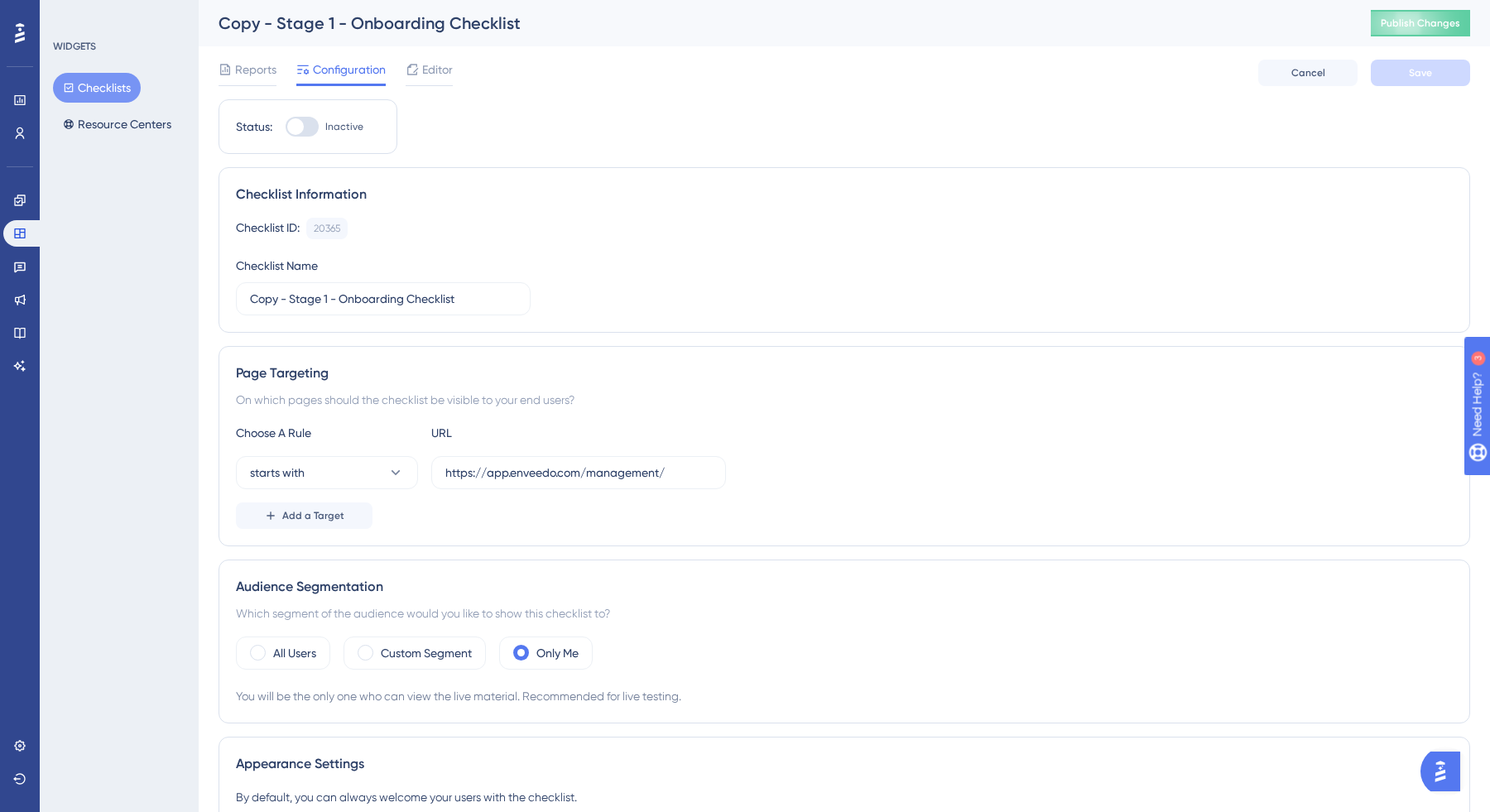 click on "Copy - Stage 1 - Onboarding Checklist" at bounding box center (774, 23) 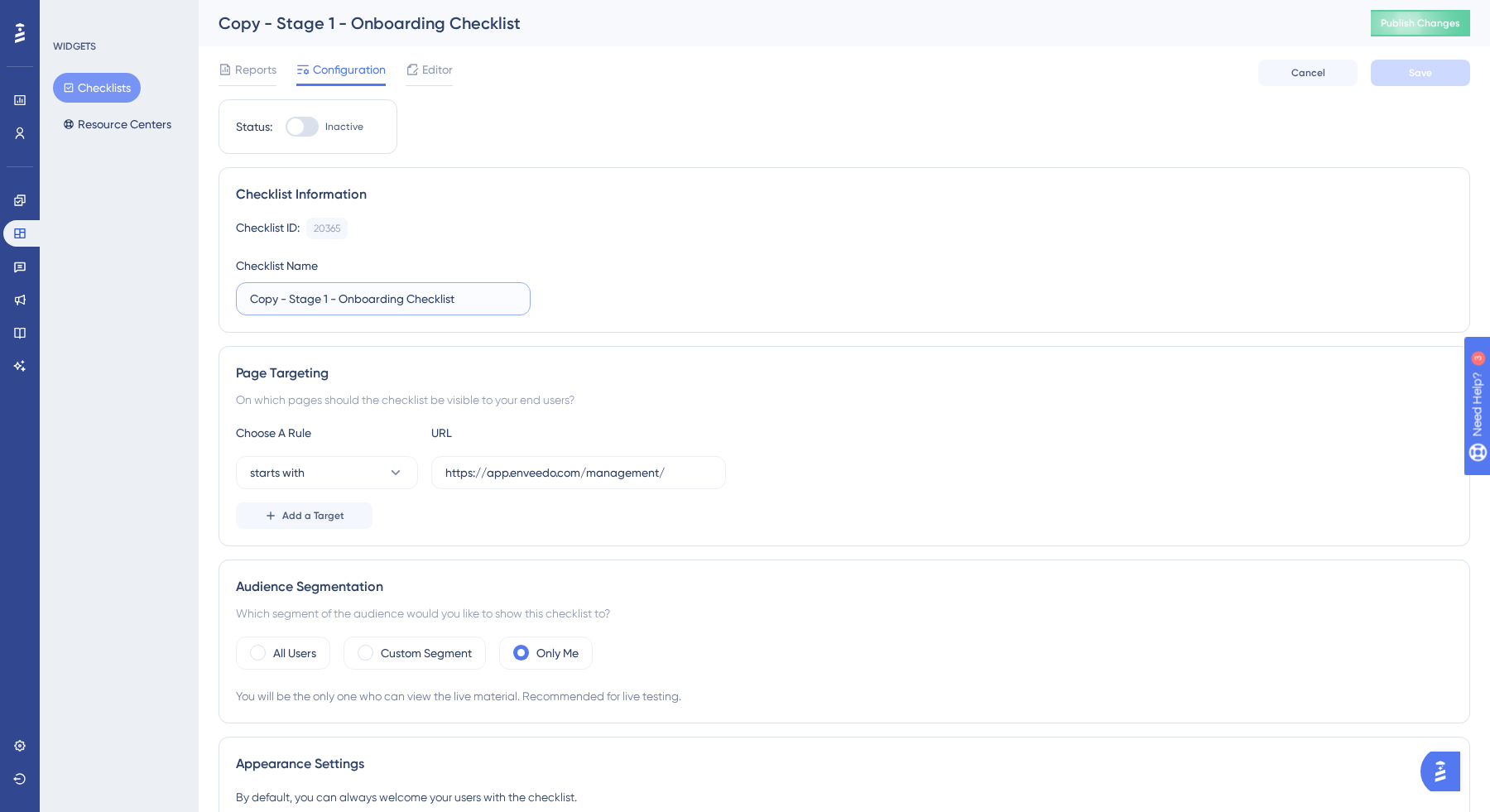 click on "Copy - Stage 1 - Onboarding Checklist" at bounding box center [383, 299] 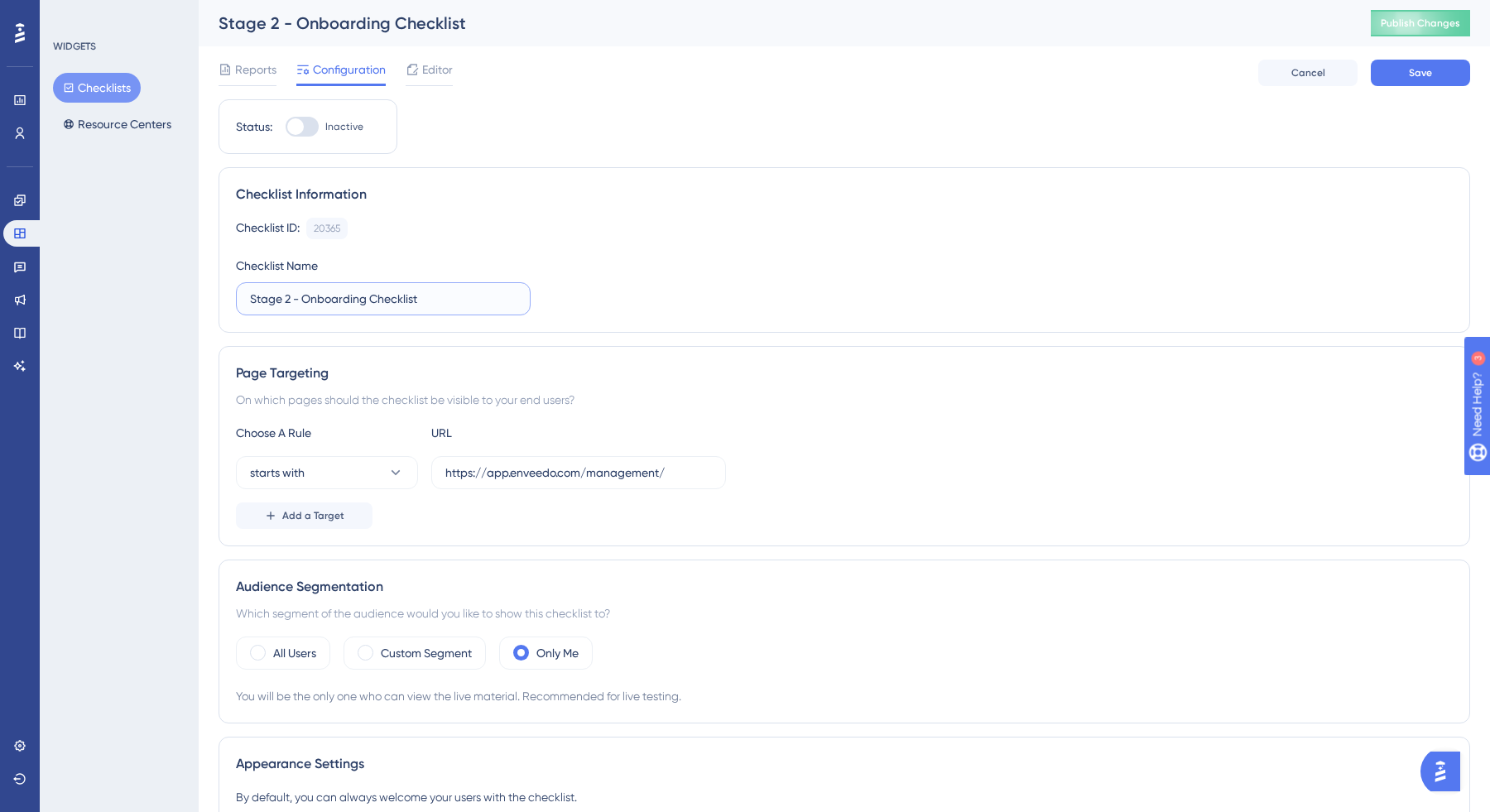 type on "Stage 2 - Onboarding Checklist" 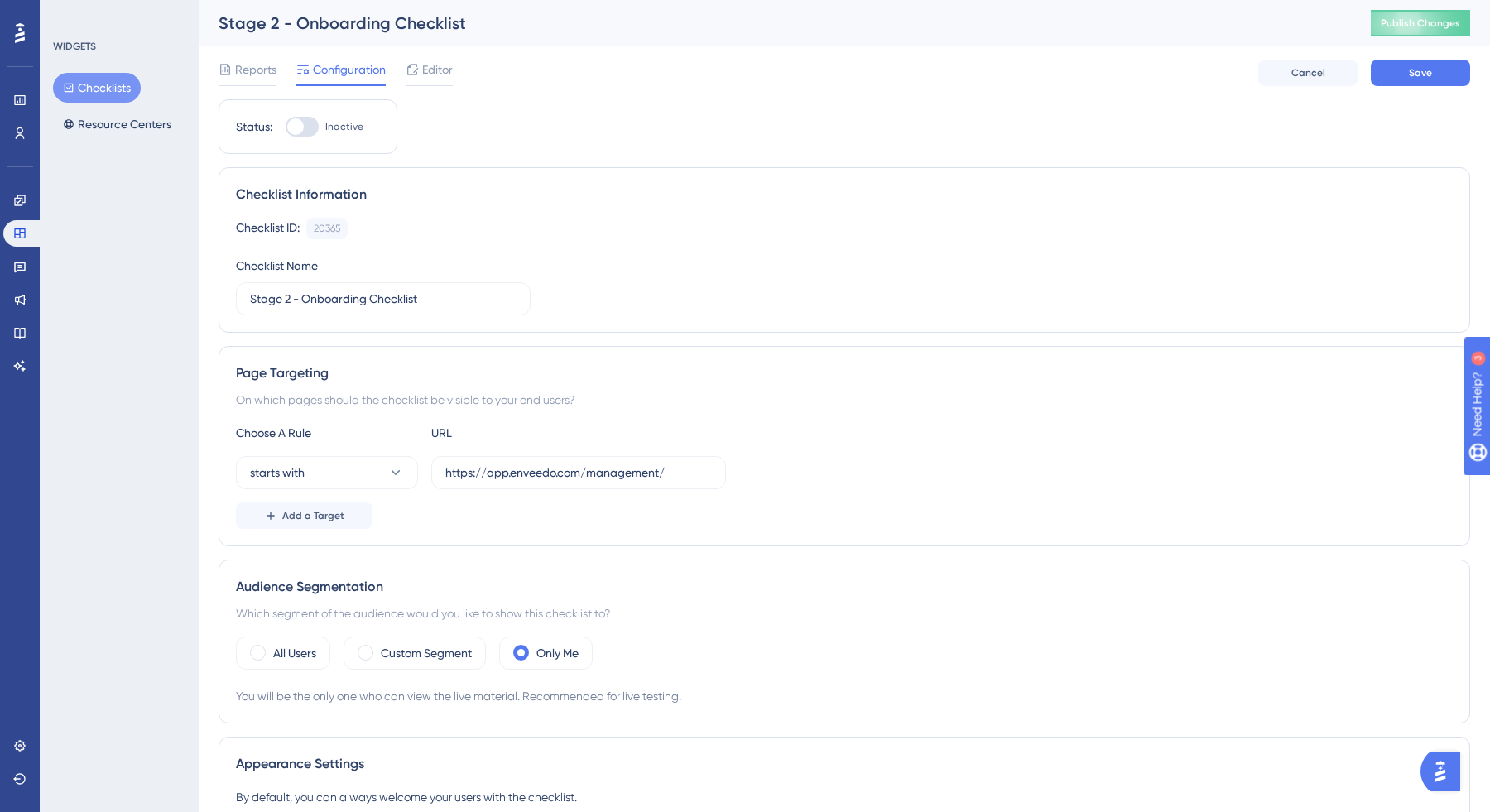 click on "Reports Configuration Editor Cancel Save" at bounding box center [844, 73] 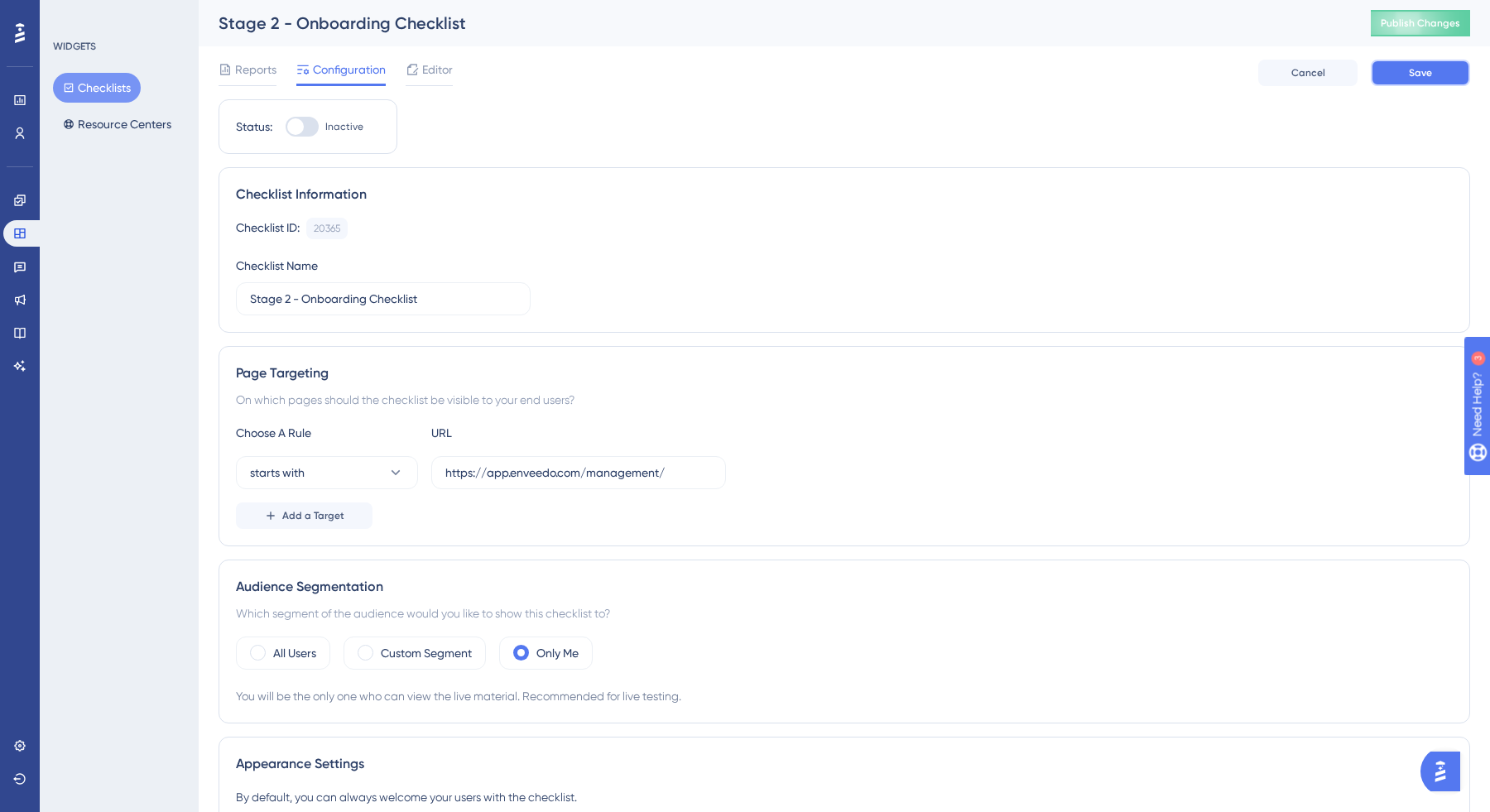 click on "Save" at bounding box center (1420, 73) 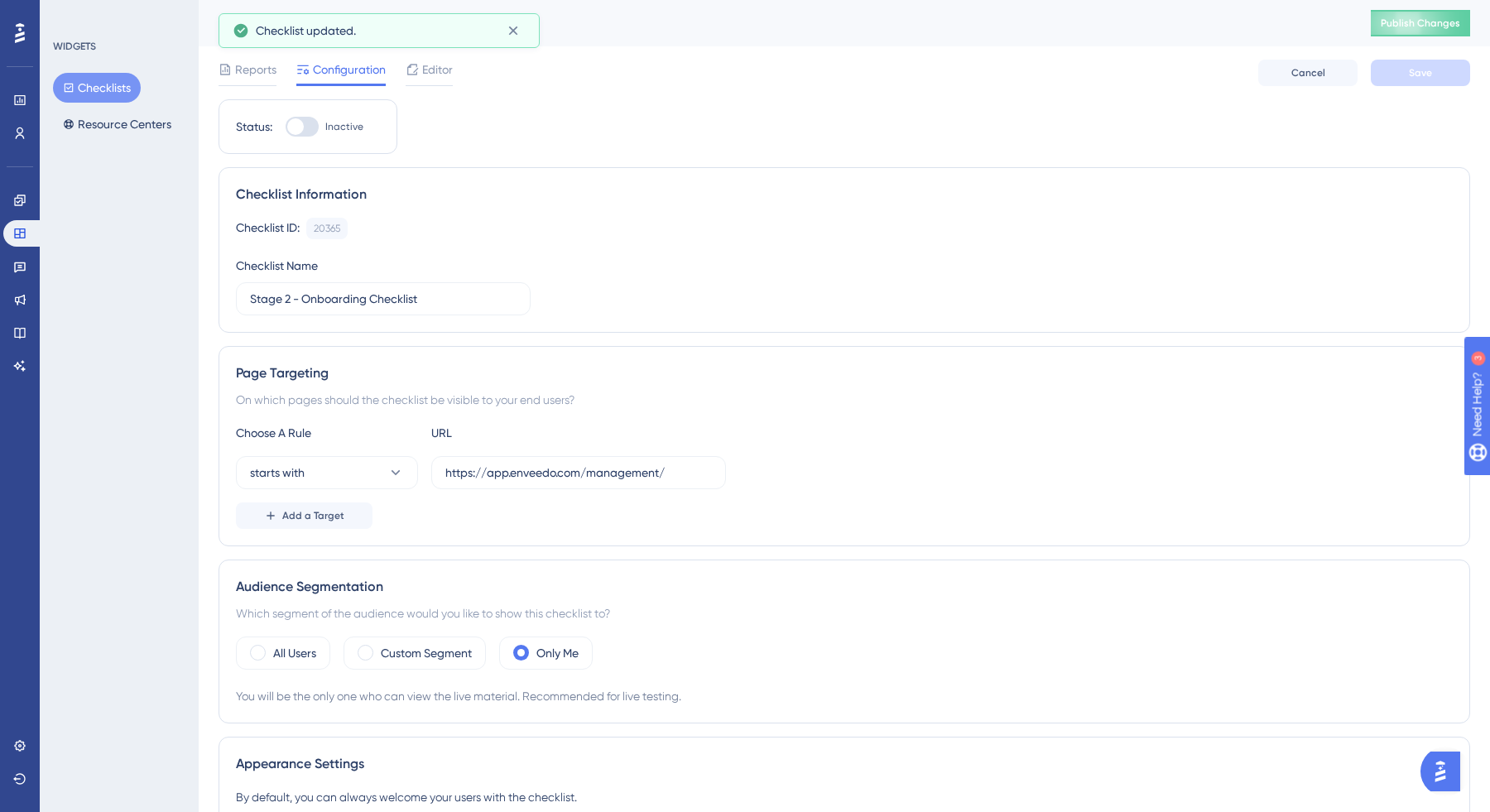 click on "Configuration" at bounding box center (349, 70) 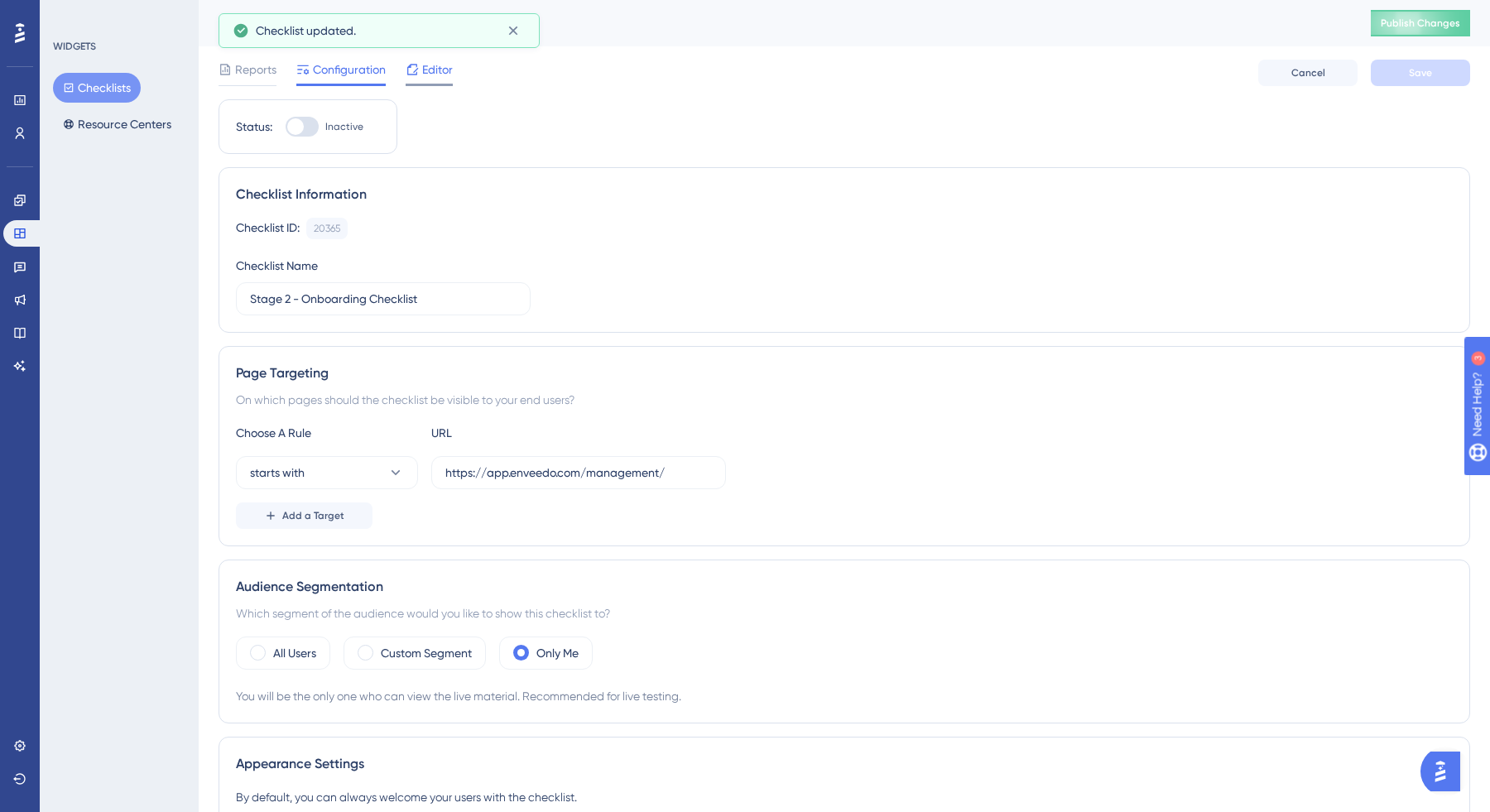 click on "Editor" at bounding box center (437, 70) 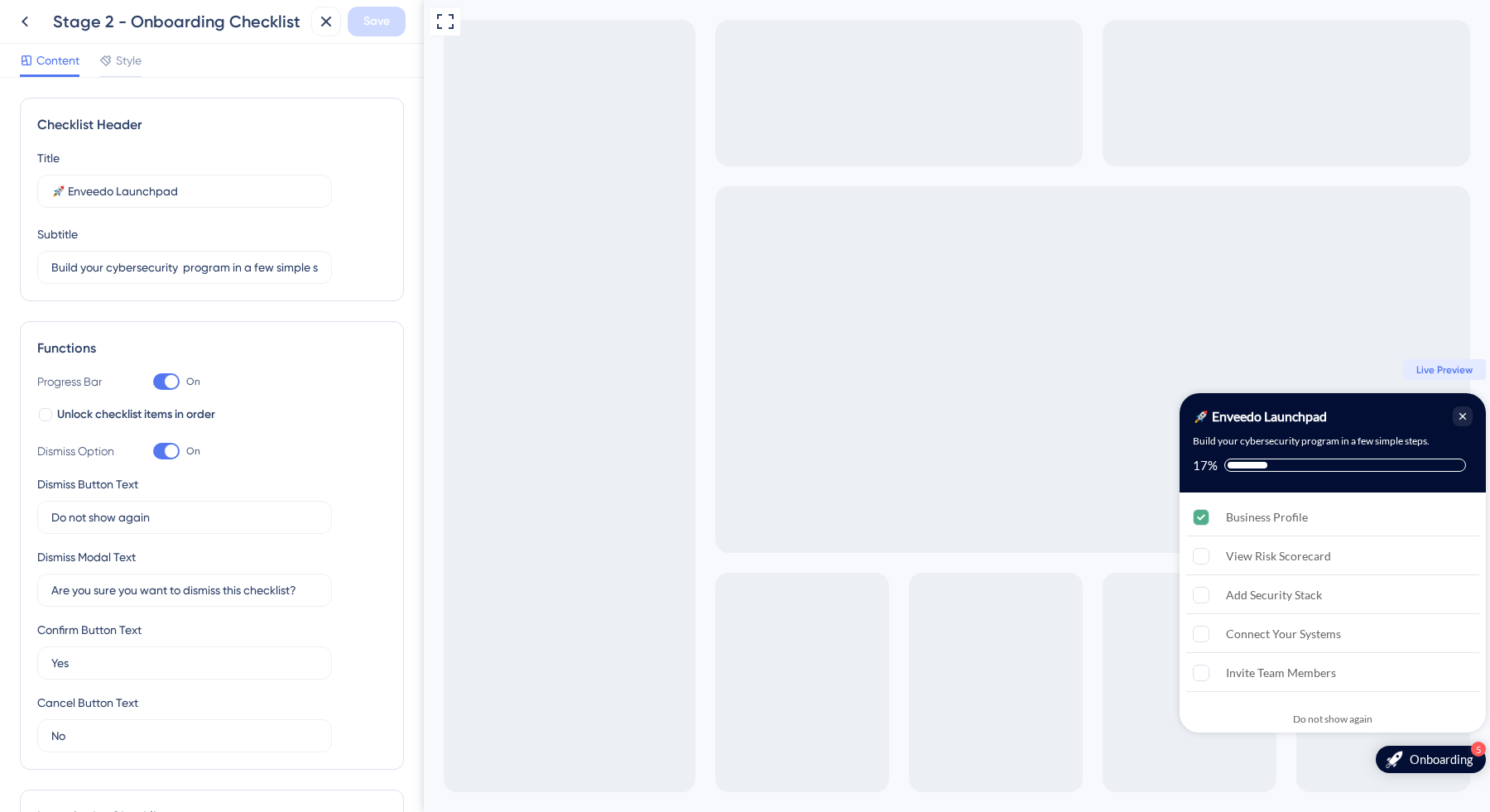 scroll, scrollTop: 0, scrollLeft: 0, axis: both 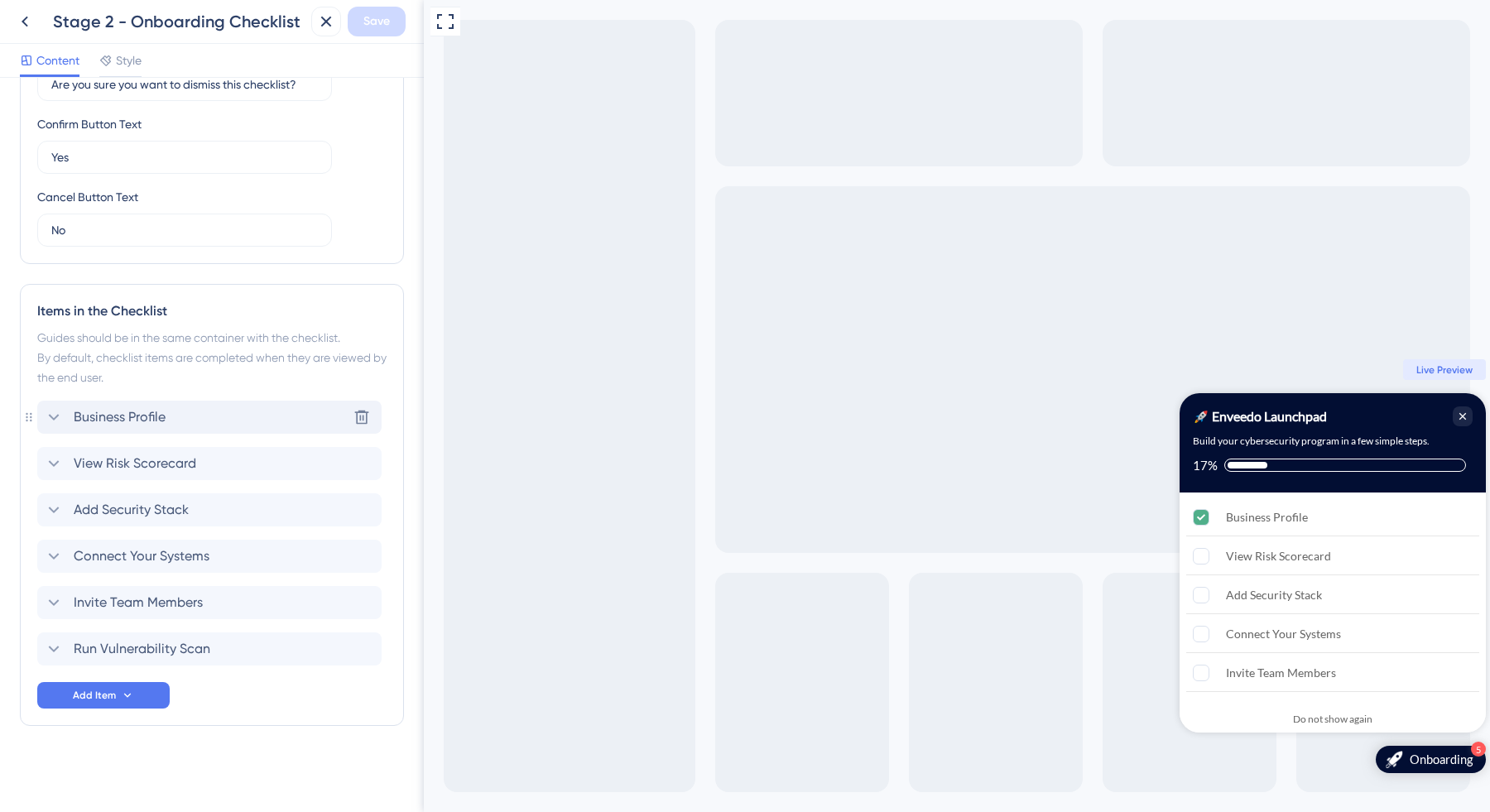 click on "Business Profile Delete" at bounding box center (209, 417) 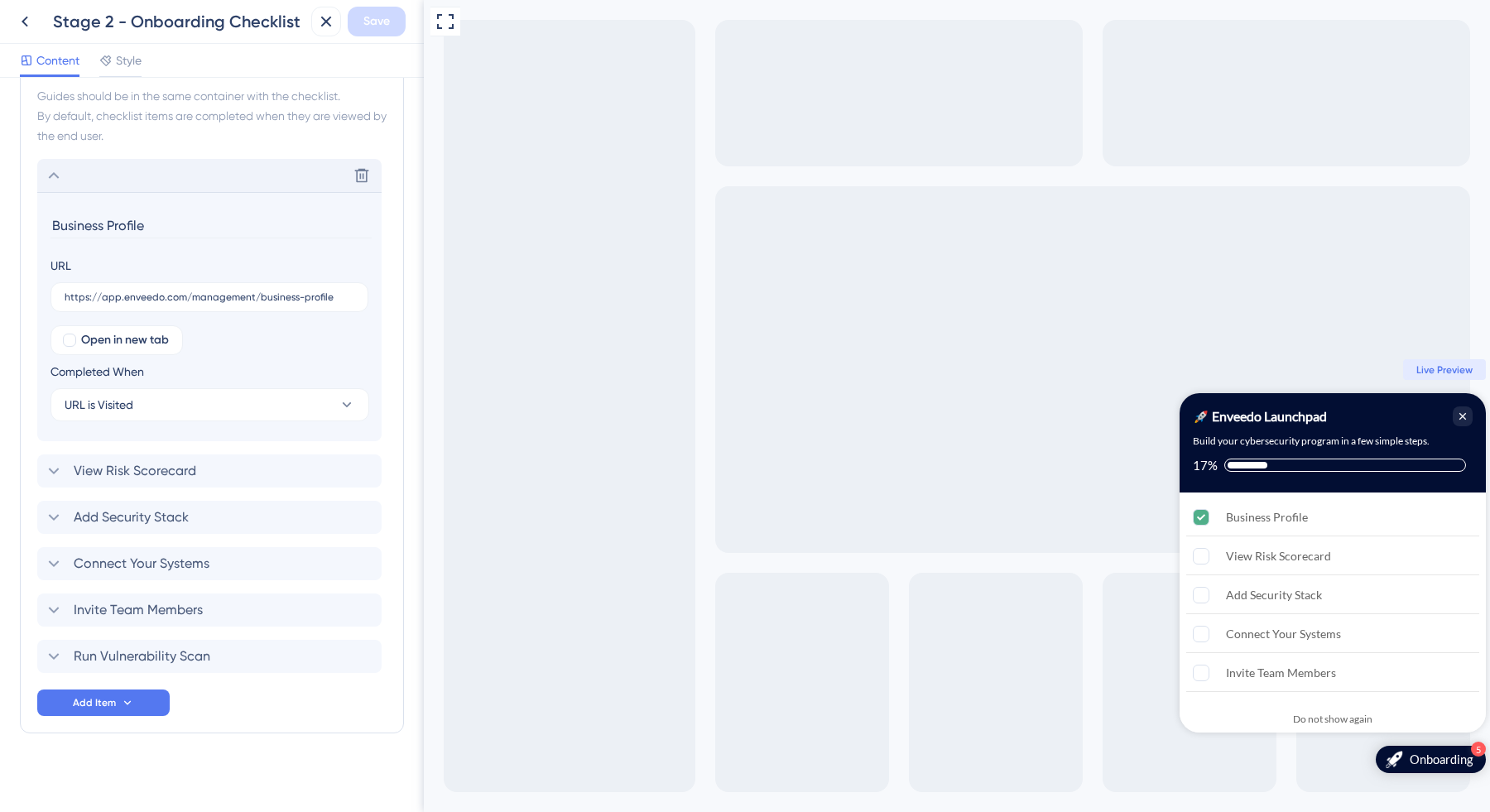 scroll, scrollTop: 755, scrollLeft: 0, axis: vertical 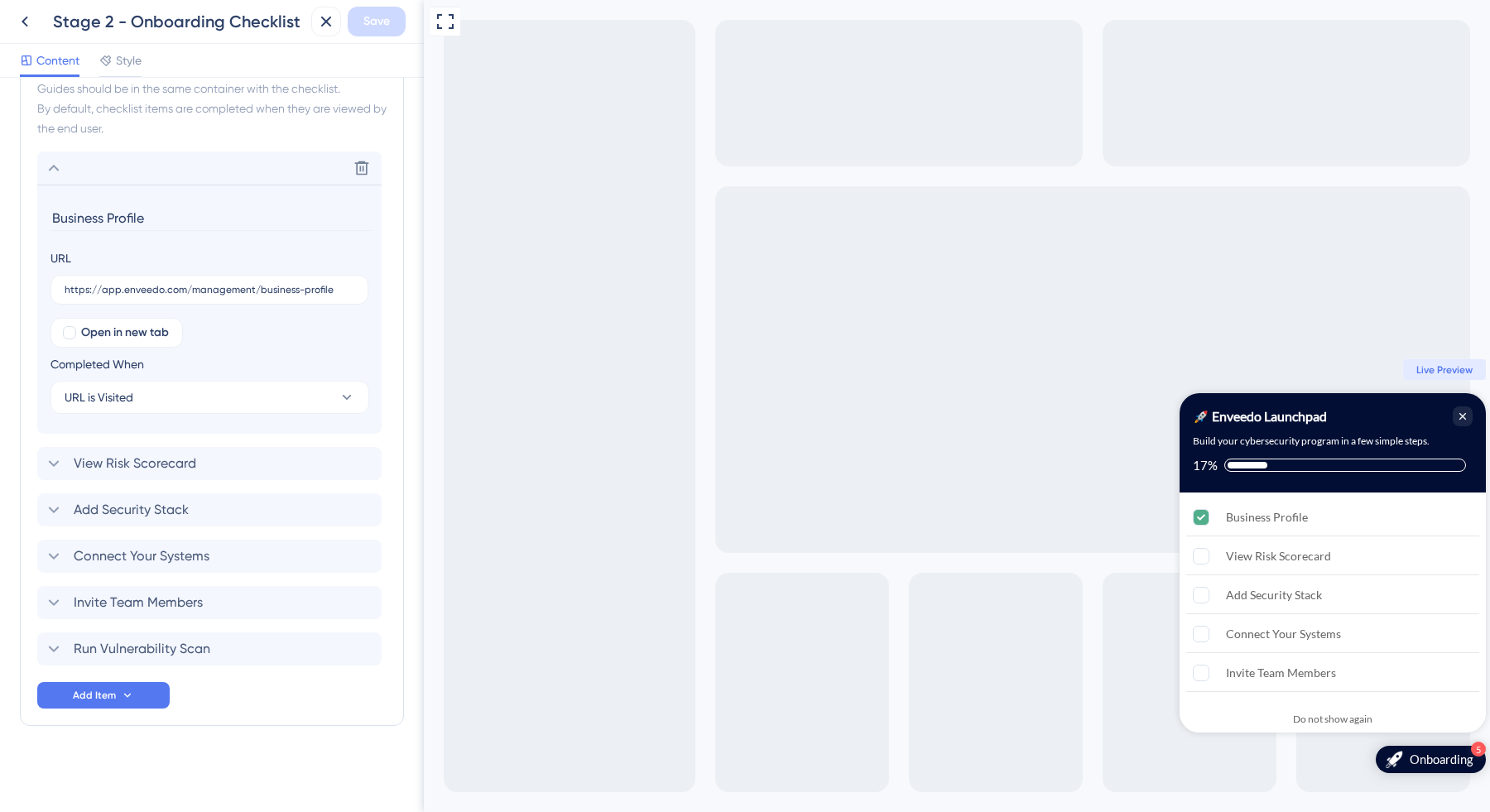 click on "Business Profile" at bounding box center [211, 218] 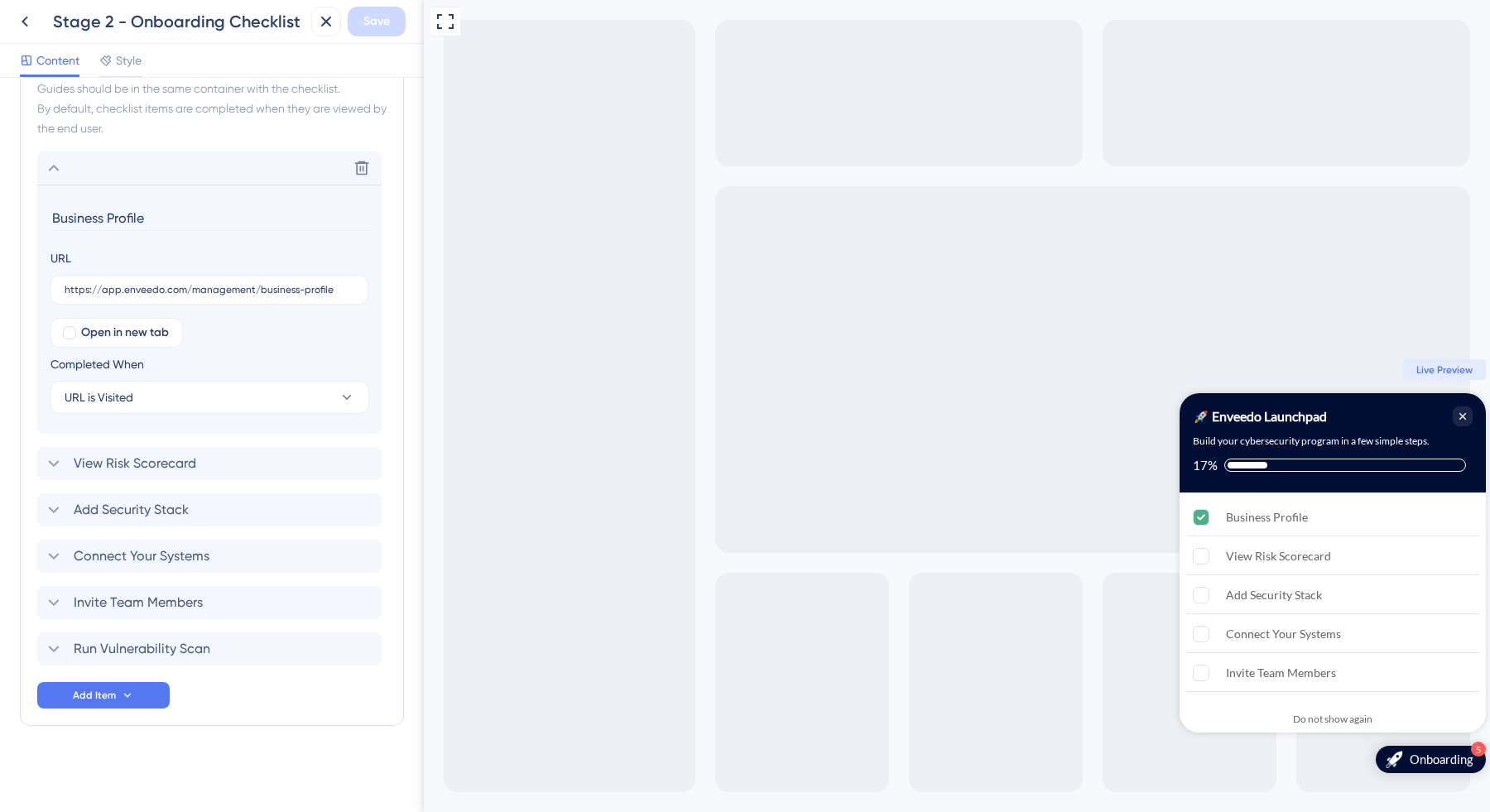 click on "Business Profile" at bounding box center [211, 218] 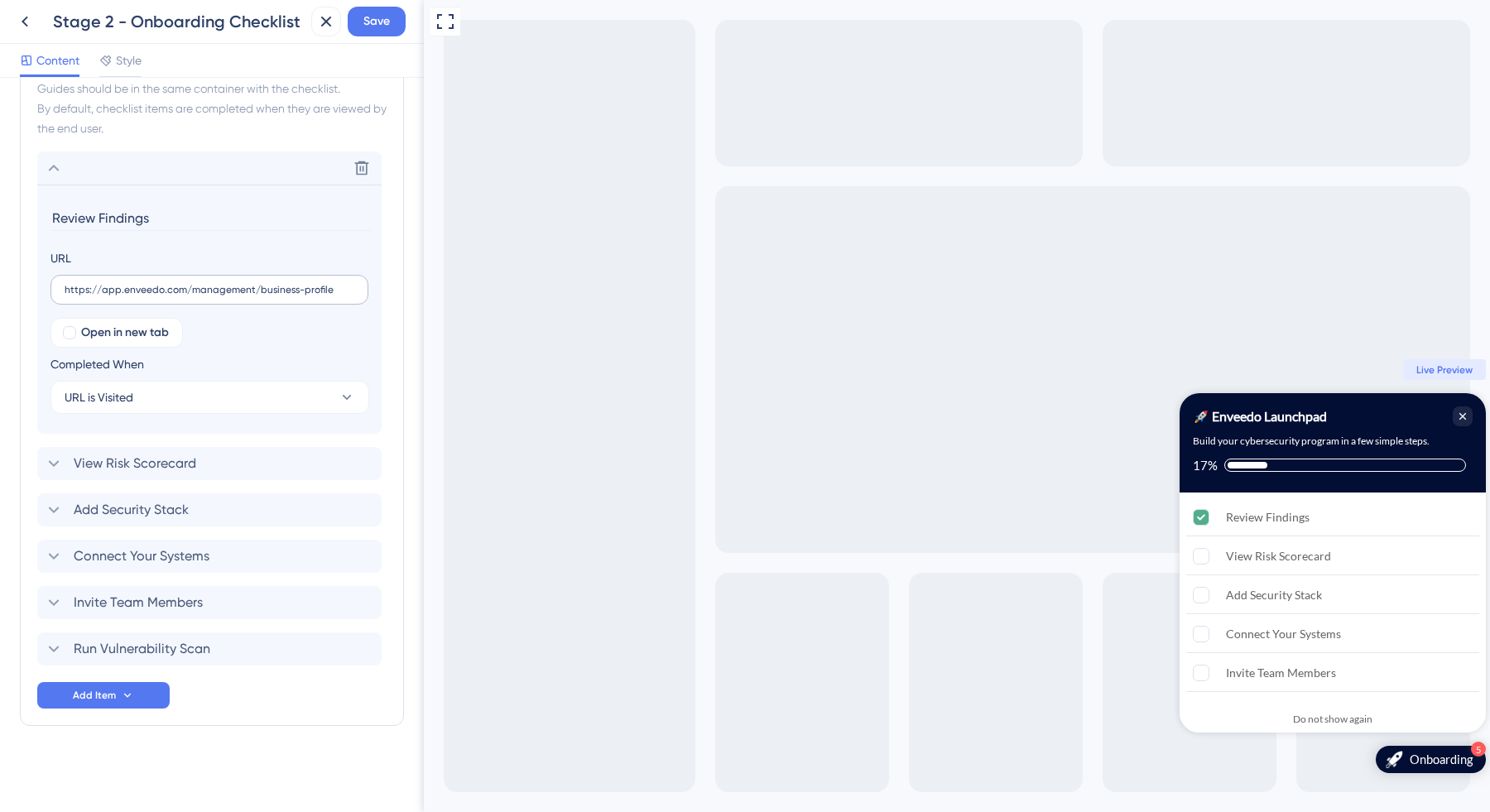 type on "Review Findings" 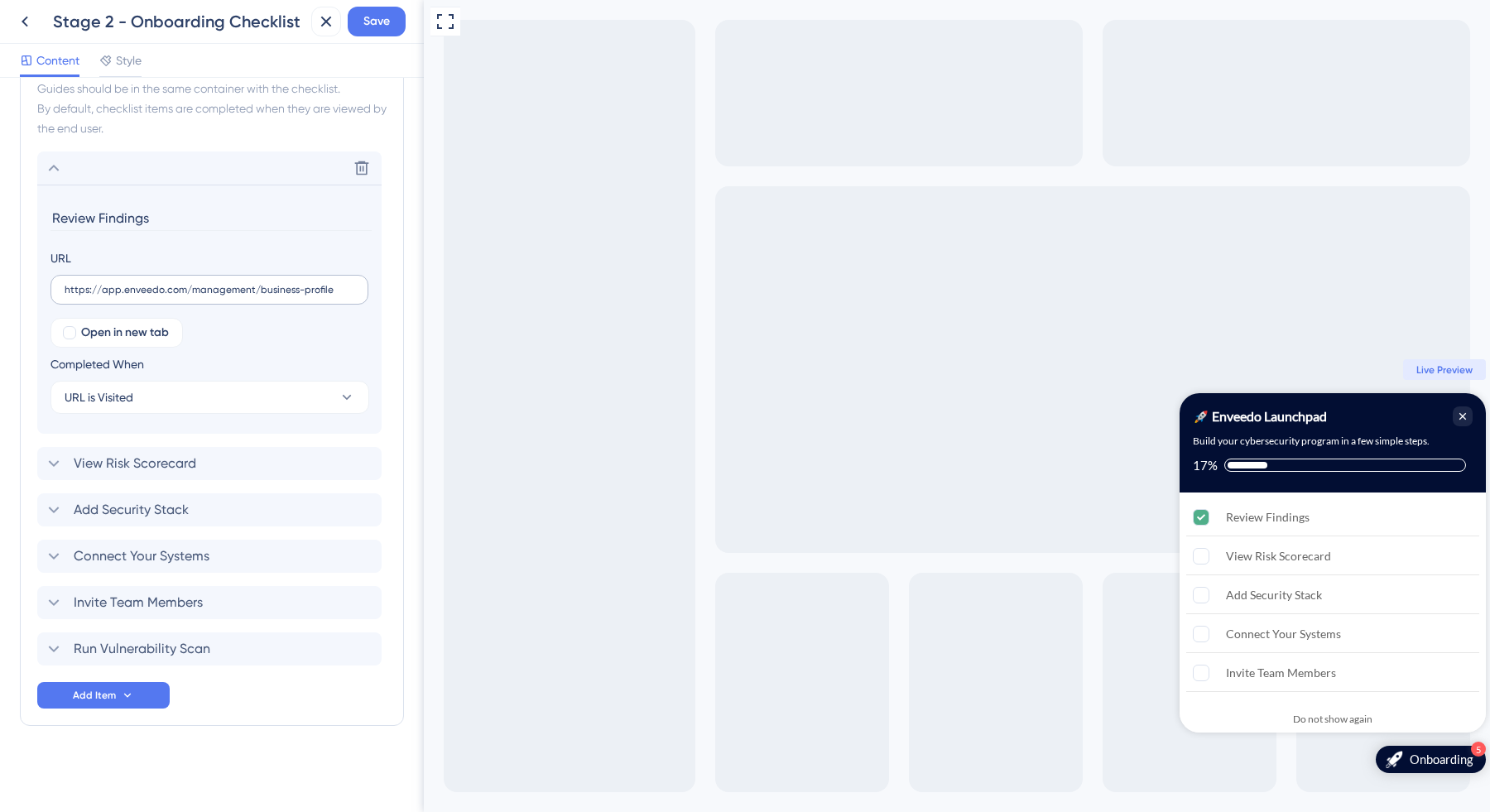 click on "https://app.enveedo.com/management/business-profile" at bounding box center (209, 290) 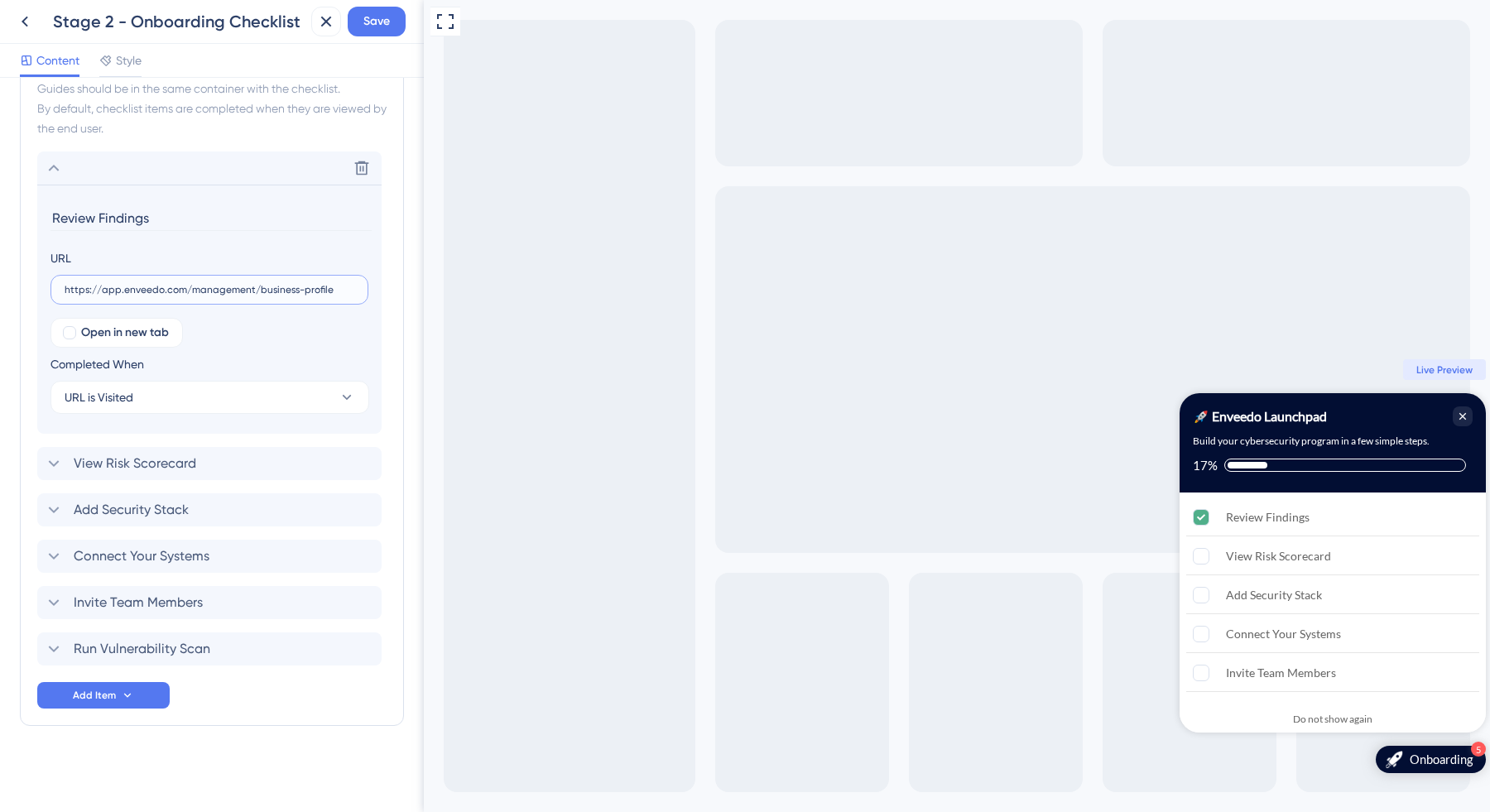 click on "https://app.enveedo.com/management/business-profile" at bounding box center (209, 290) 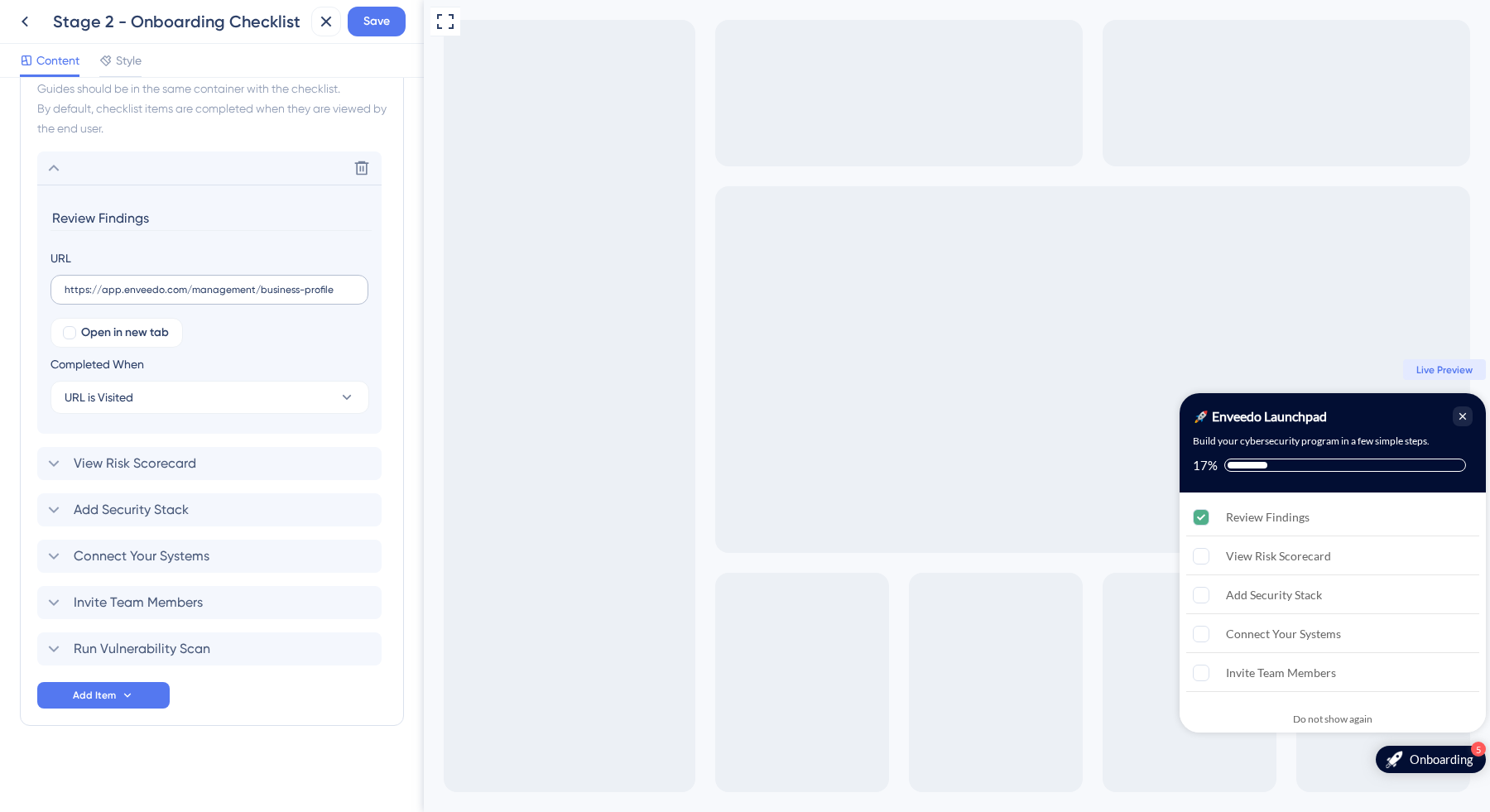 click on "https://app.enveedo.com/management/business-profile" at bounding box center [209, 290] 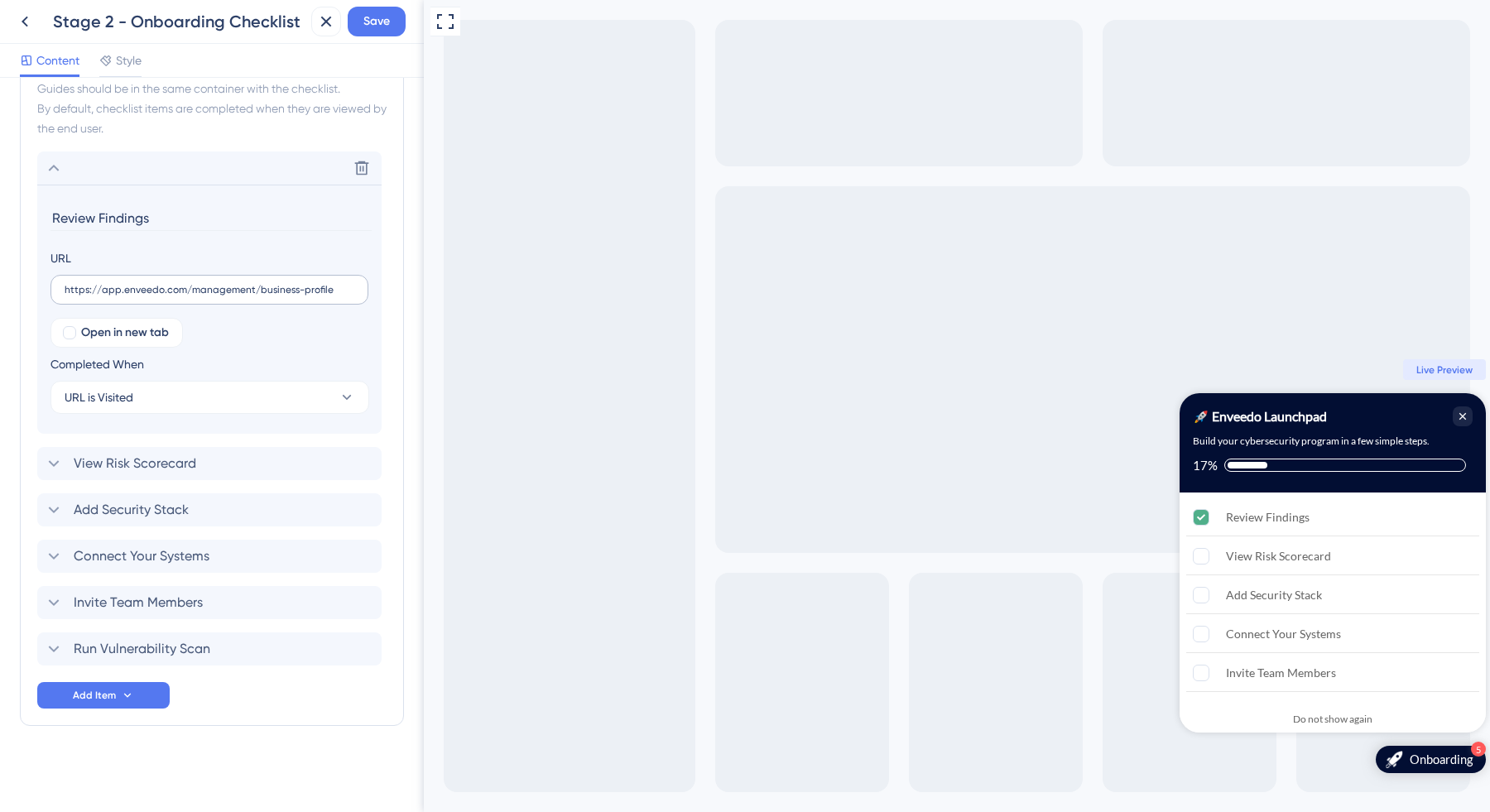 click on "https://app.enveedo.com/management/business-profile" at bounding box center (209, 290) 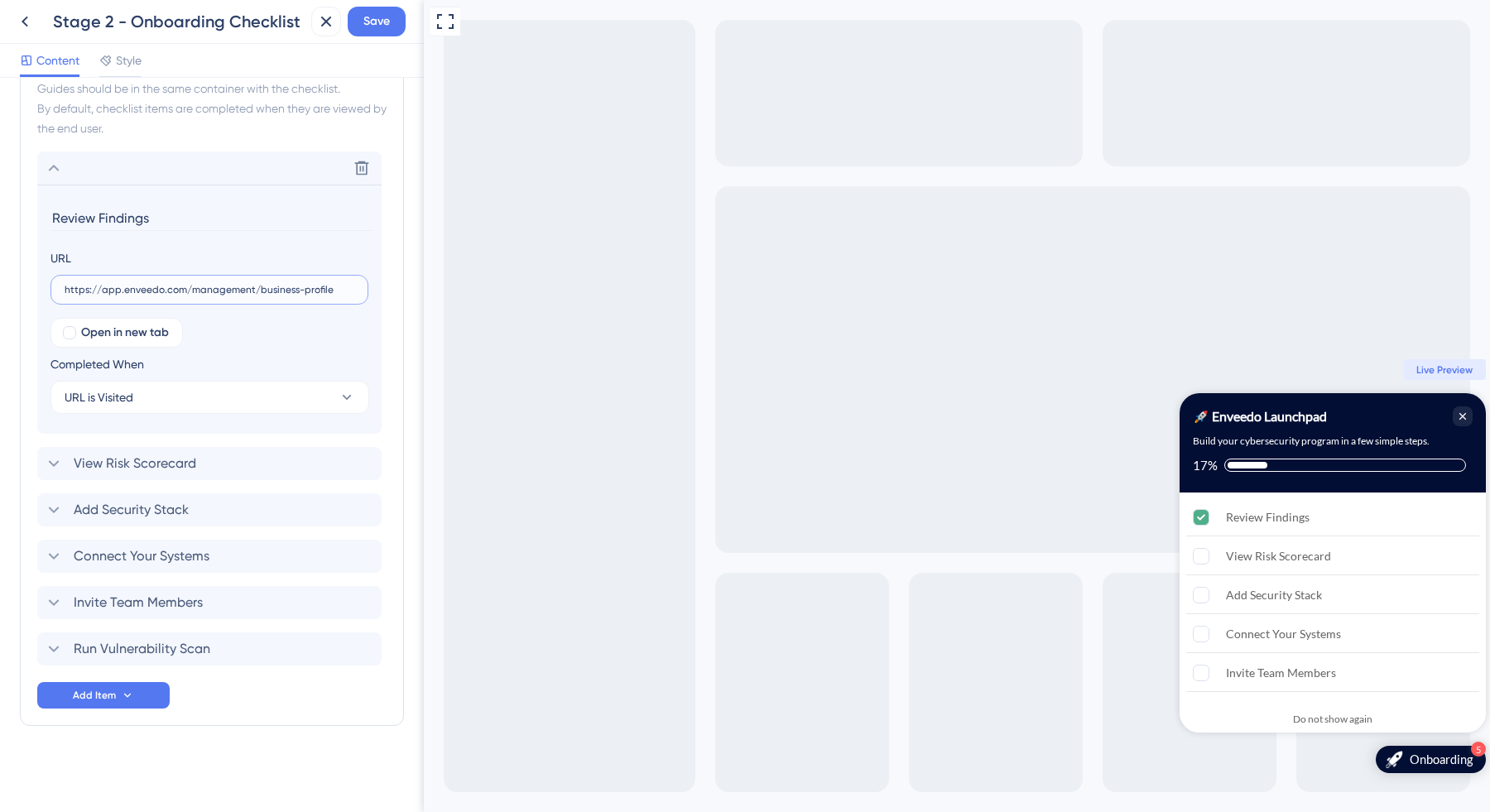 drag, startPoint x: 680, startPoint y: 292, endPoint x: 484, endPoint y: 314, distance: 197.23083 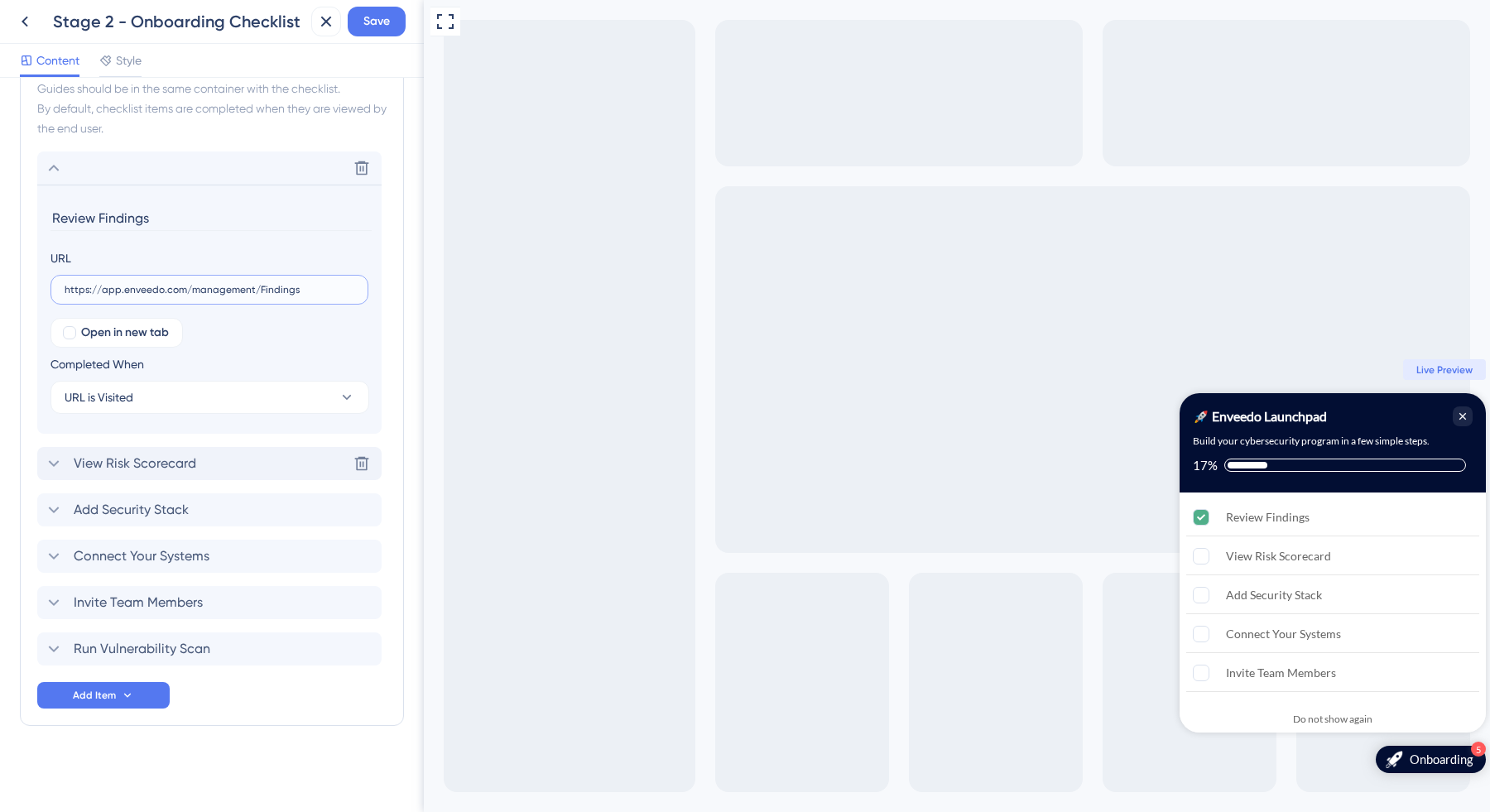 type on "https://app.enveedo.com/management/Findings" 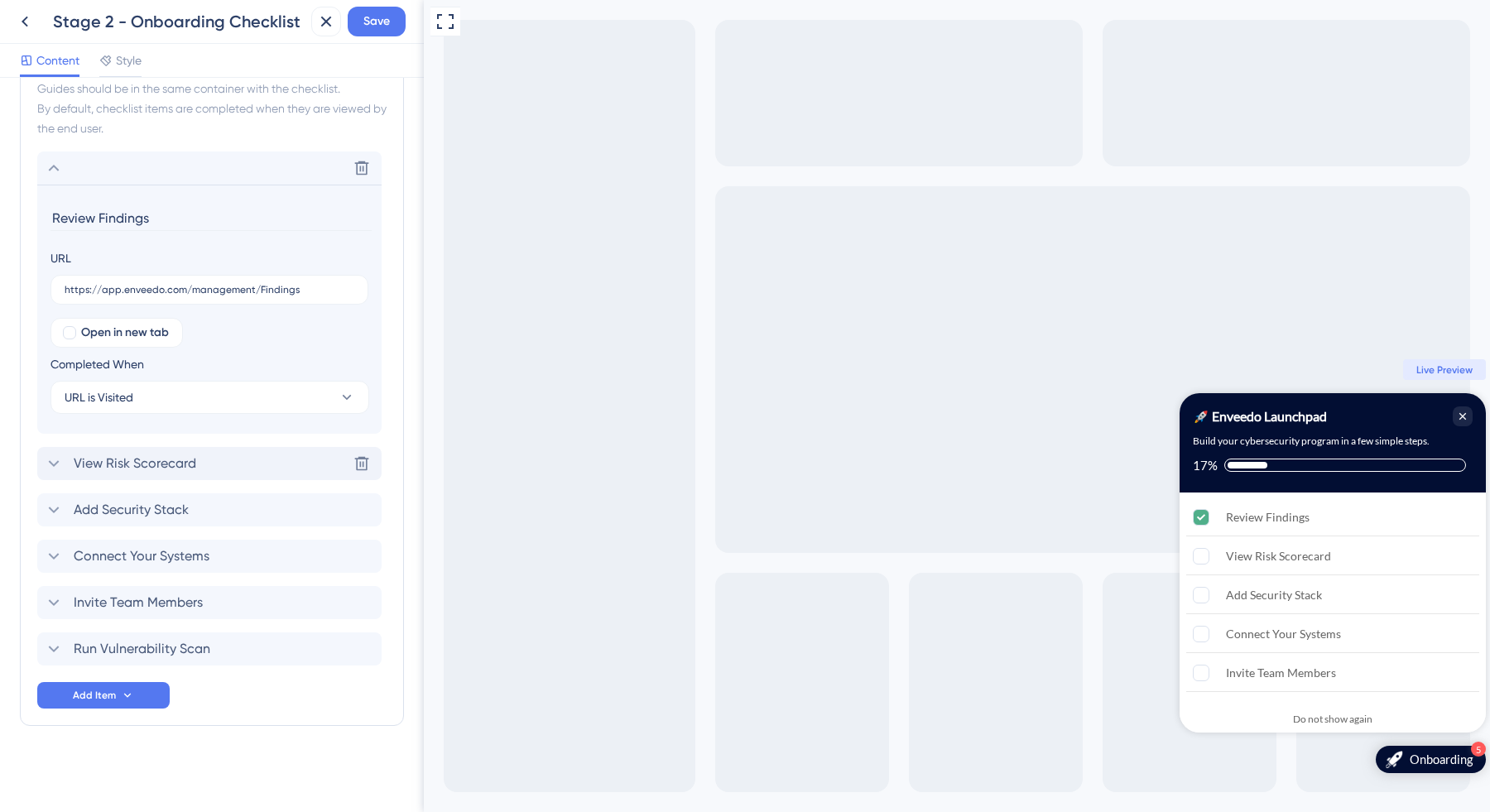 click on "View Risk Scorecard" at bounding box center (135, 464) 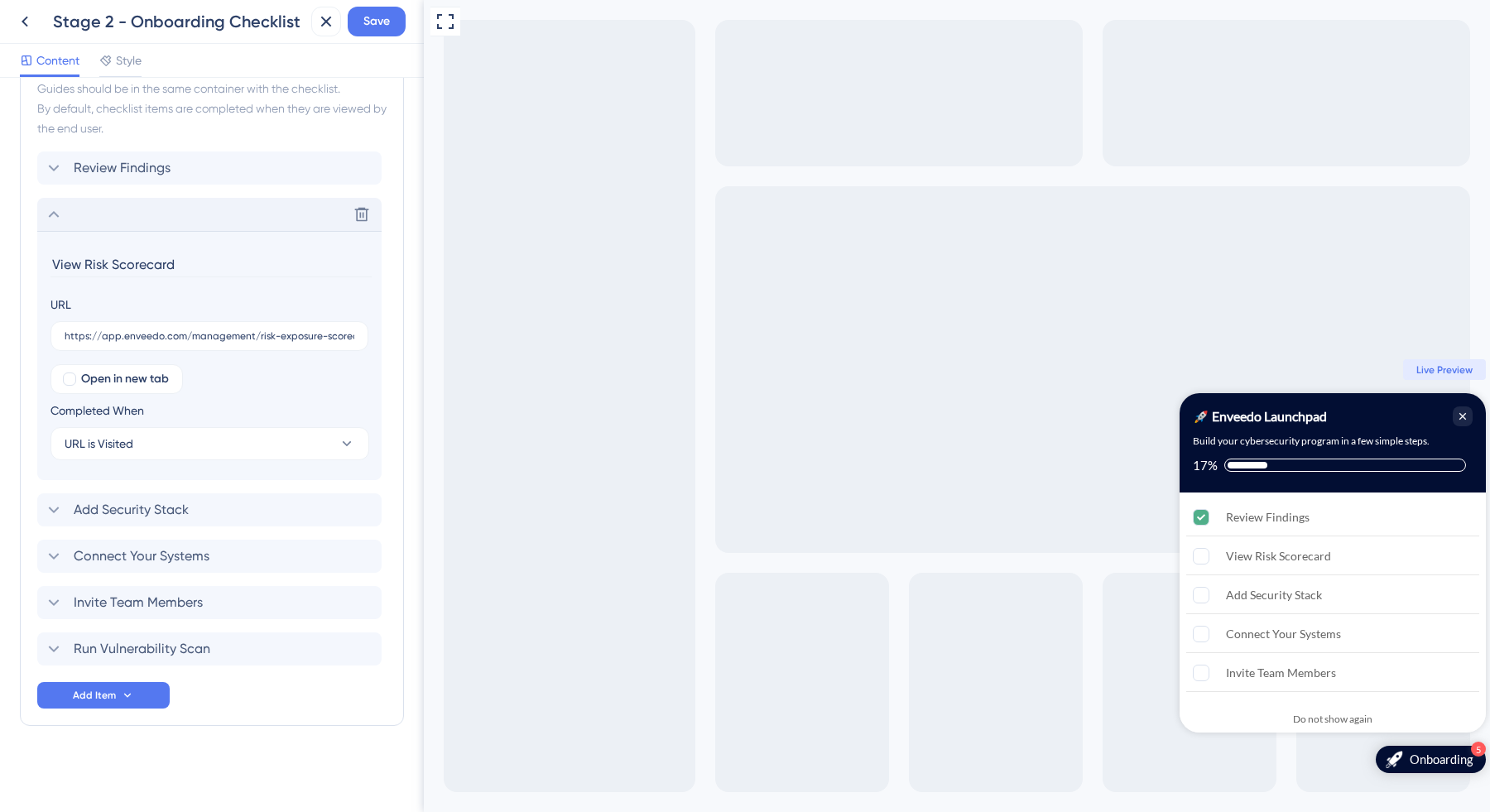 drag, startPoint x: 192, startPoint y: 266, endPoint x: 60, endPoint y: 265, distance: 132.00379 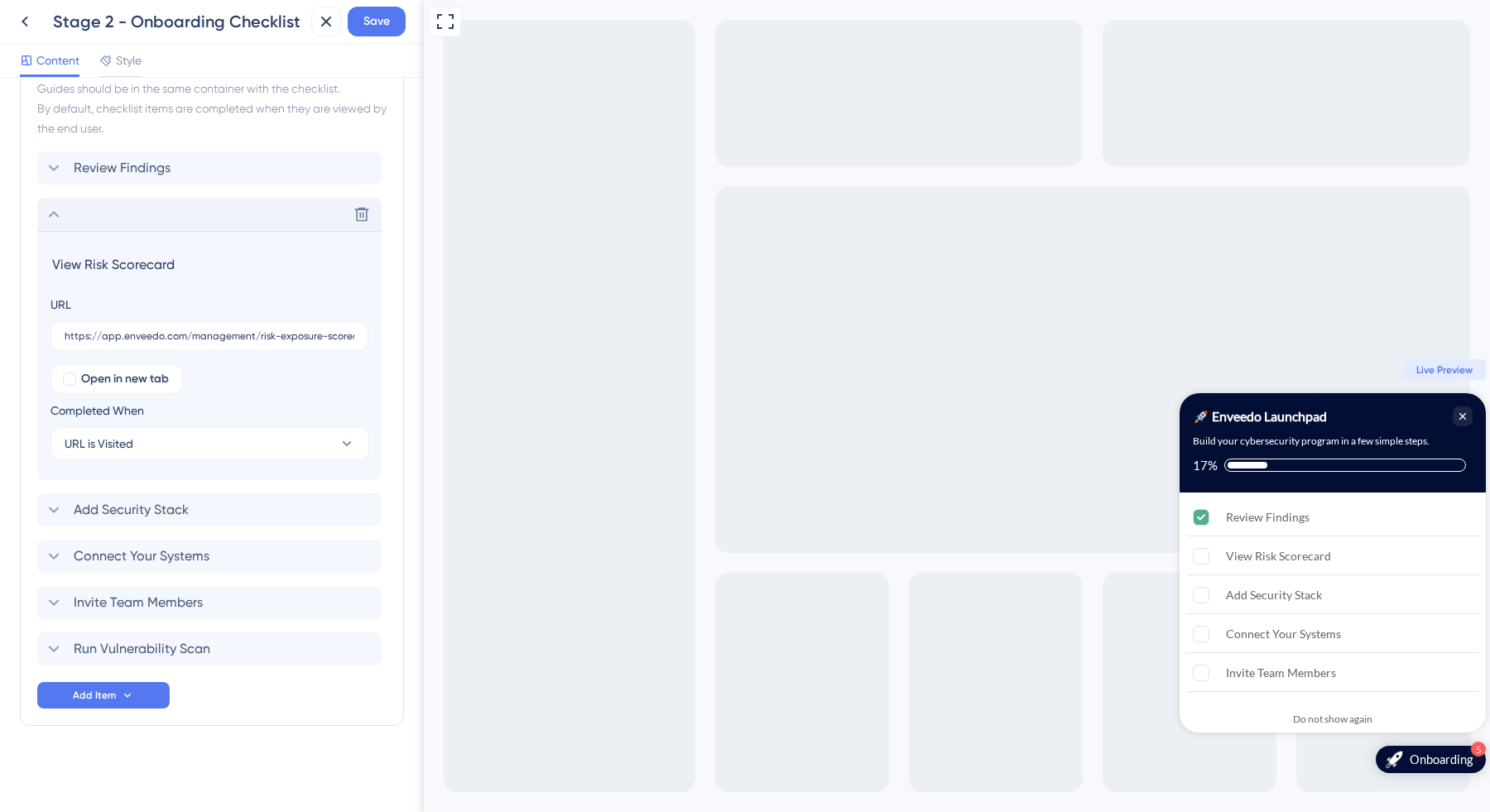 click on "View Risk Scorecard" at bounding box center (211, 264) 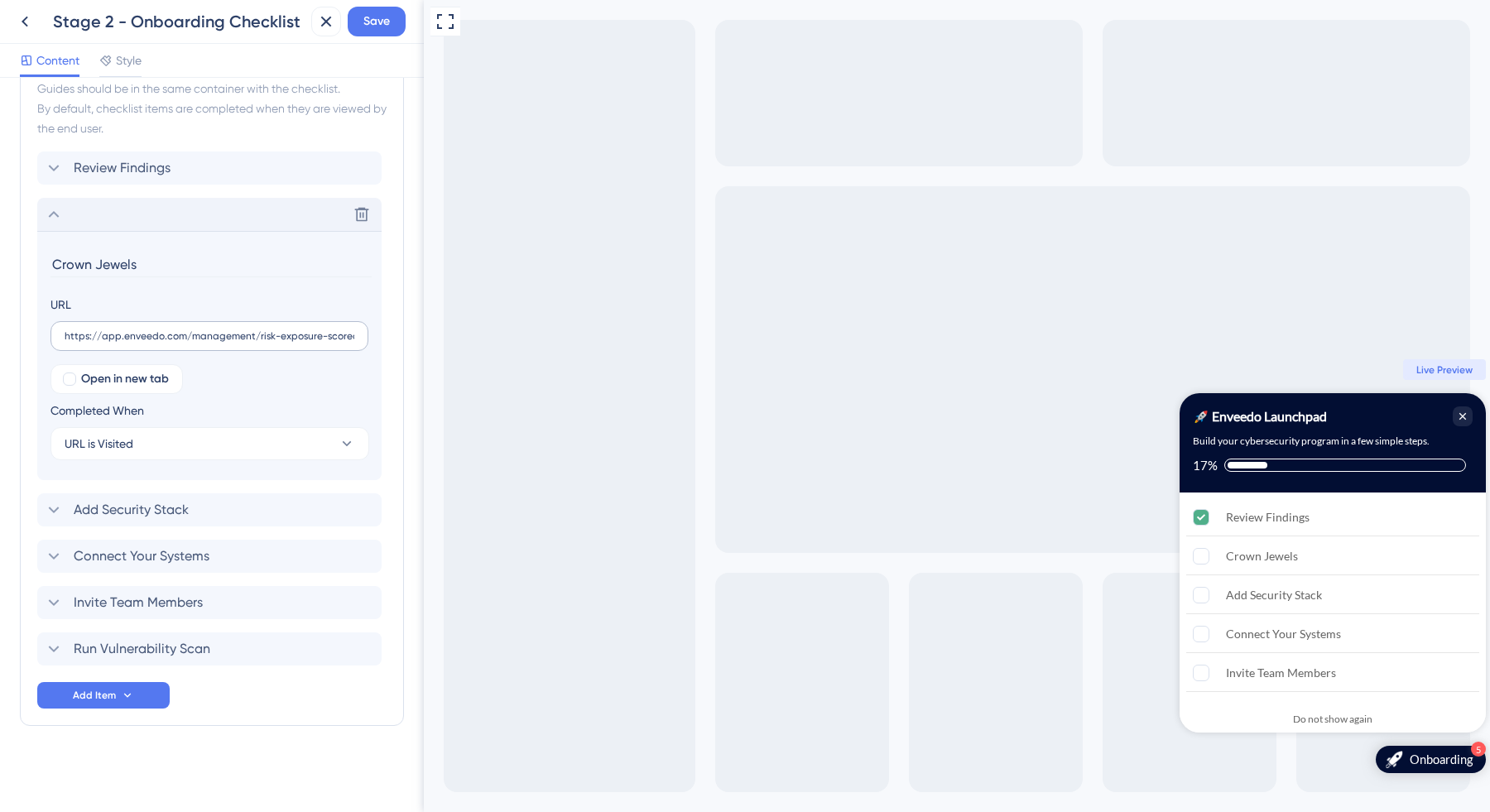 type on "Crown Jewels" 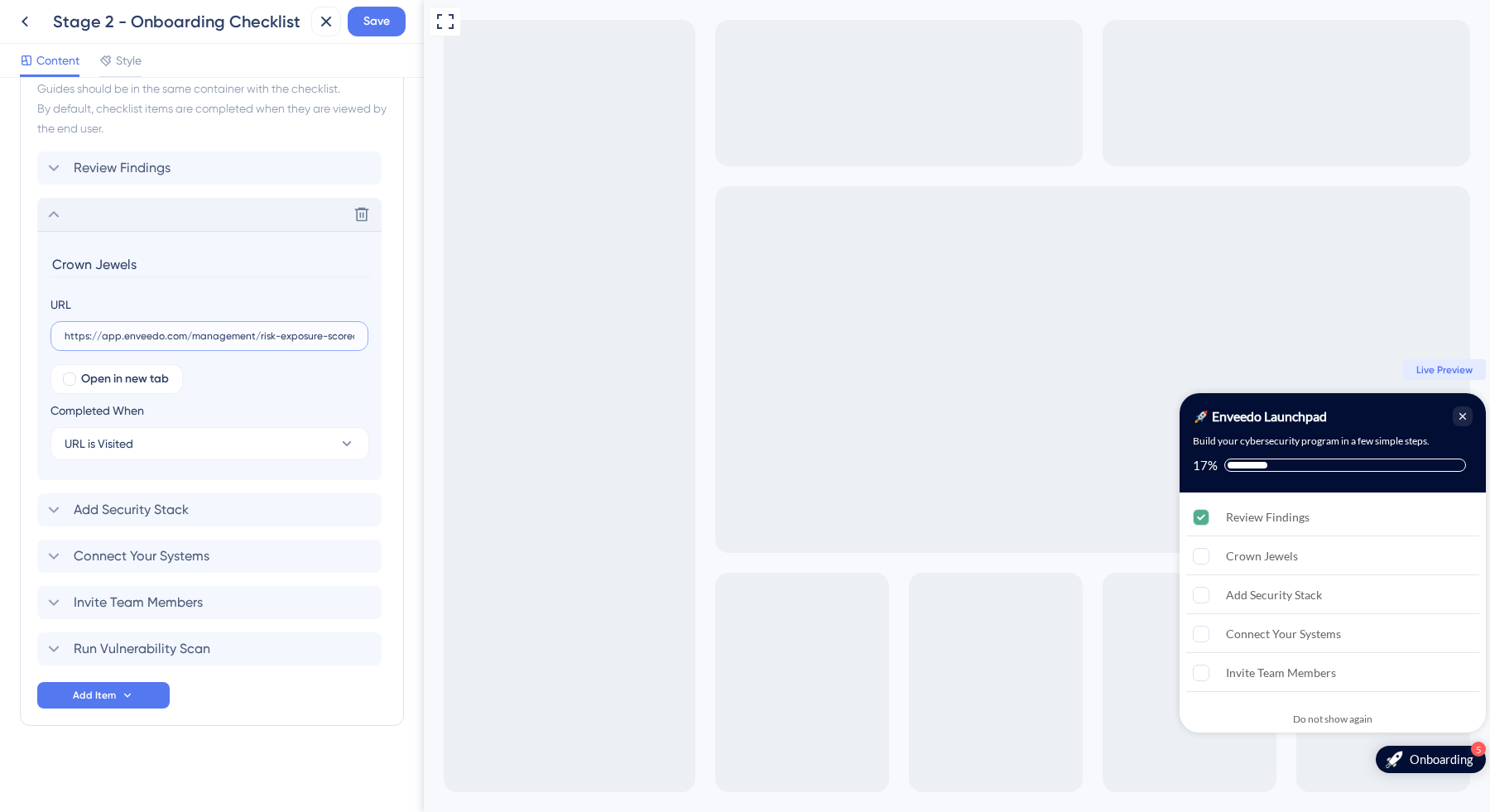 scroll, scrollTop: 0, scrollLeft: 13, axis: horizontal 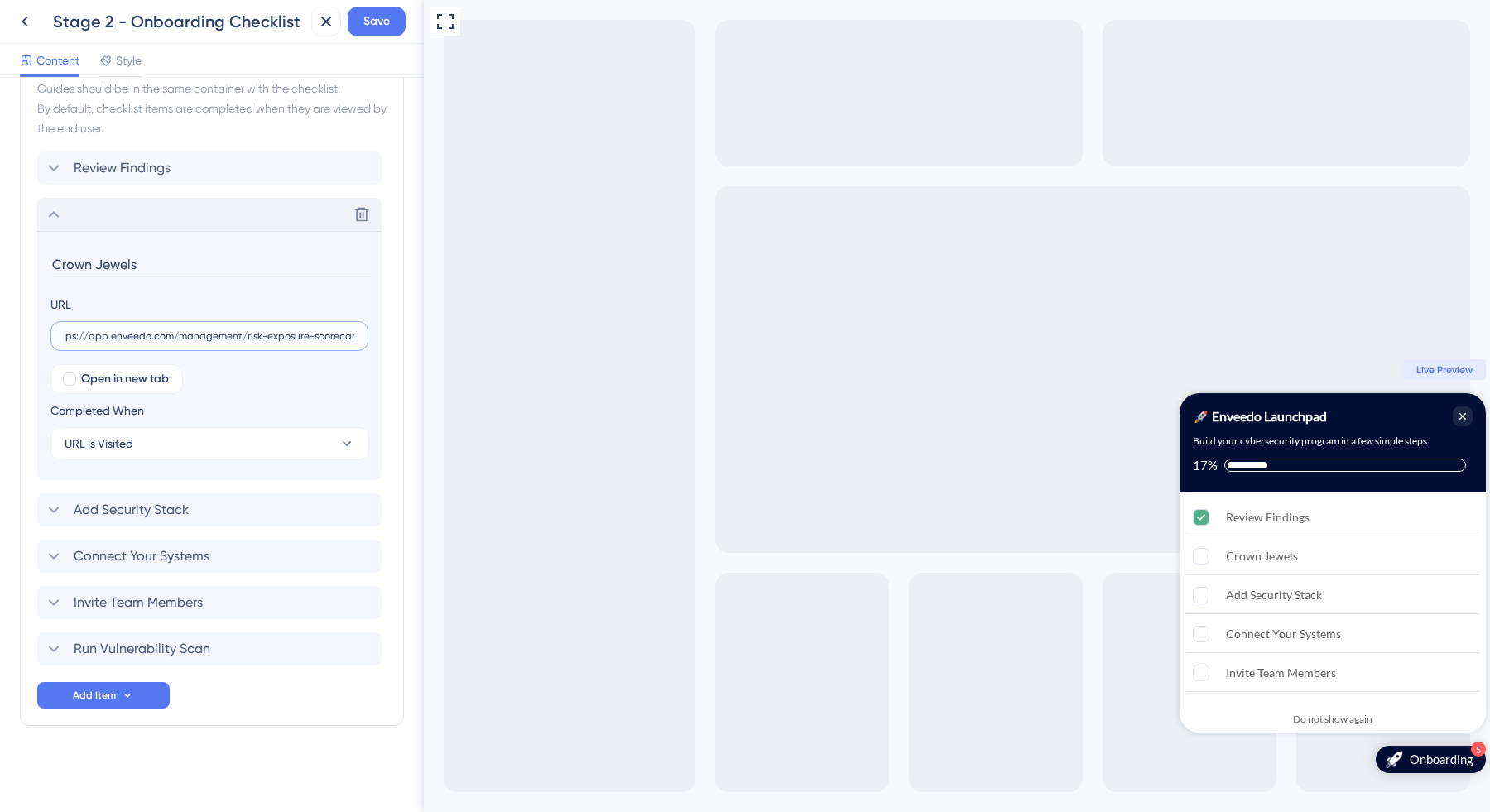 drag, startPoint x: 681, startPoint y: 339, endPoint x: 715, endPoint y: 464, distance: 129.5415 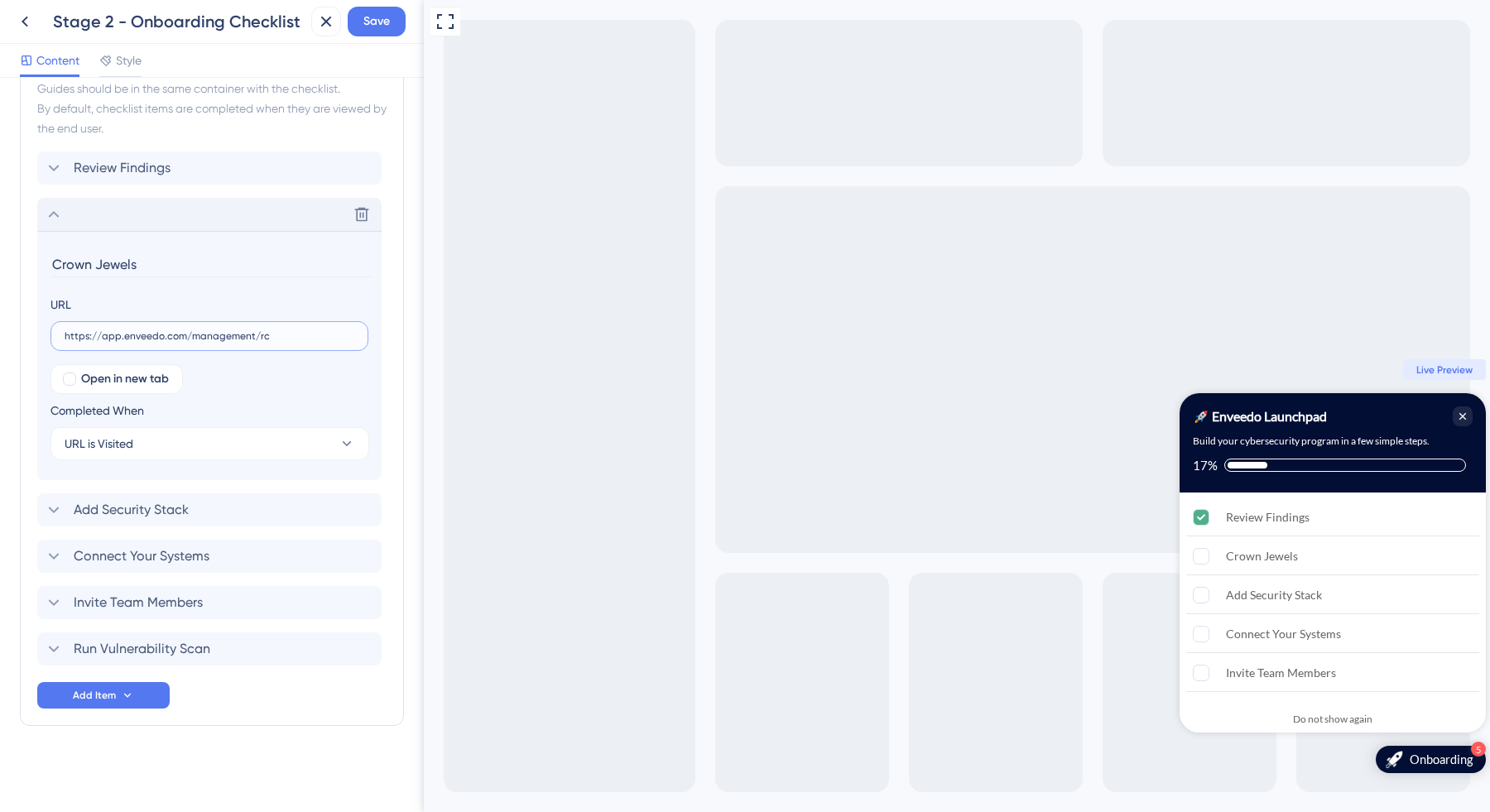 scroll, scrollTop: 0, scrollLeft: 0, axis: both 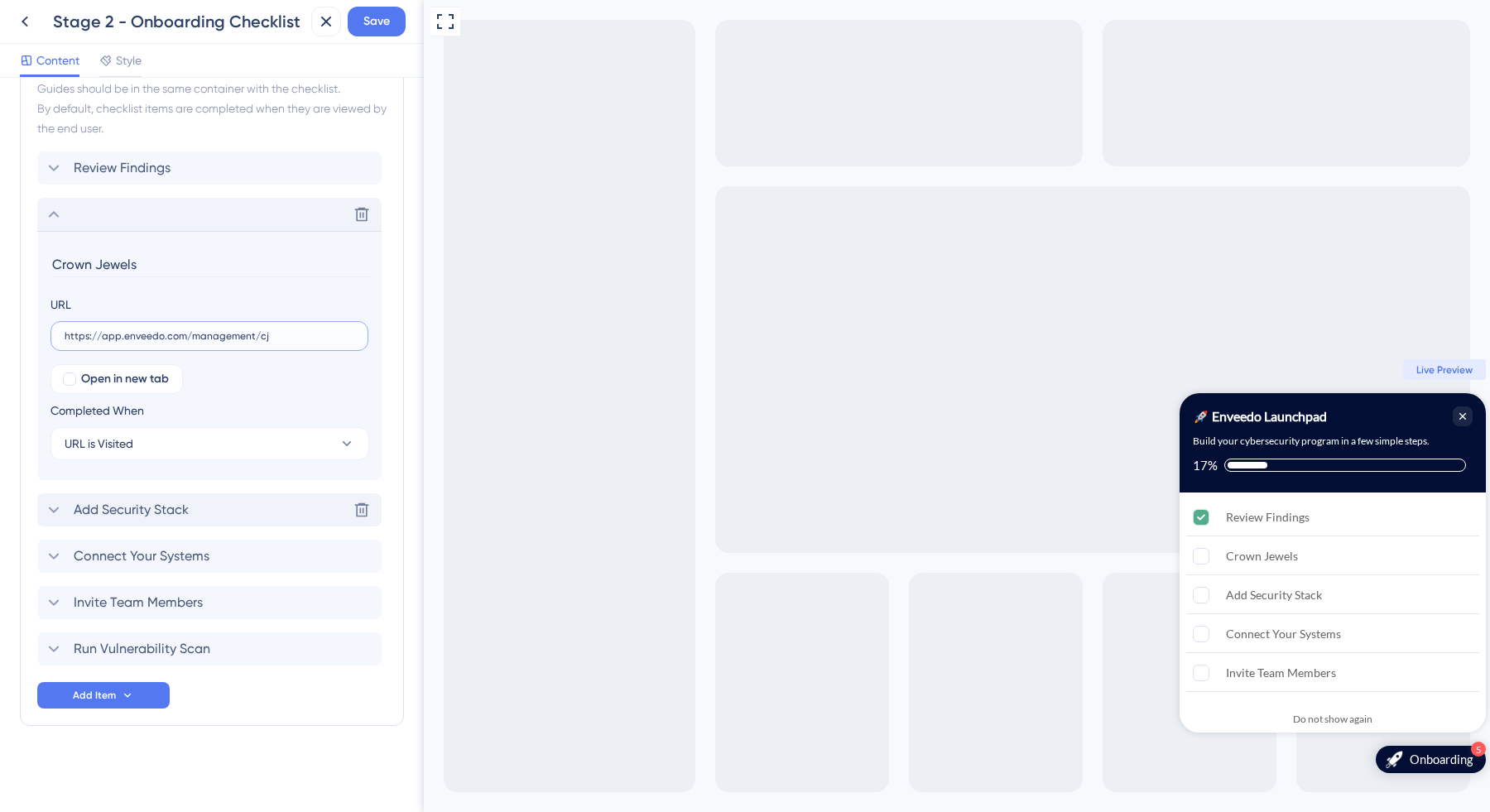 type on "https://app.enveedo.com/management/cj" 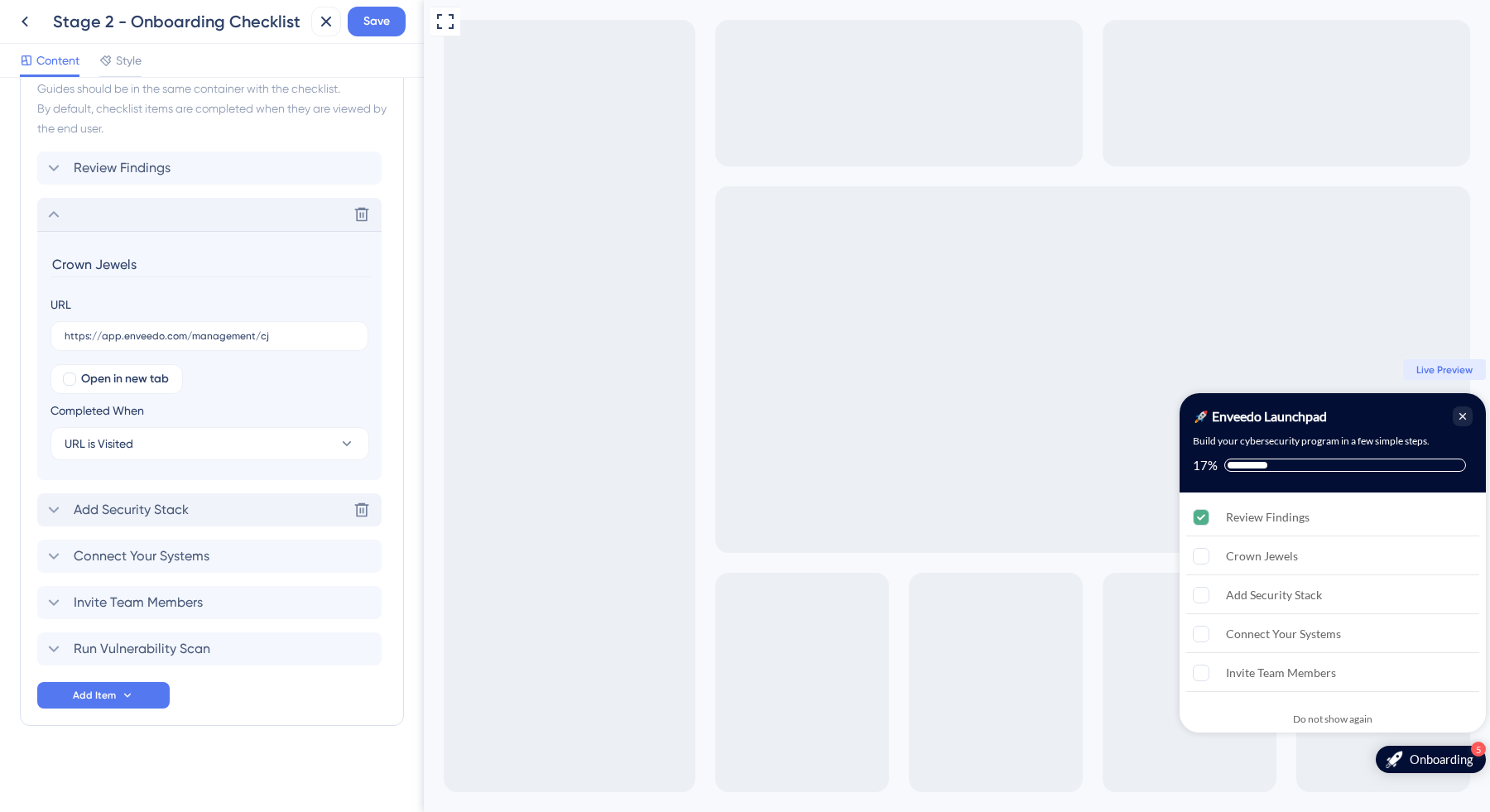 click on "Add Security Stack" at bounding box center (131, 510) 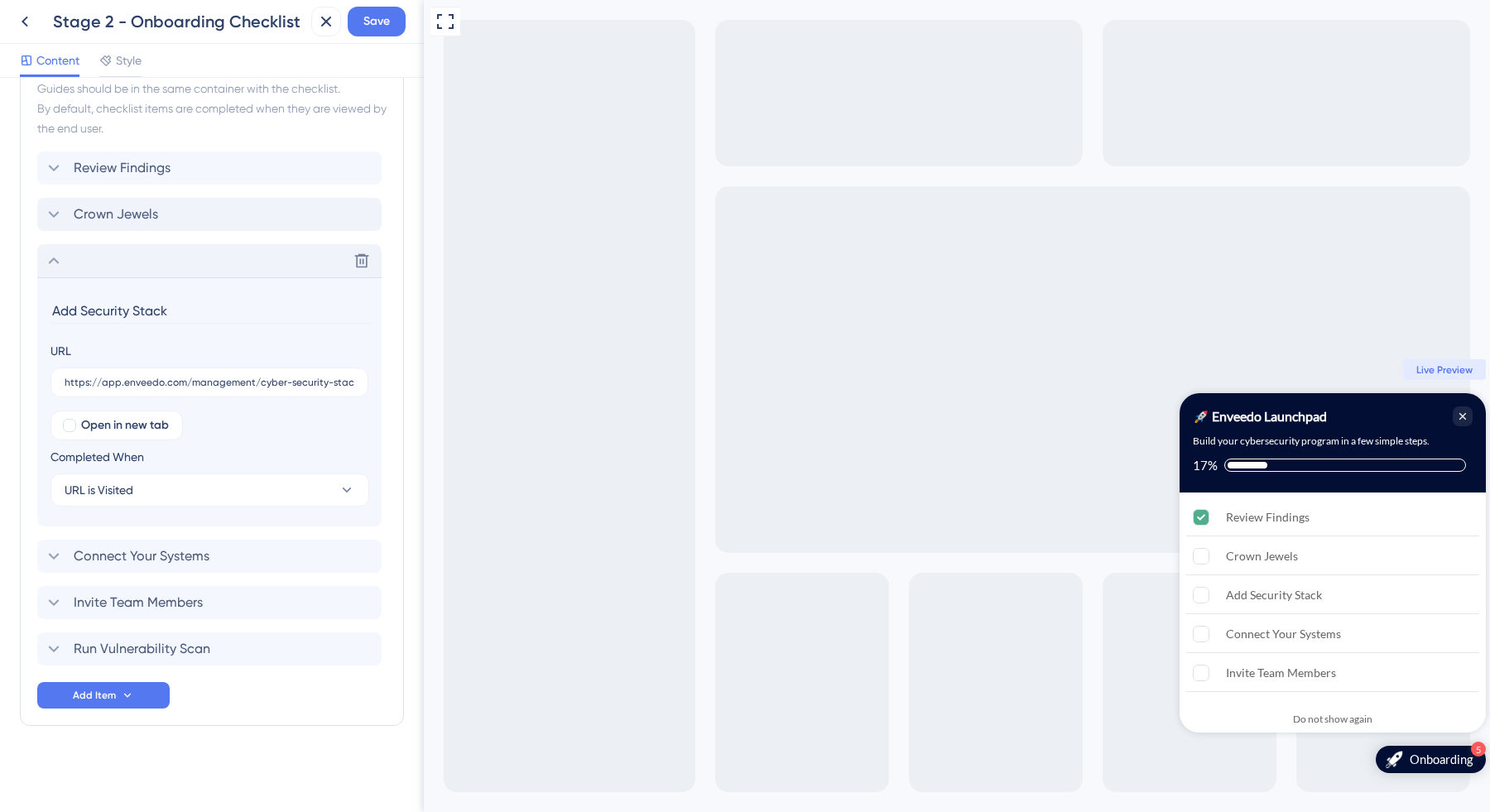 click on "Add Security Stack" at bounding box center [211, 310] 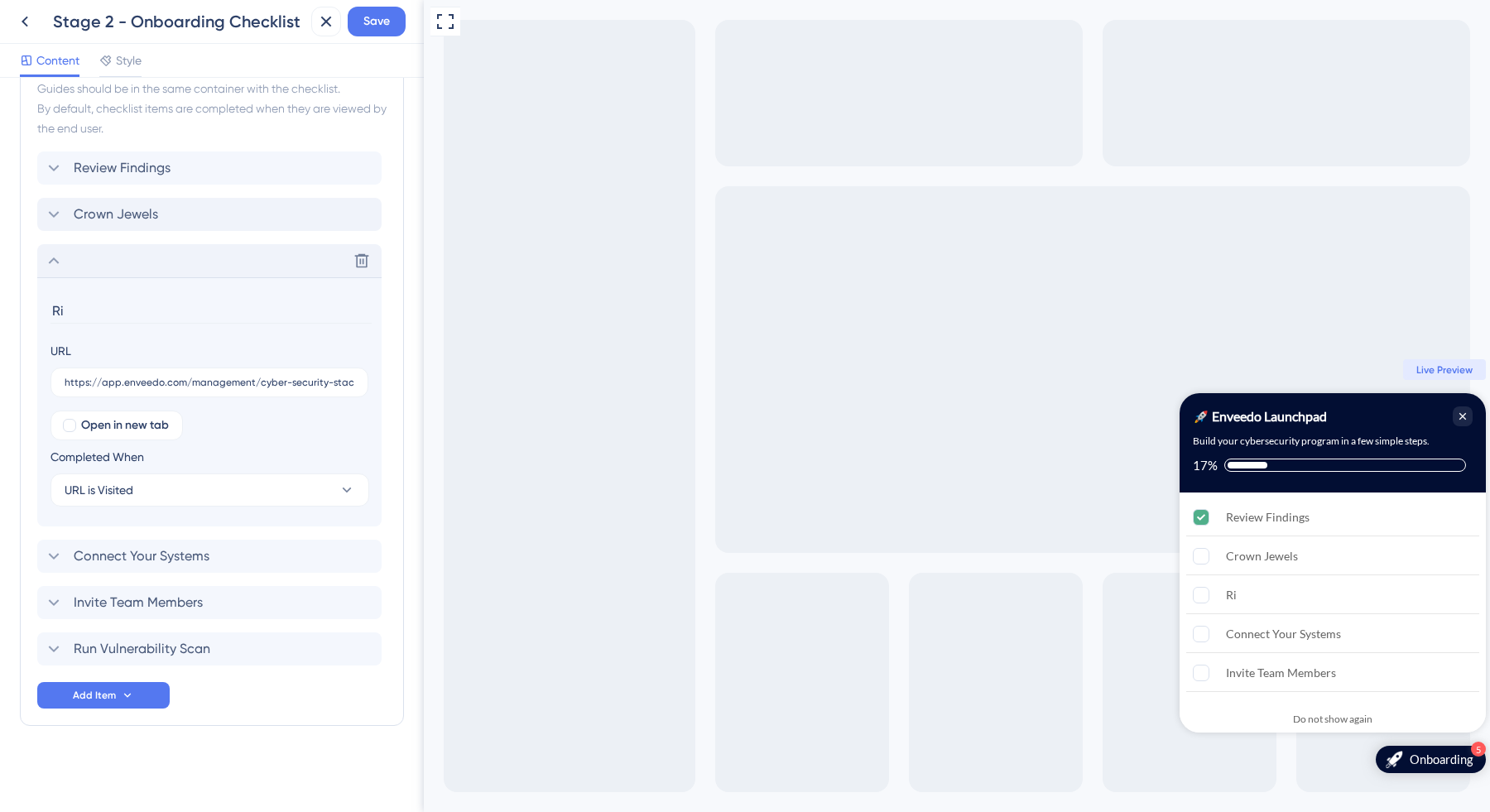 type on "R" 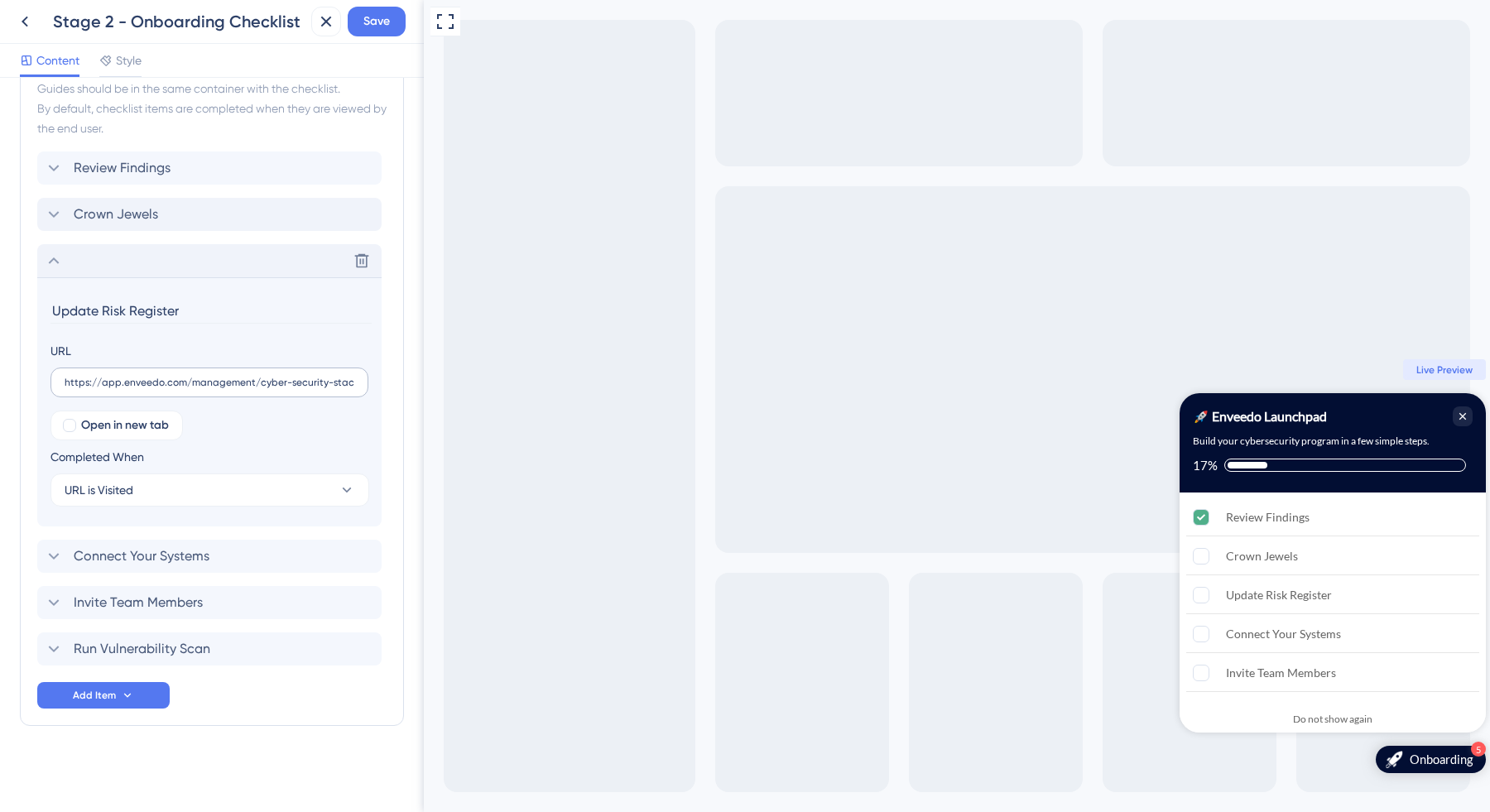 type on "Update Risk Register" 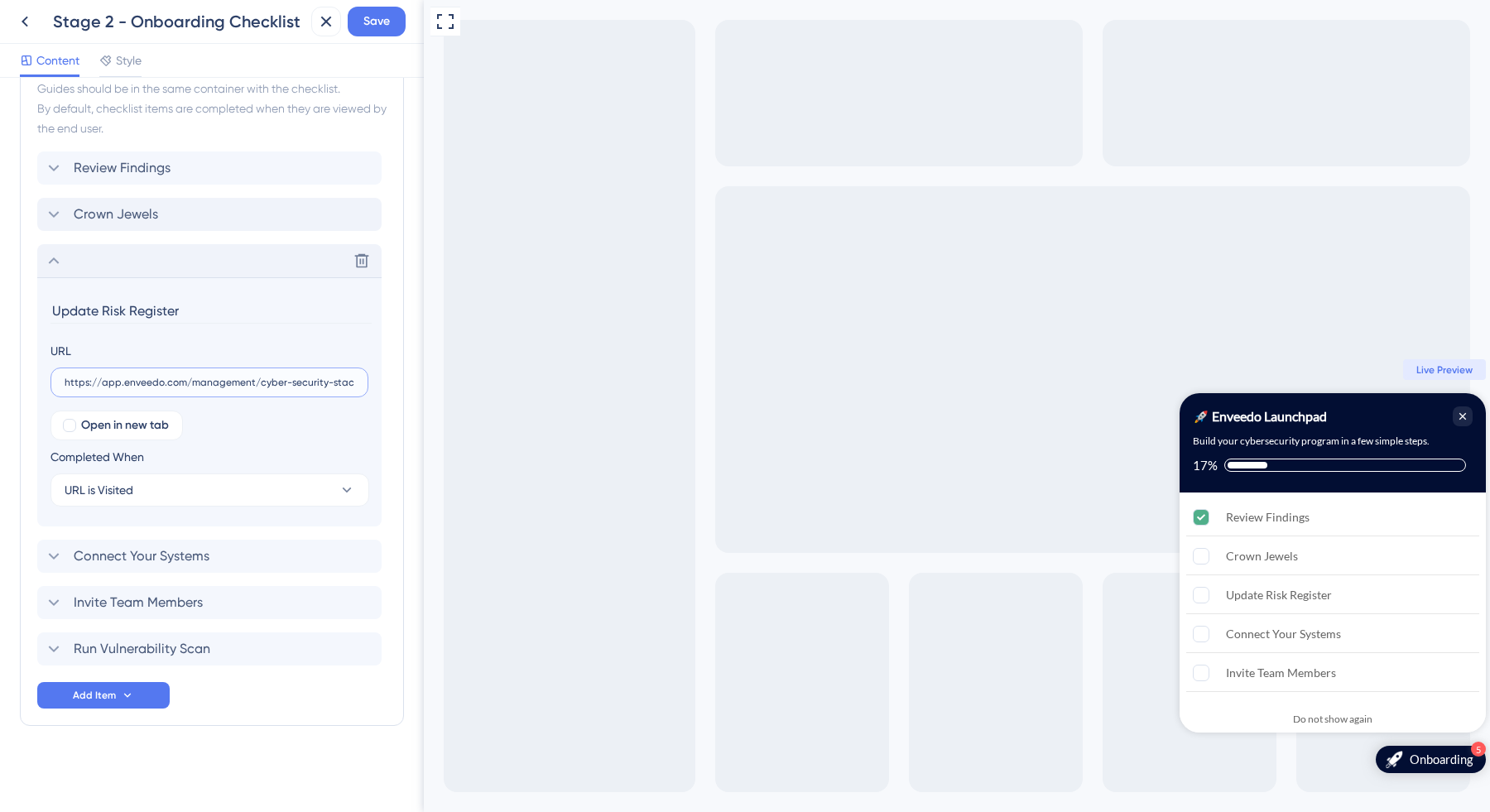drag, startPoint x: 680, startPoint y: 384, endPoint x: 547, endPoint y: 452, distance: 149.37537 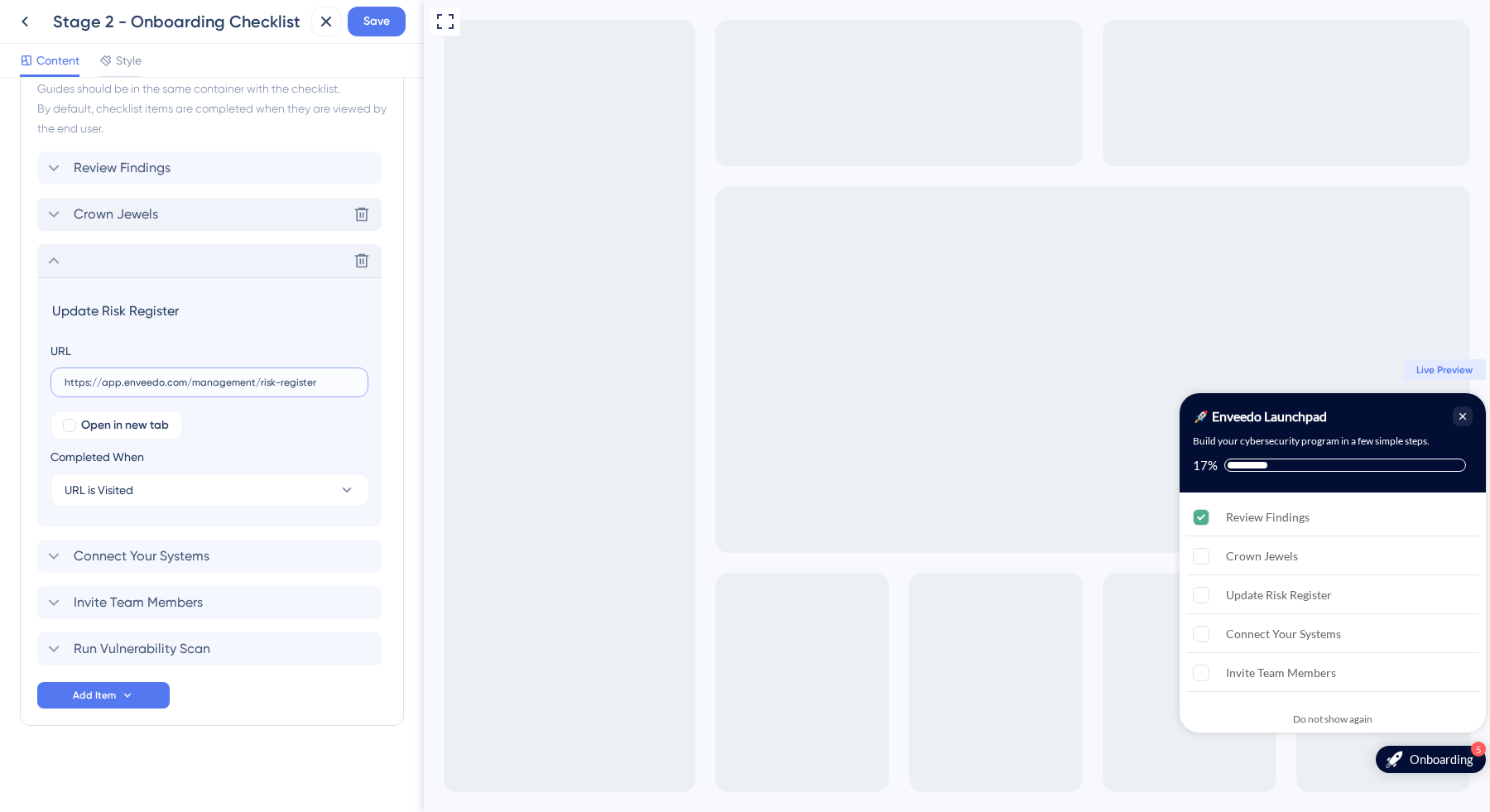 type on "https://app.enveedo.com/management/risk-register" 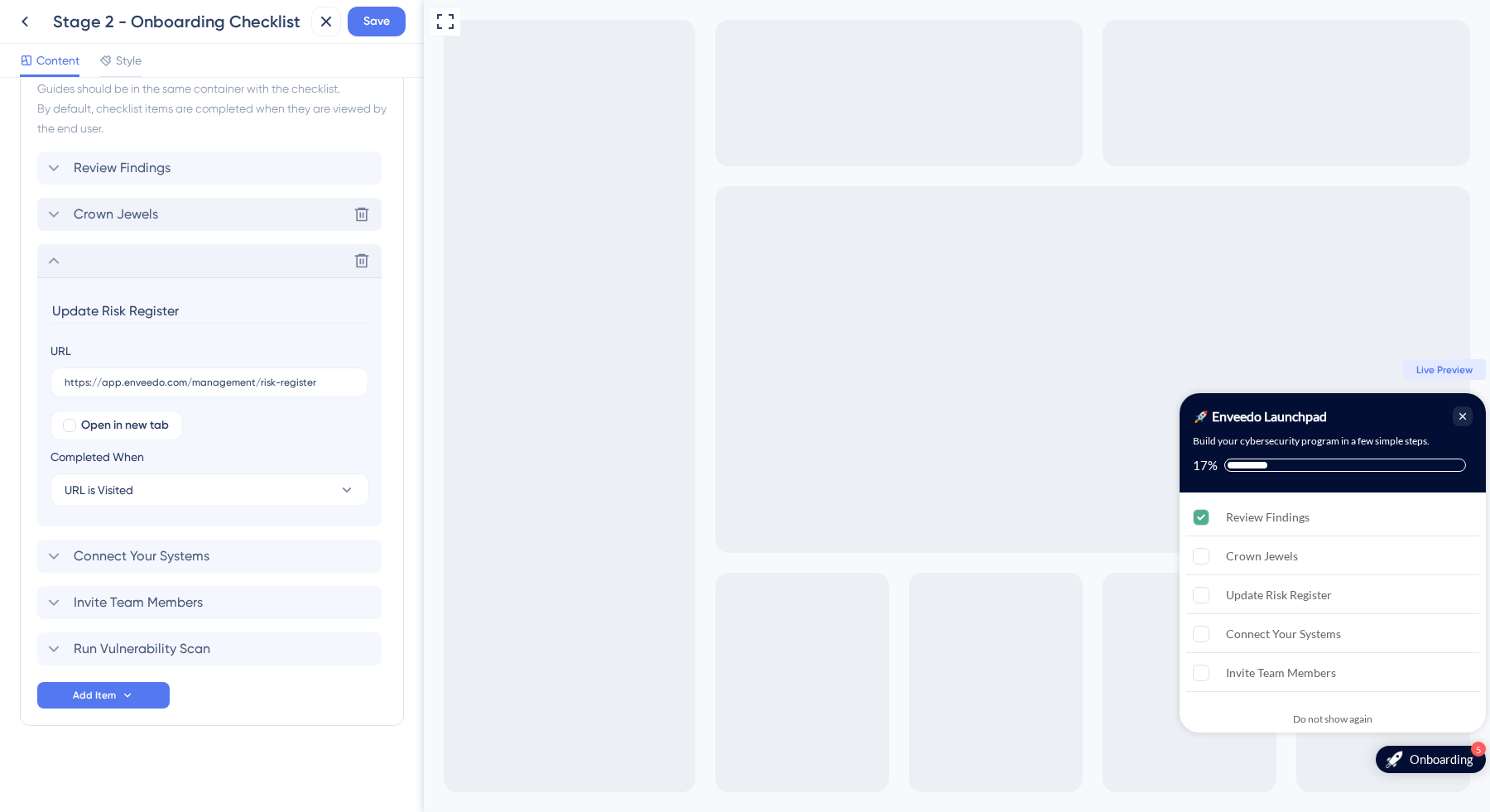 click on "Crown Jewels Delete" at bounding box center (209, 214) 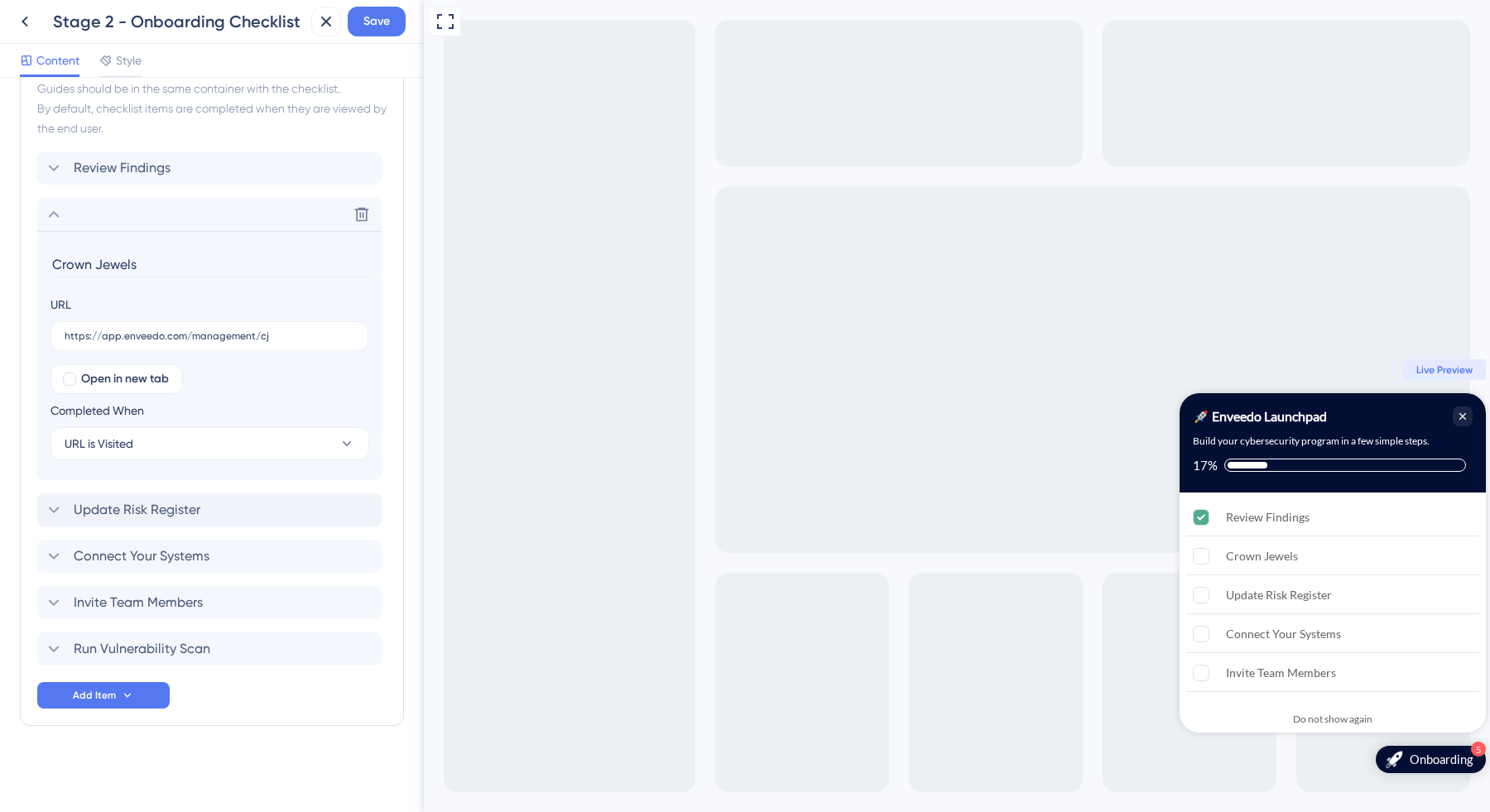 click on "Crown Jewels" at bounding box center (211, 264) 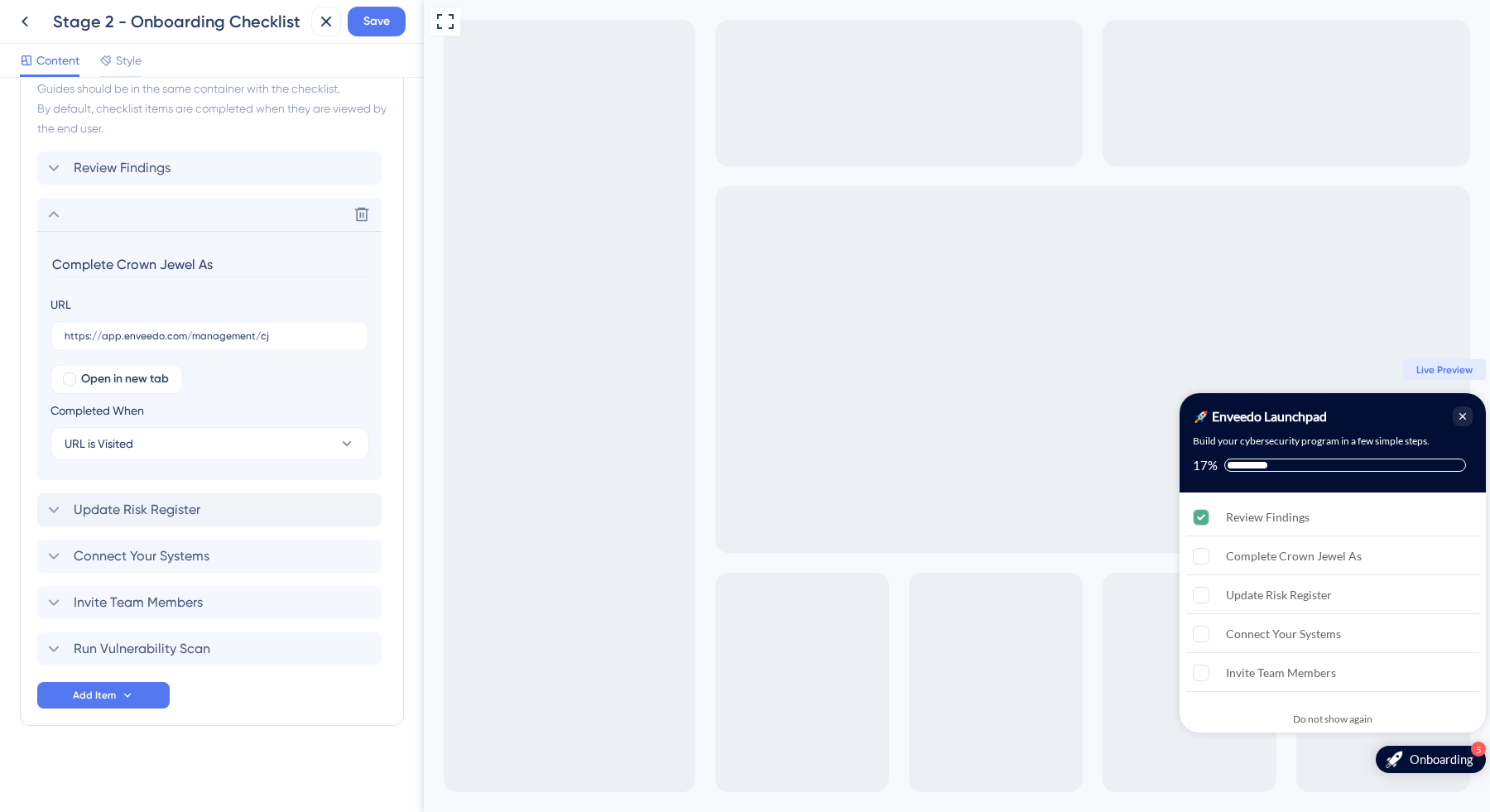 click on "Complete Crown Jewel As" at bounding box center [211, 264] 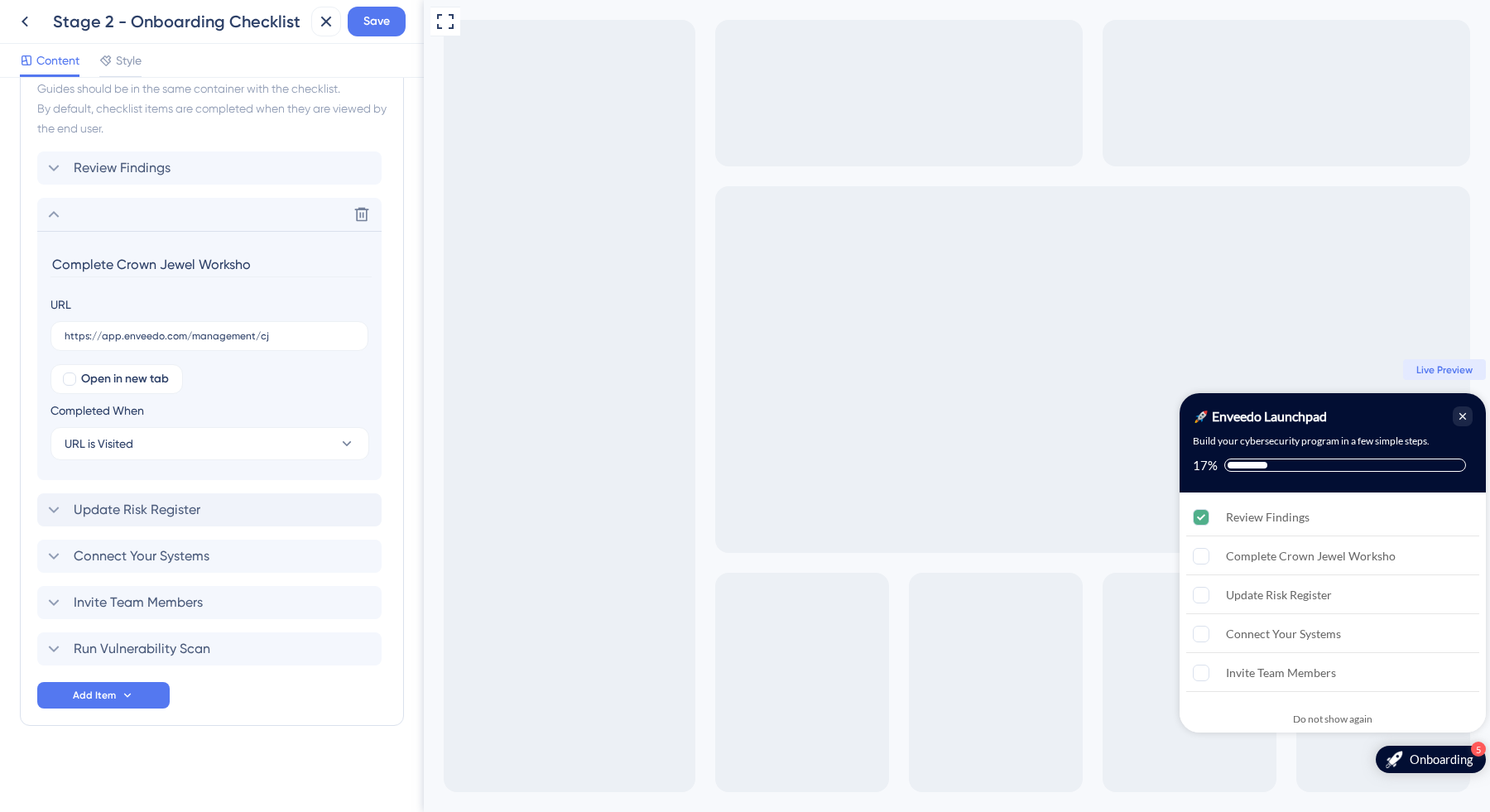 type on "Complete Crown Jewel Workshop" 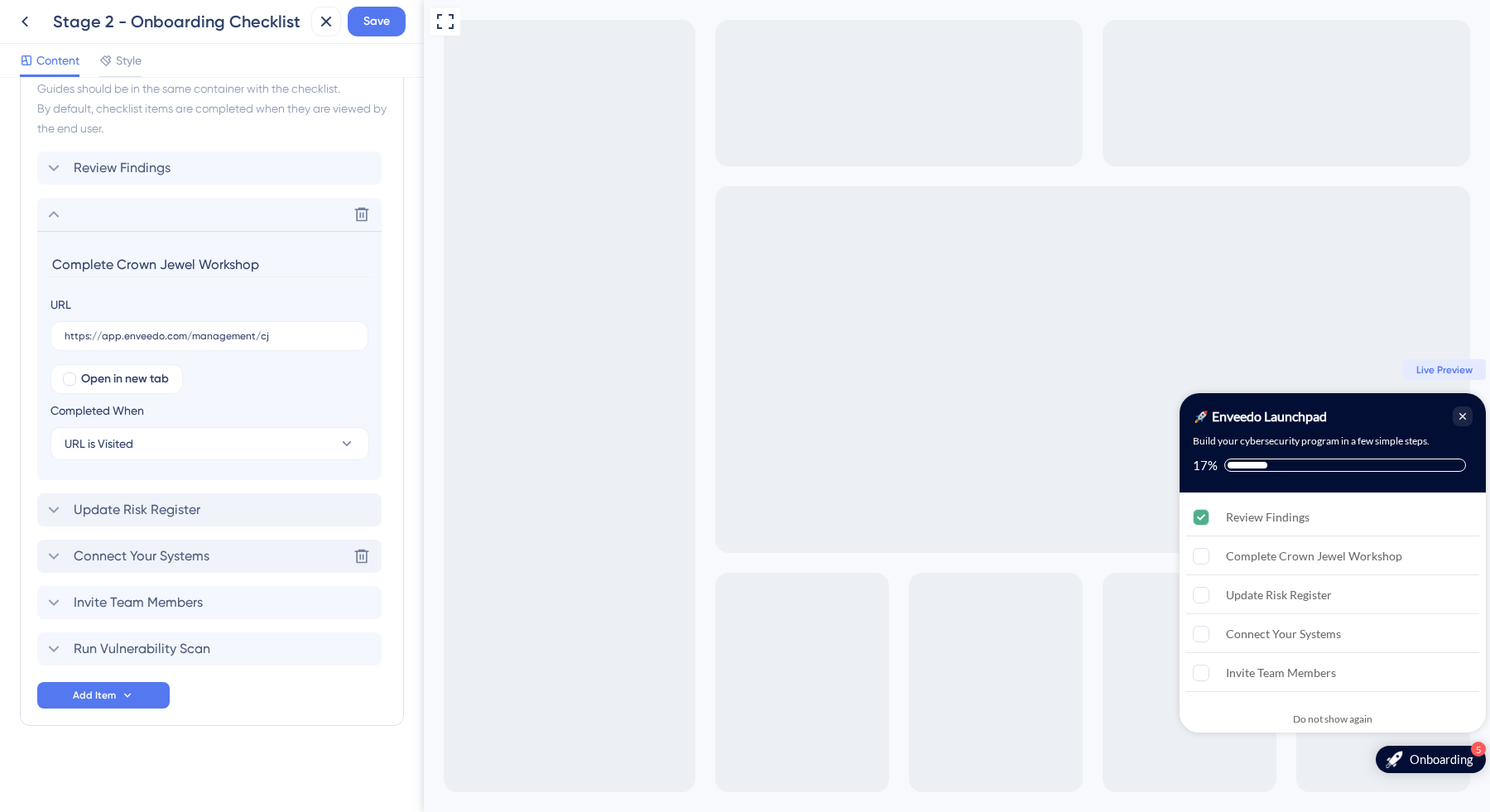click on "Connect Your Systems Delete" at bounding box center (209, 556) 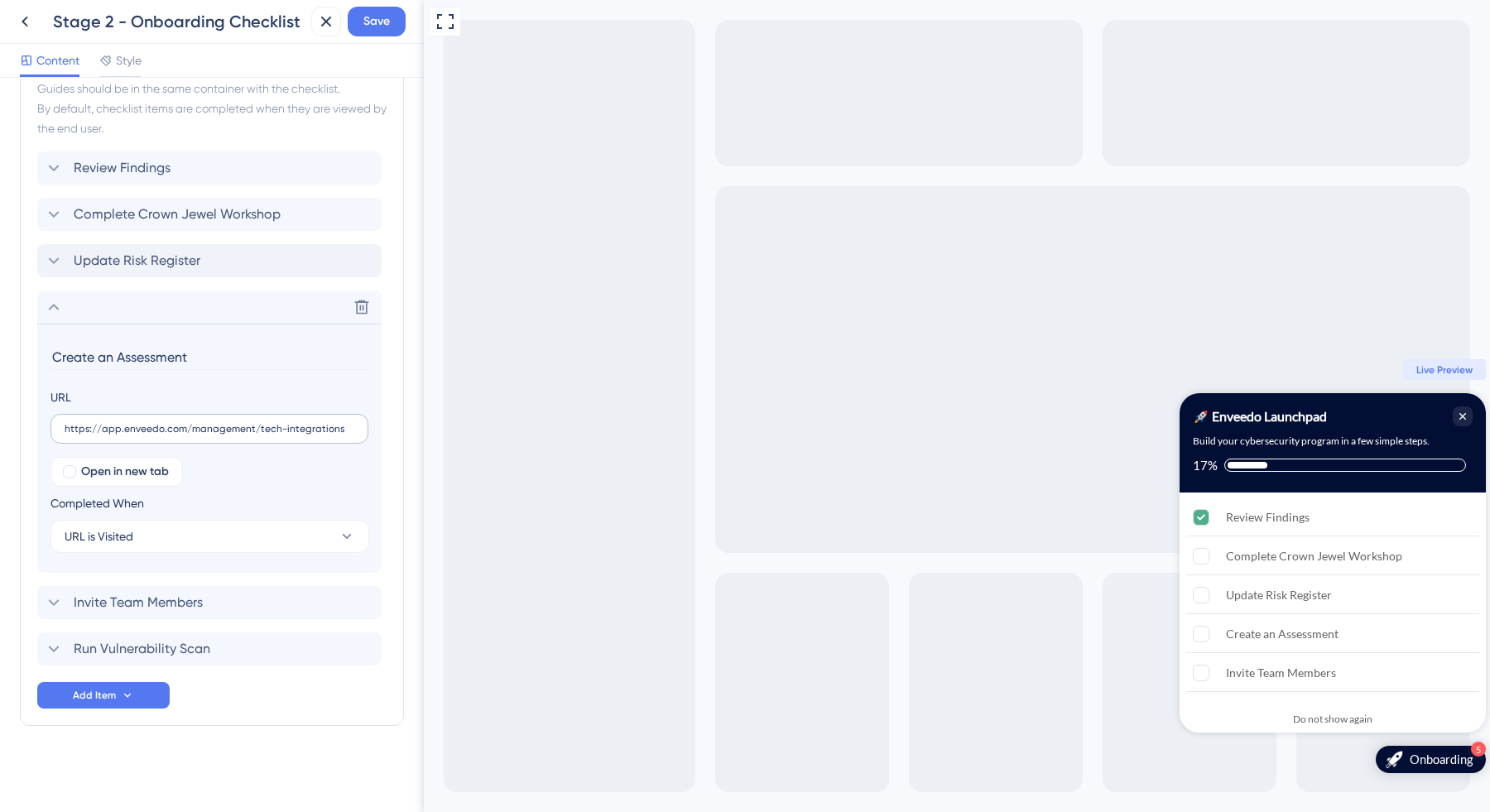 type on "Create an Assessment" 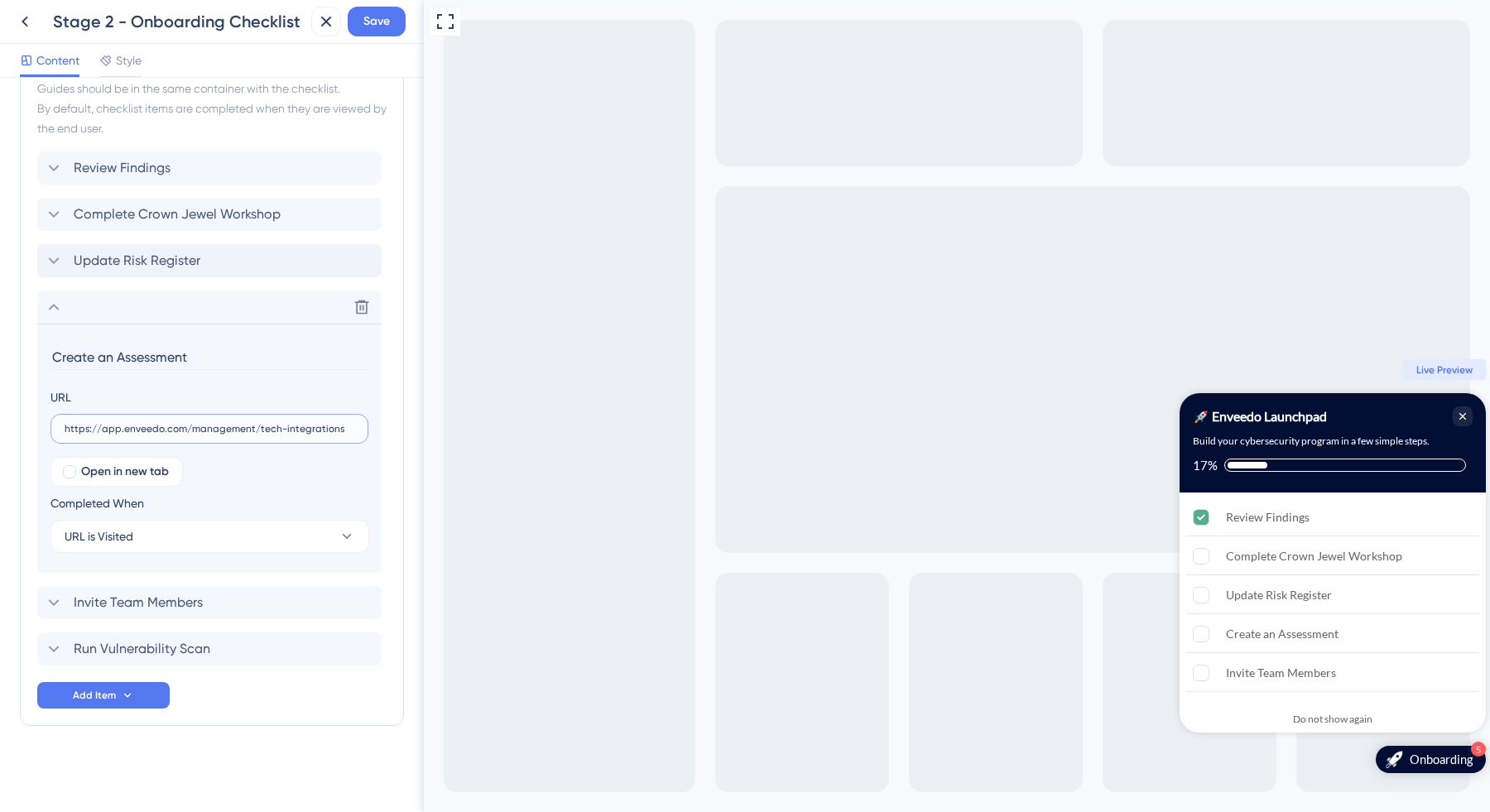 drag, startPoint x: 675, startPoint y: 434, endPoint x: 484, endPoint y: 435, distance: 191.00262 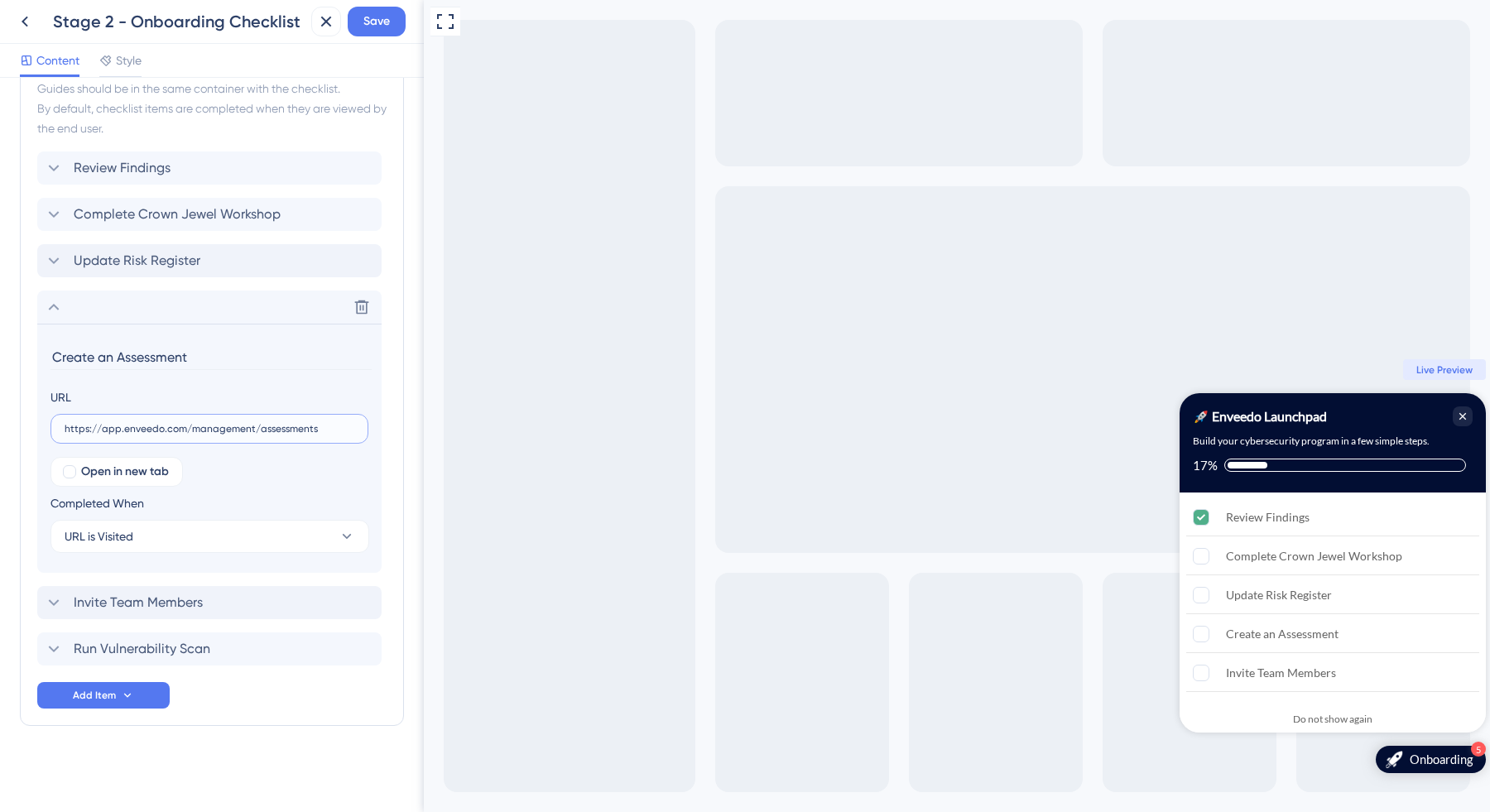 type on "https://app.enveedo.com/management/assessments" 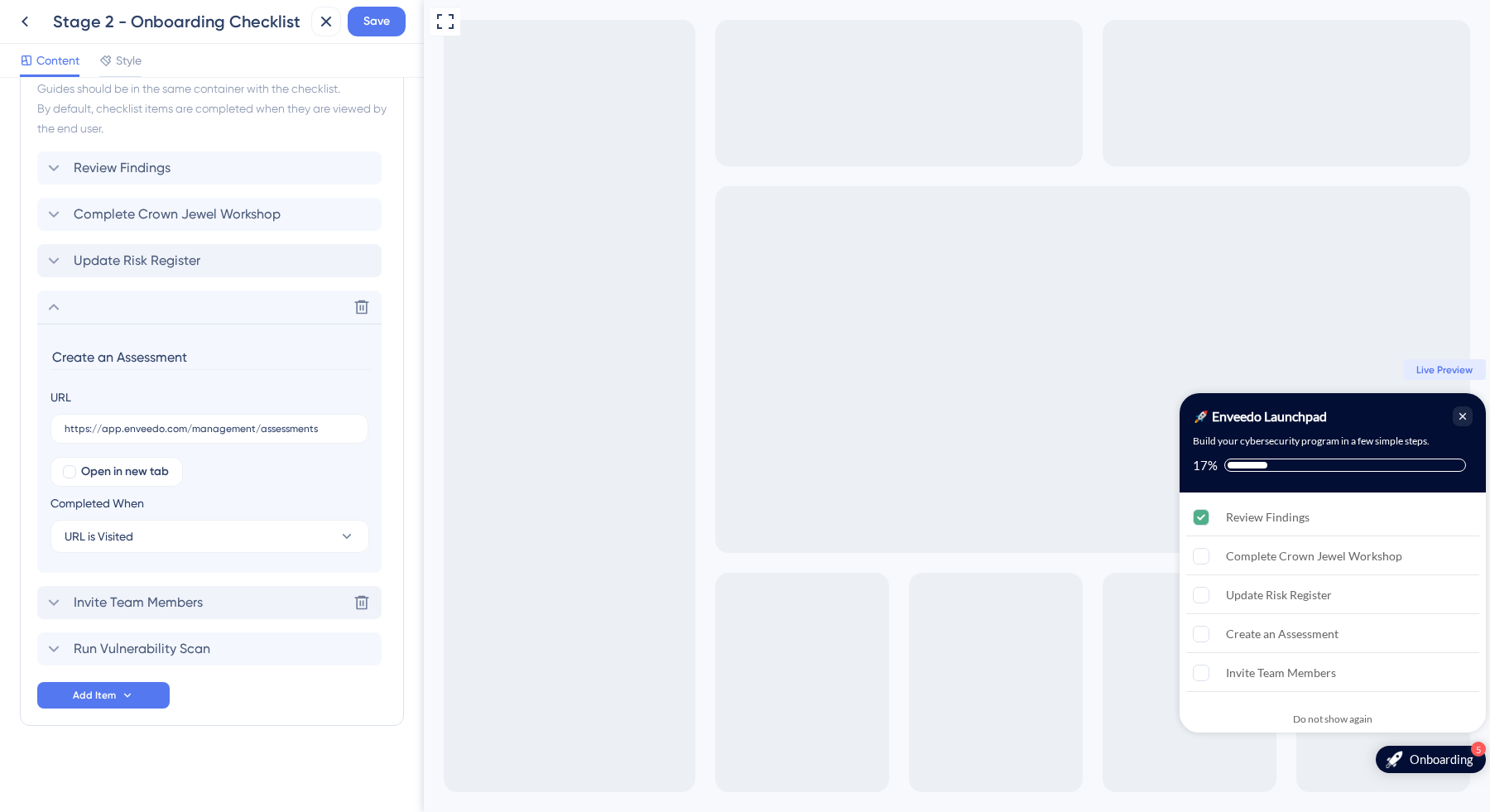 click on "Invite Team Members Delete" at bounding box center [209, 603] 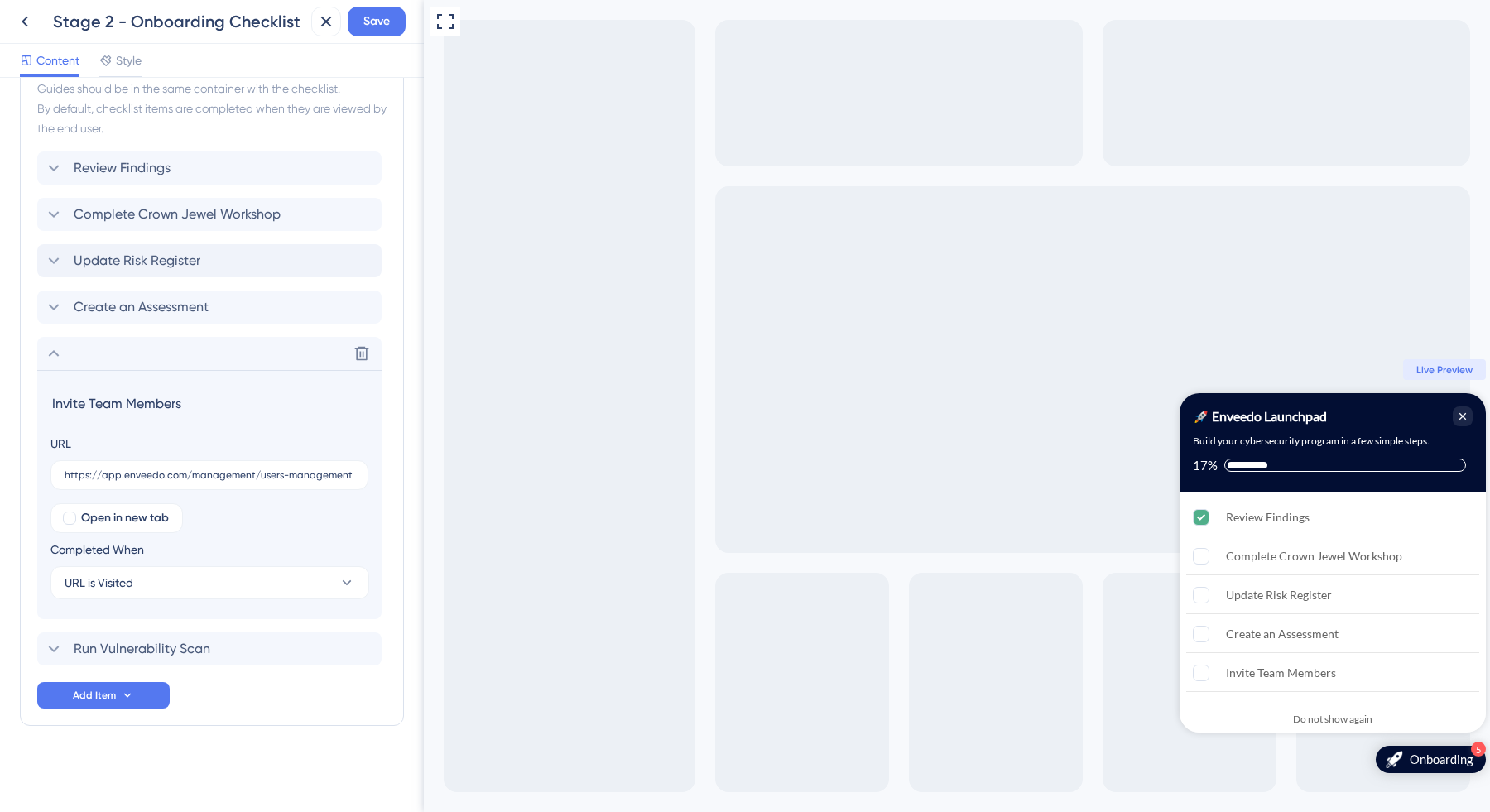 click on "Invite Team Members" at bounding box center (211, 403) 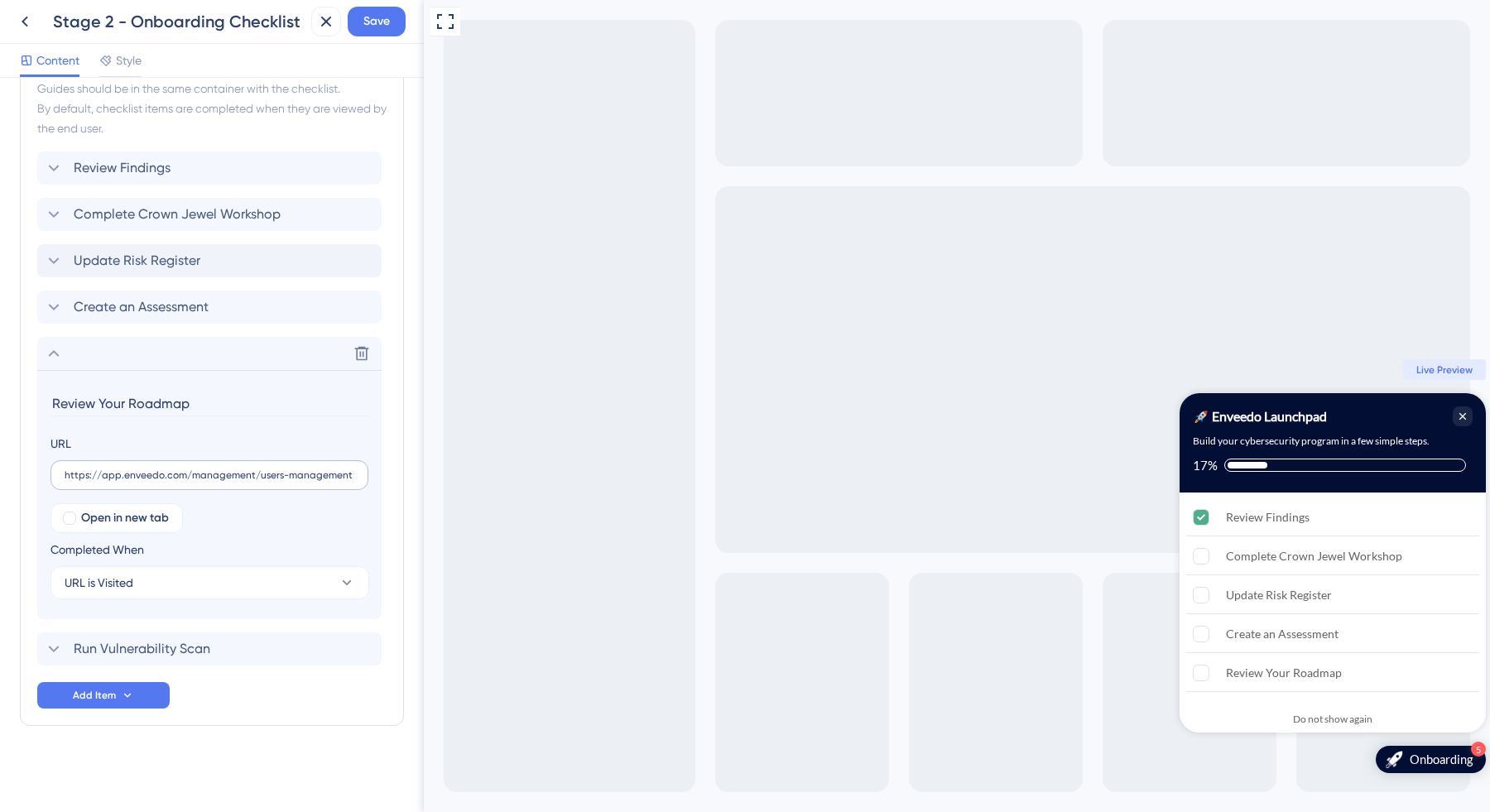 type on "Review Your Roadmap" 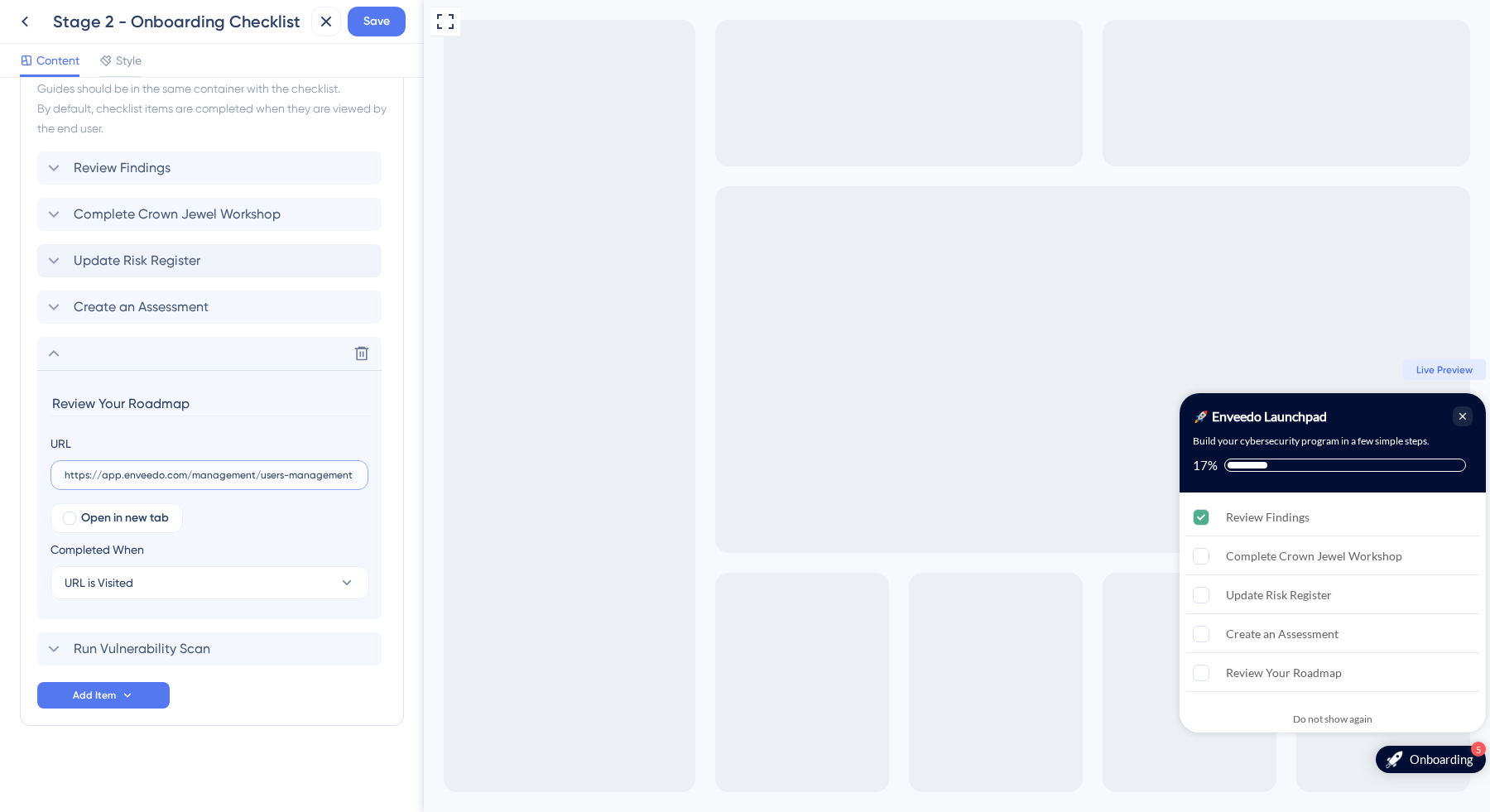 drag, startPoint x: 680, startPoint y: 474, endPoint x: 525, endPoint y: 507, distance: 158.47397 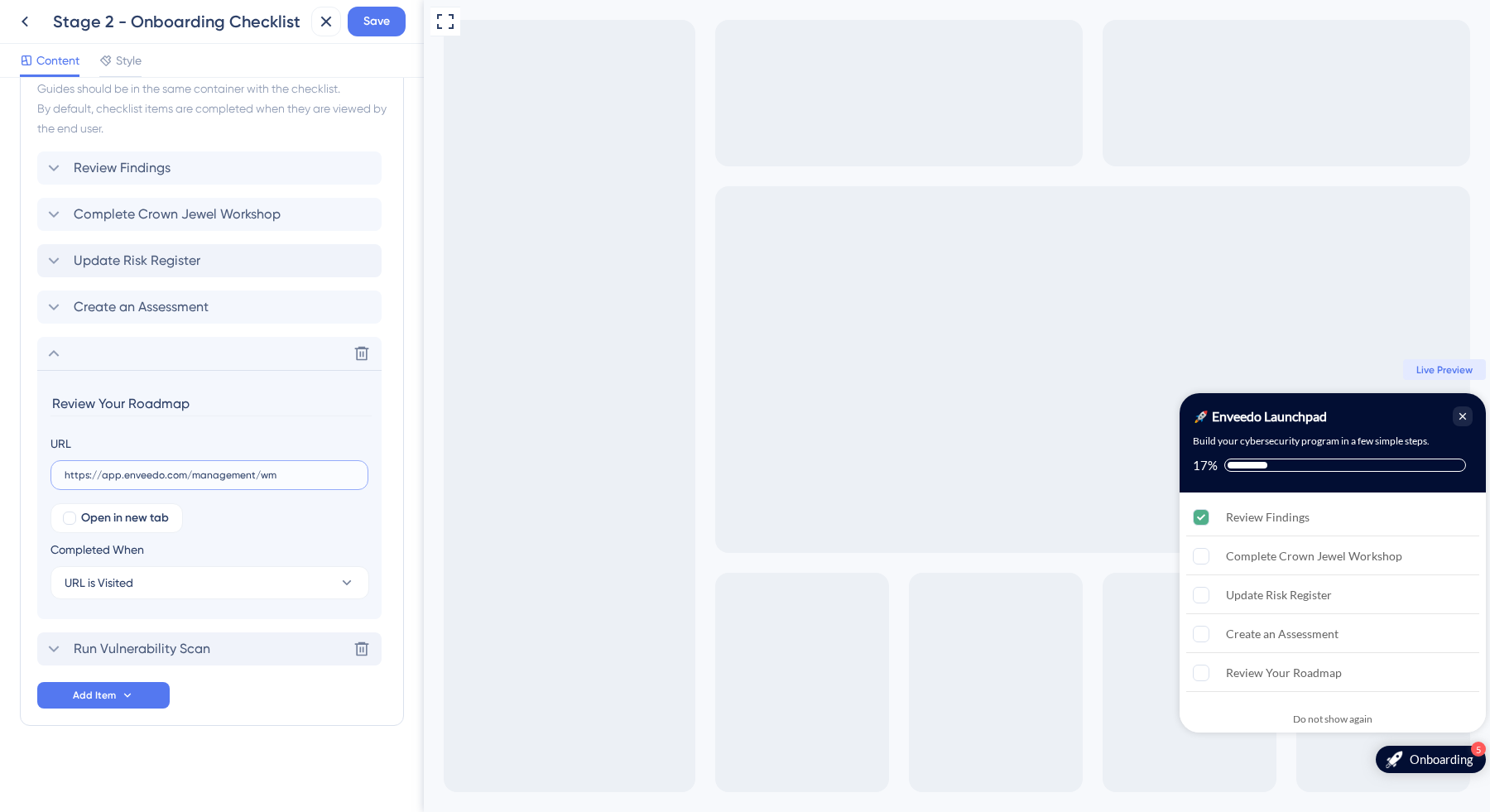 type on "https://app.enveedo.com/management/wm" 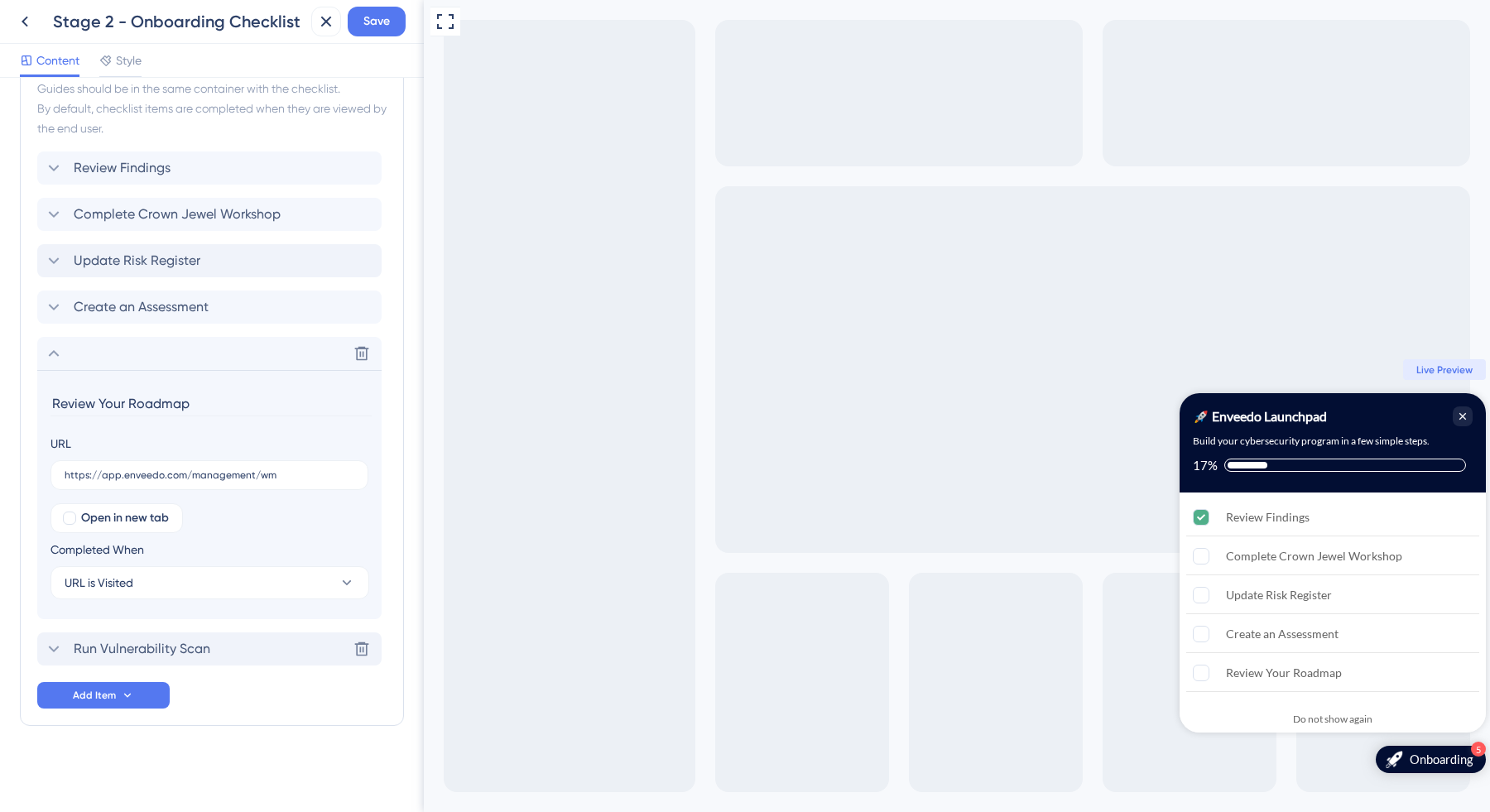 click on "Run Vulnerability Scan Delete" at bounding box center [209, 649] 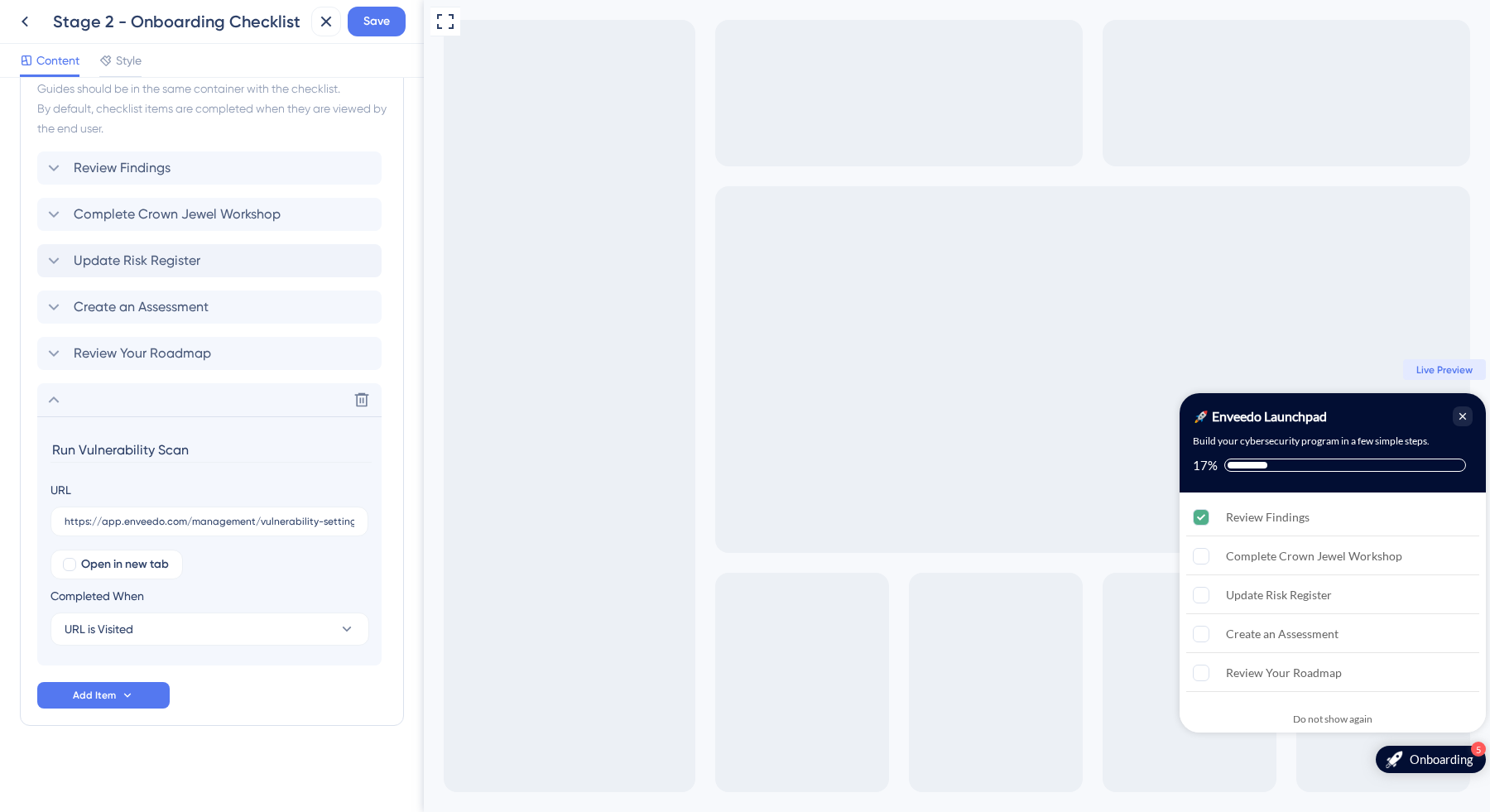 click on "Run Vulnerability Scan" at bounding box center (211, 449) 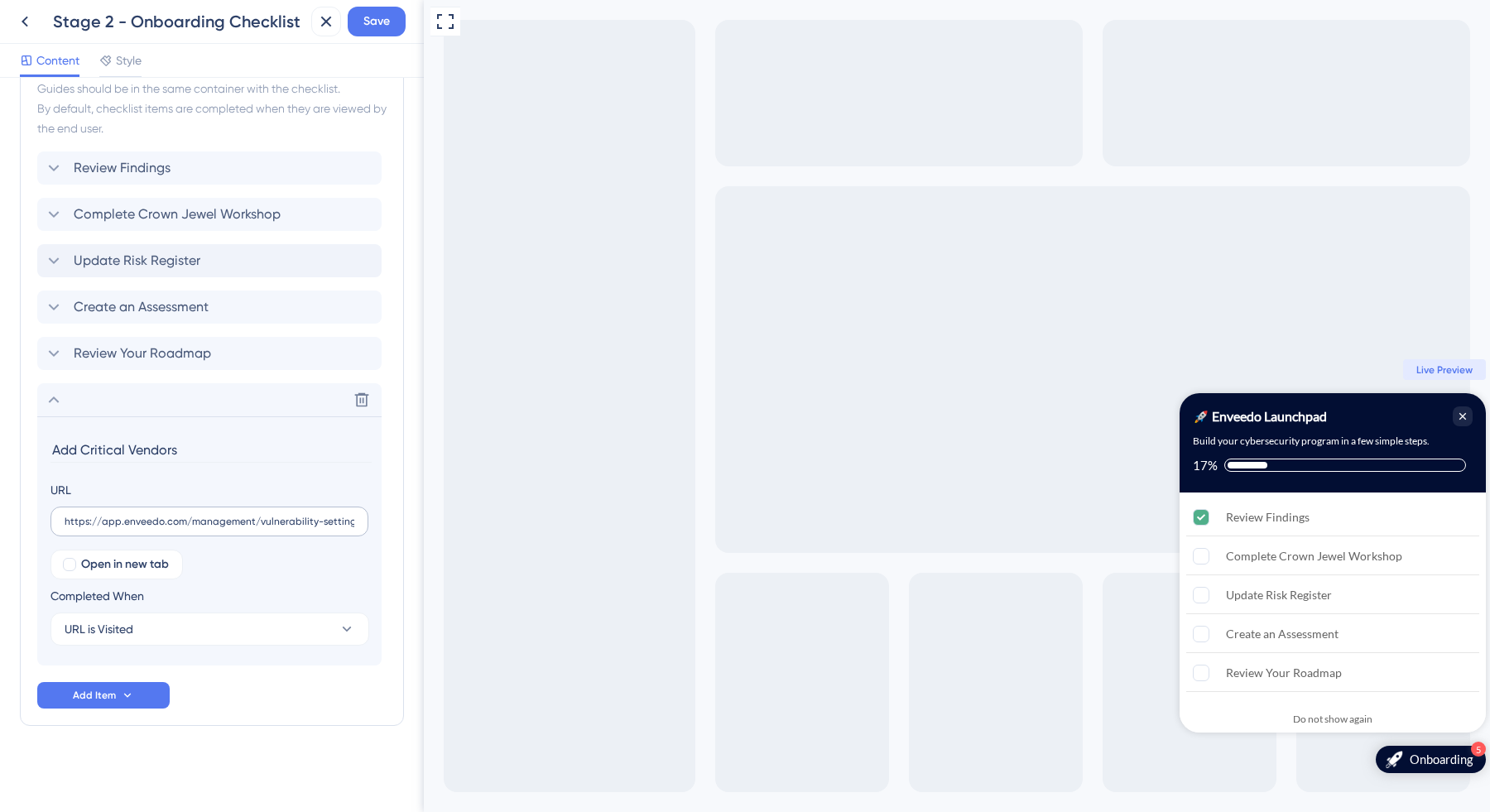 type on "Add Critical Vendors" 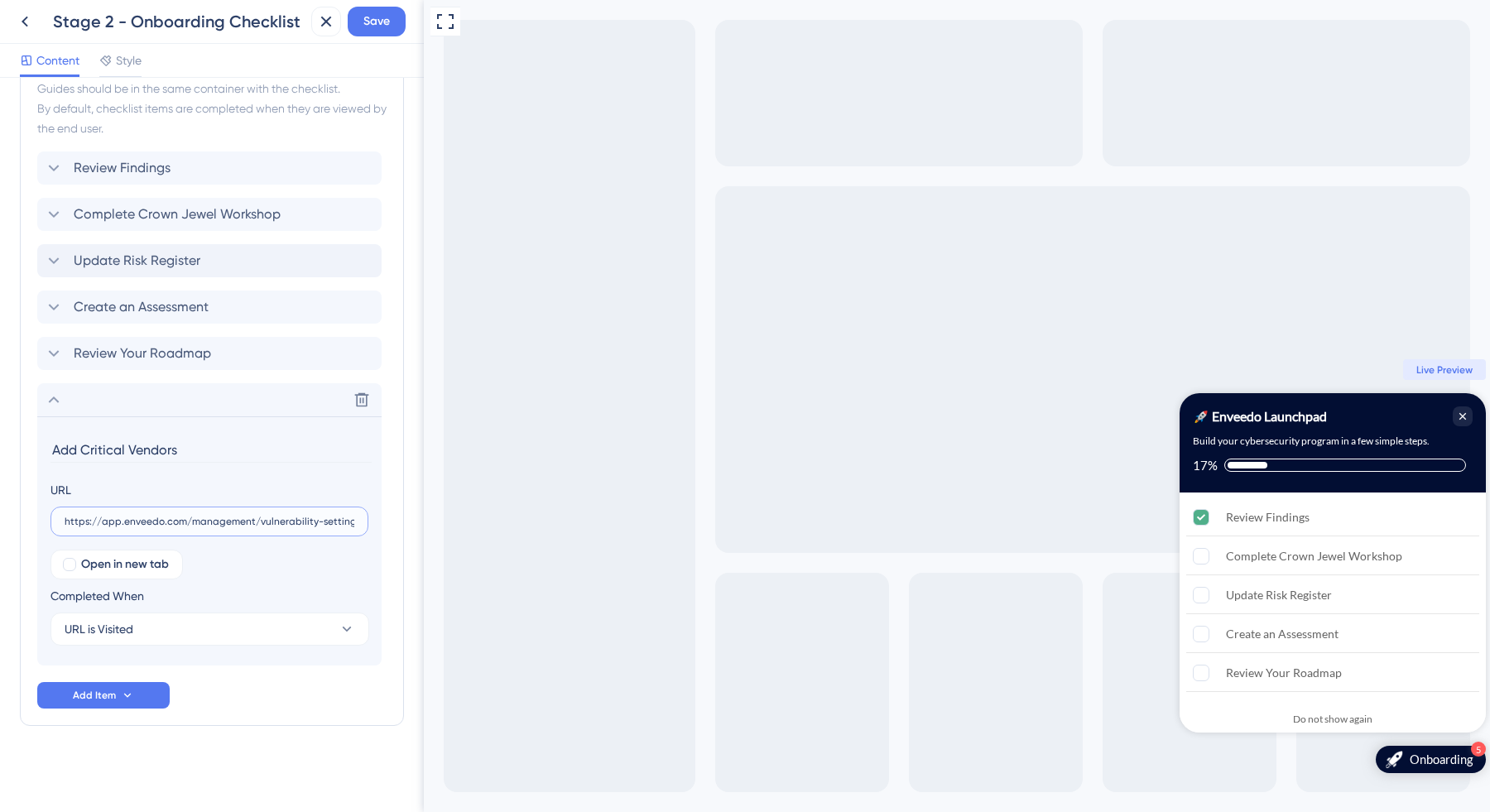 drag, startPoint x: 680, startPoint y: 525, endPoint x: 441, endPoint y: 544, distance: 239.754 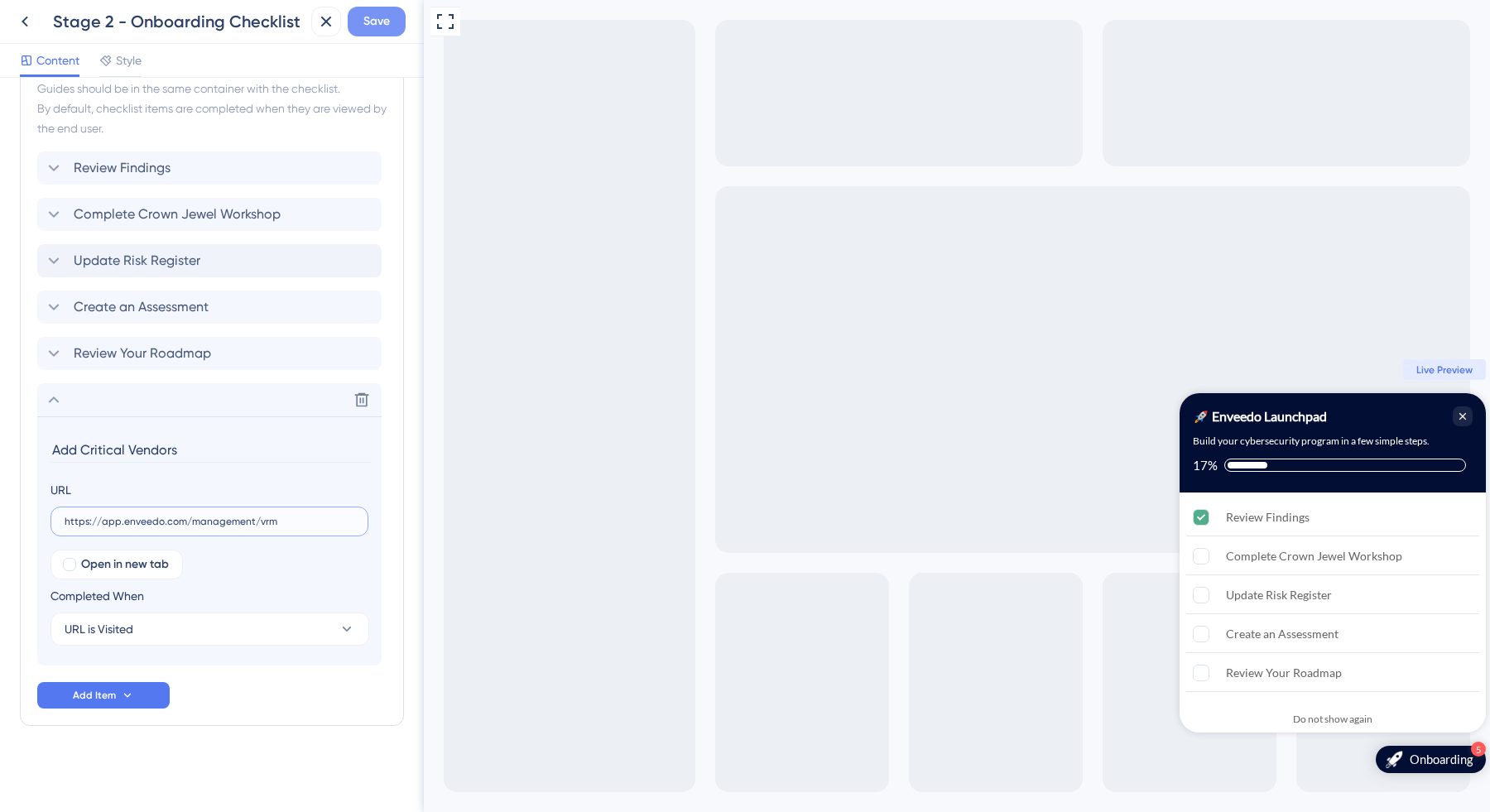 type on "https://app.enveedo.com/management/vrm" 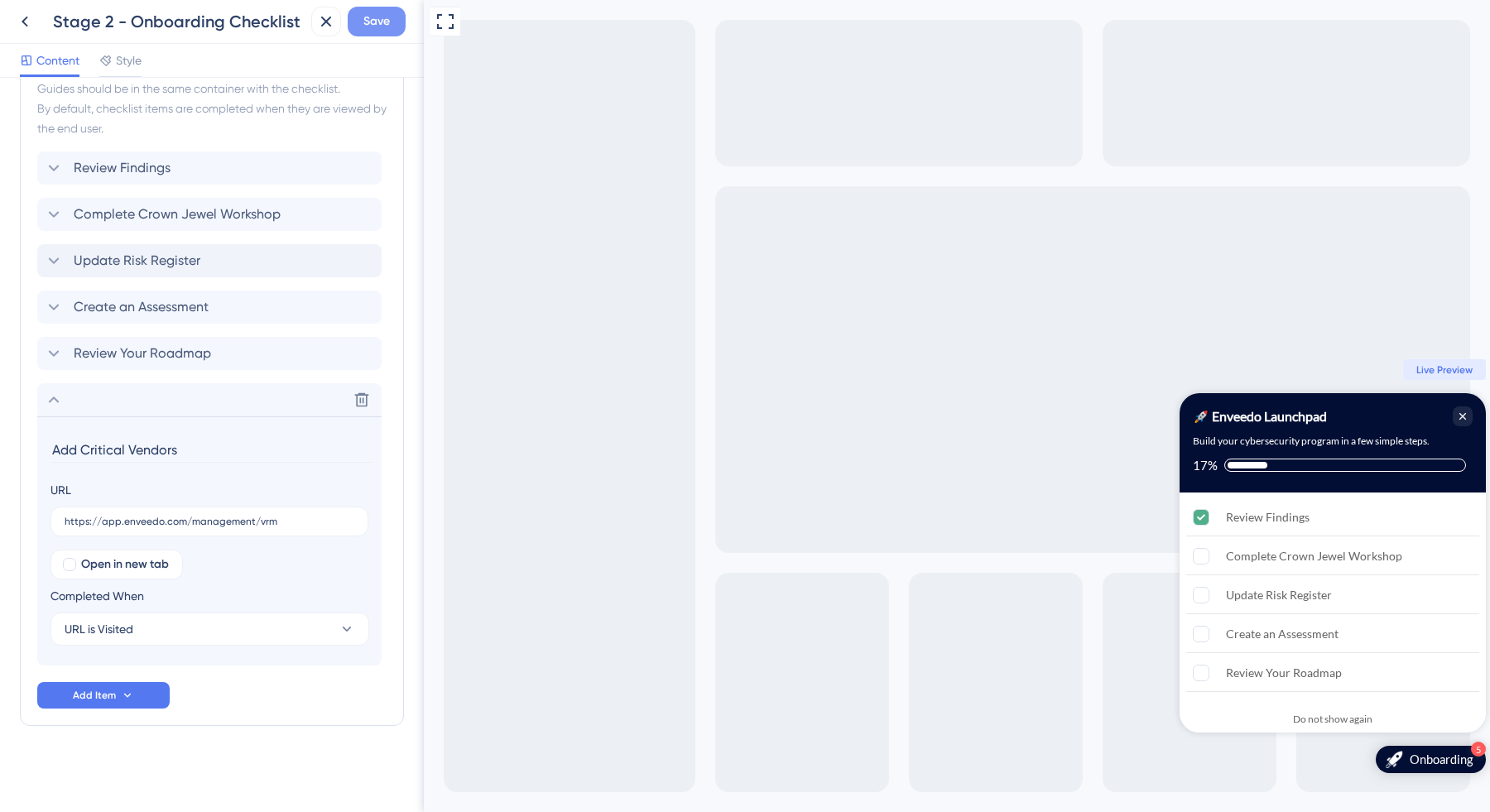 click on "Save" at bounding box center [377, 22] 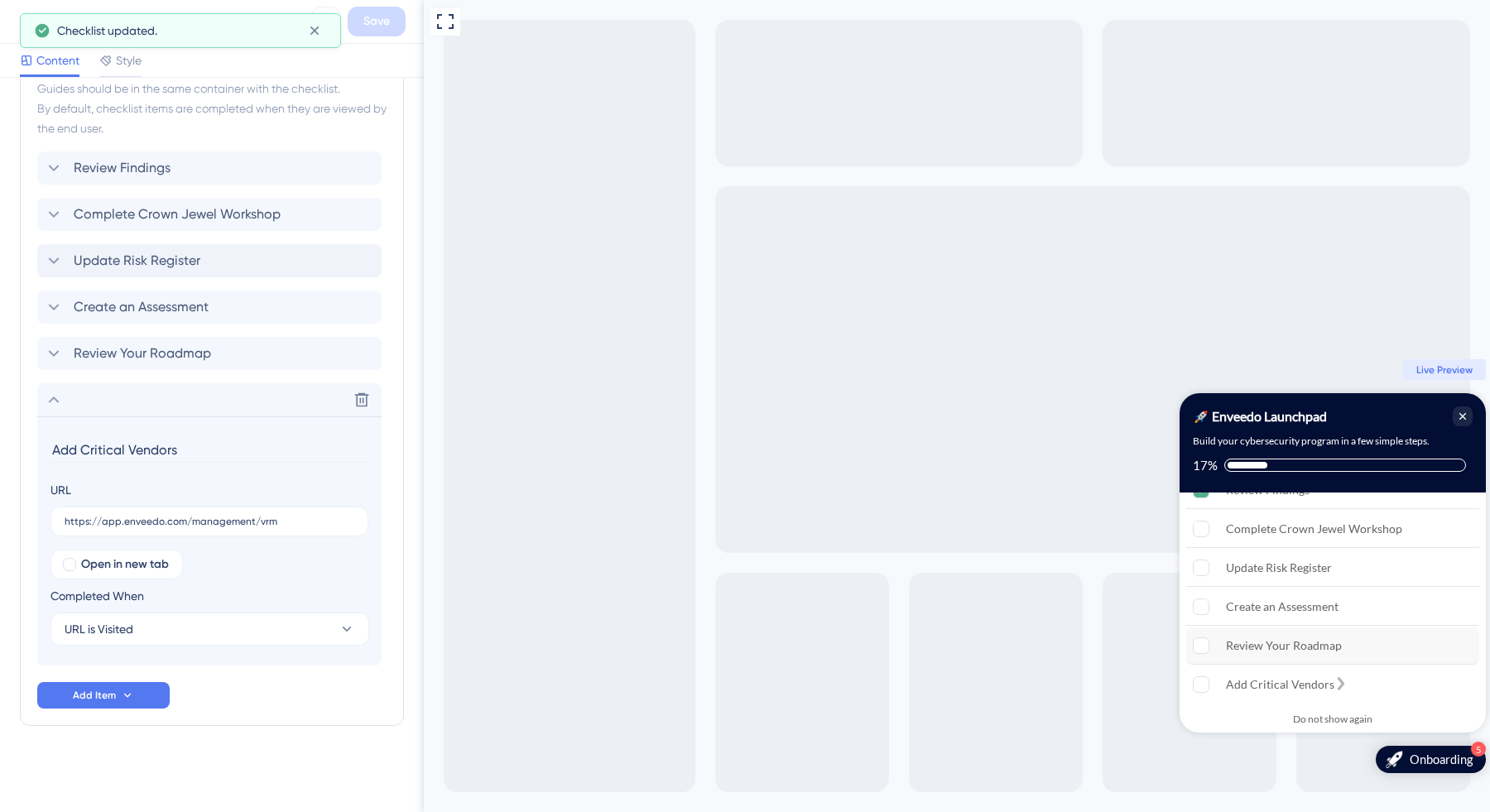 scroll, scrollTop: 0, scrollLeft: 0, axis: both 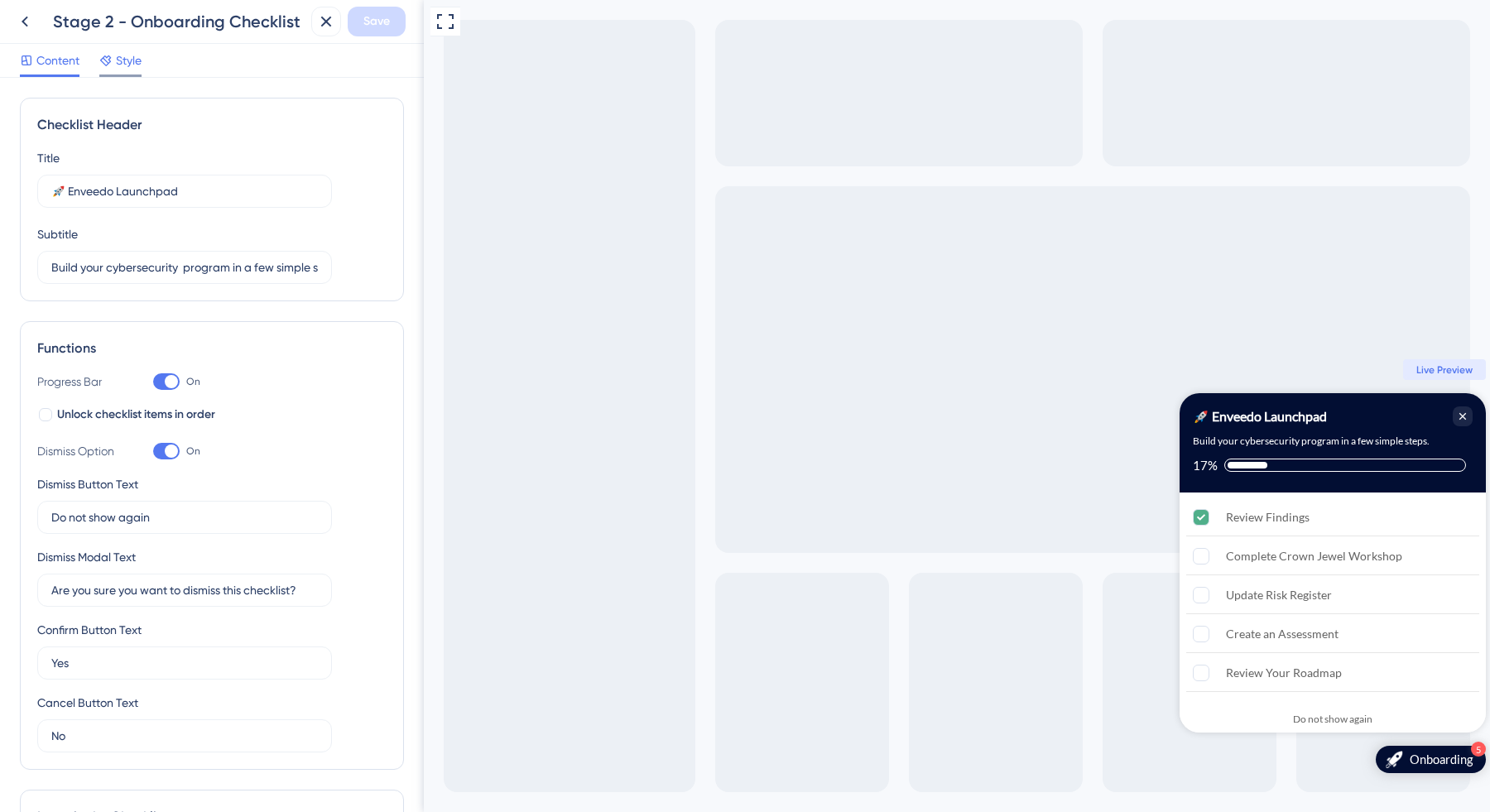 click on "Style" at bounding box center (128, 60) 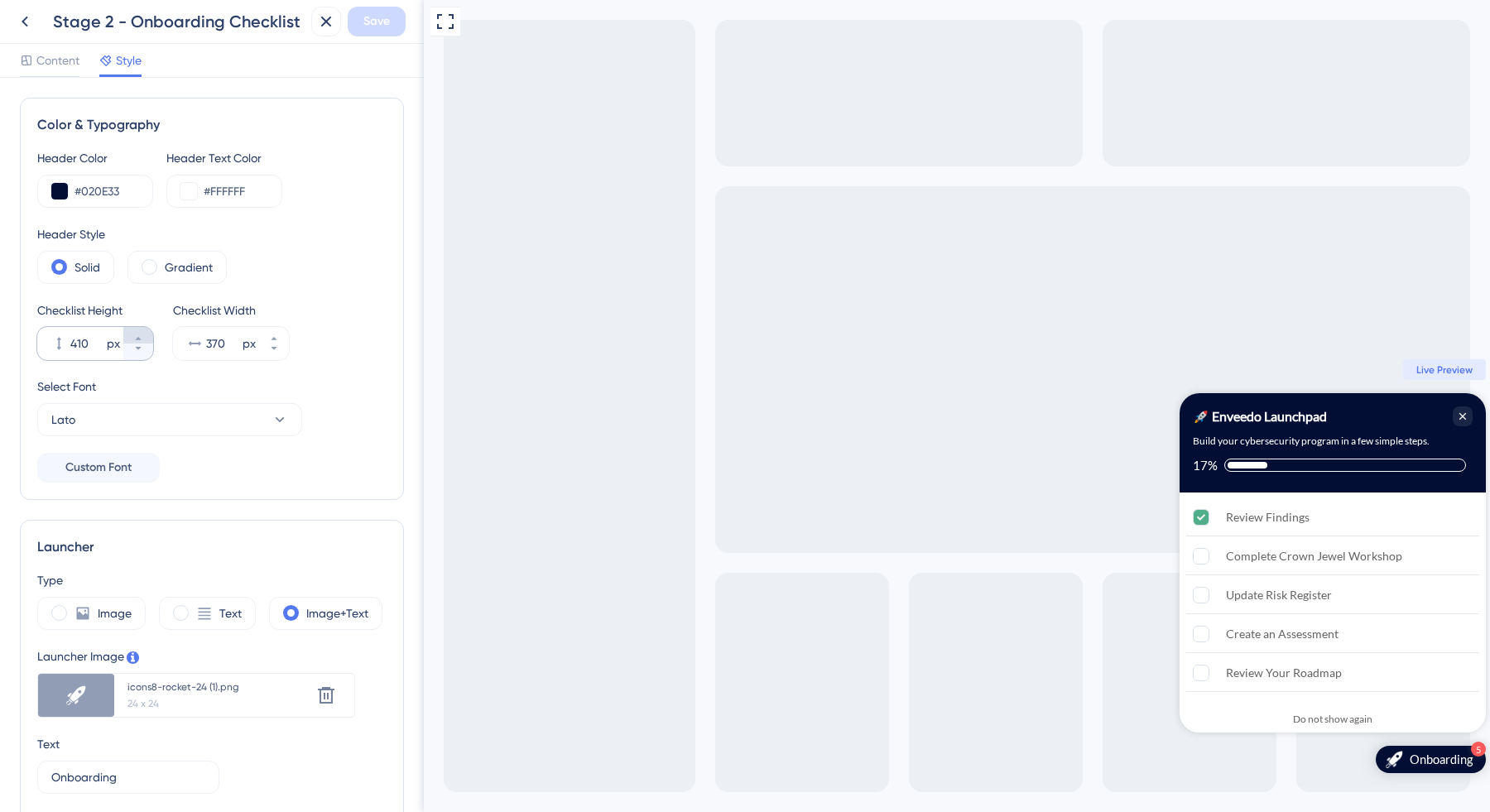scroll, scrollTop: 0, scrollLeft: 0, axis: both 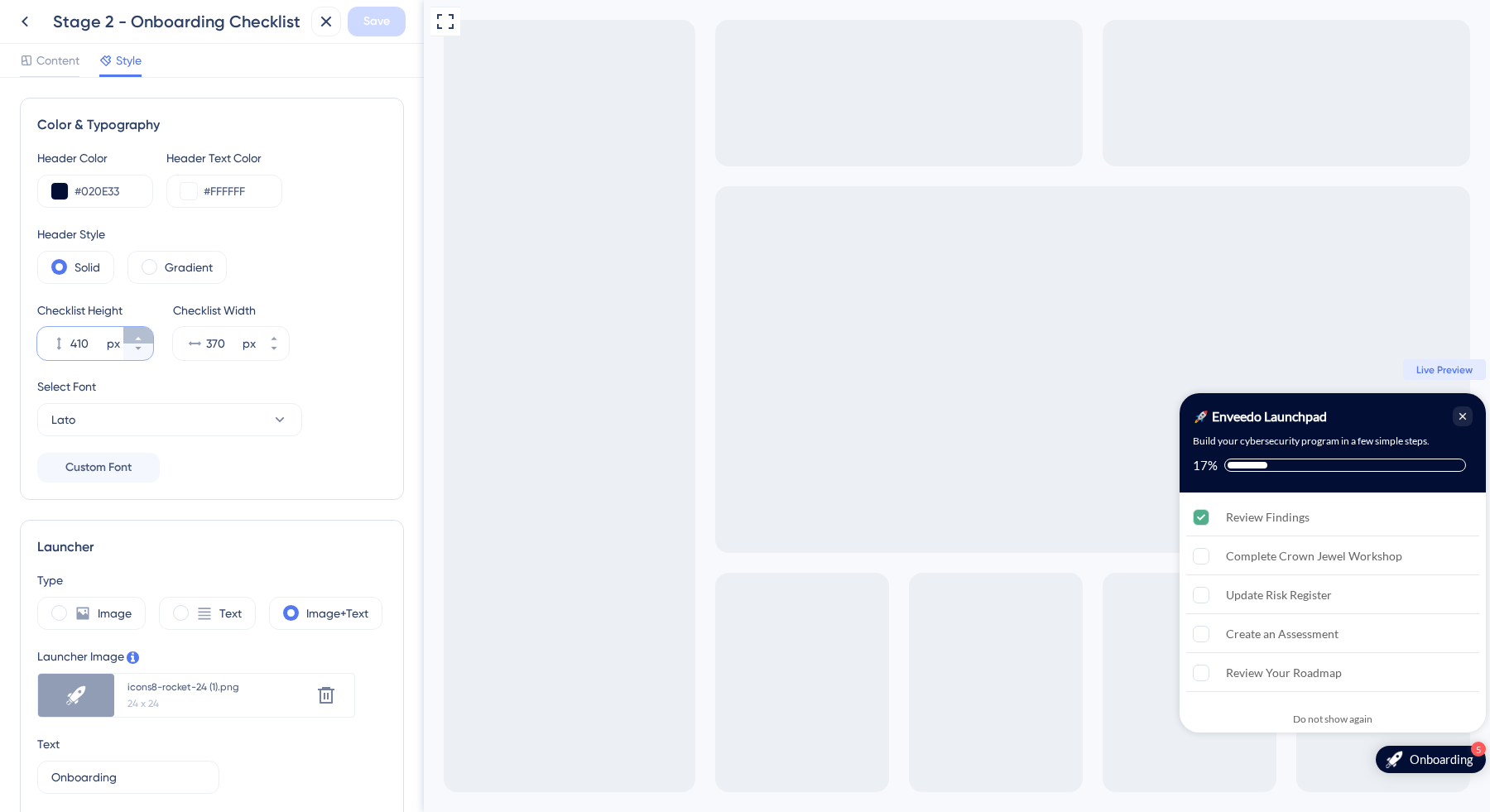 click on "410 px" at bounding box center [138, 335] 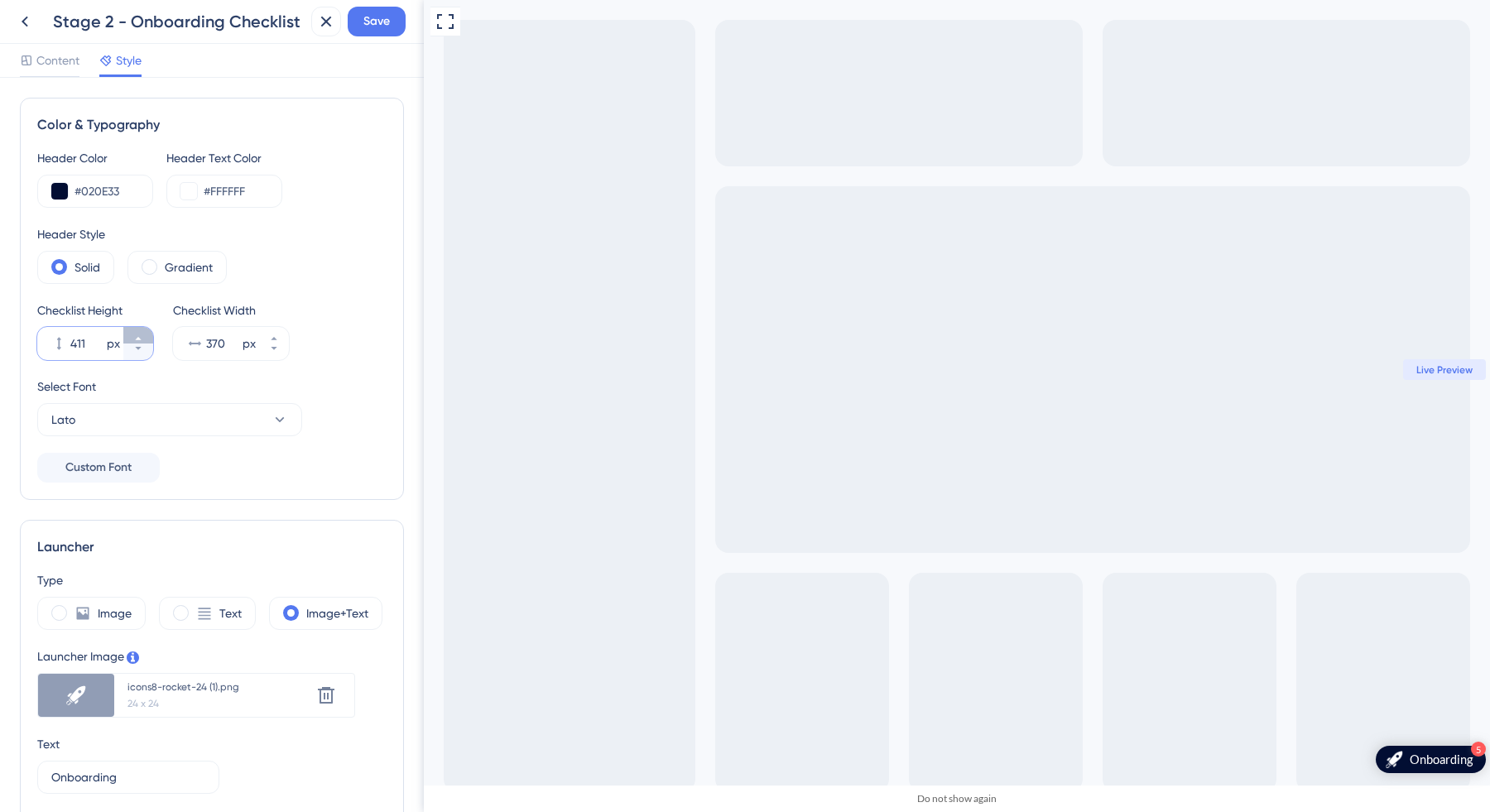 click on "411 px" at bounding box center (138, 335) 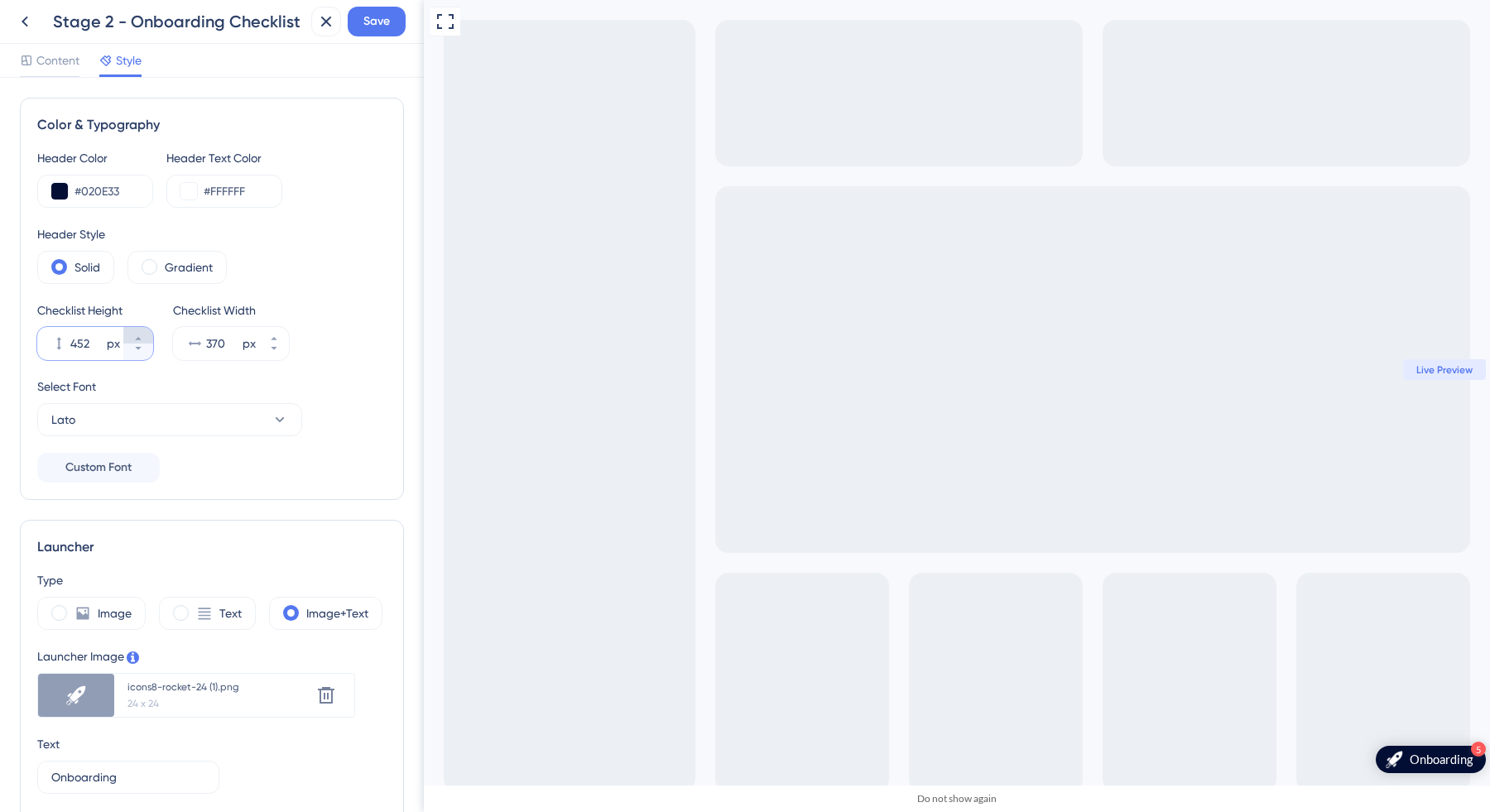 click on "452 px" at bounding box center (138, 335) 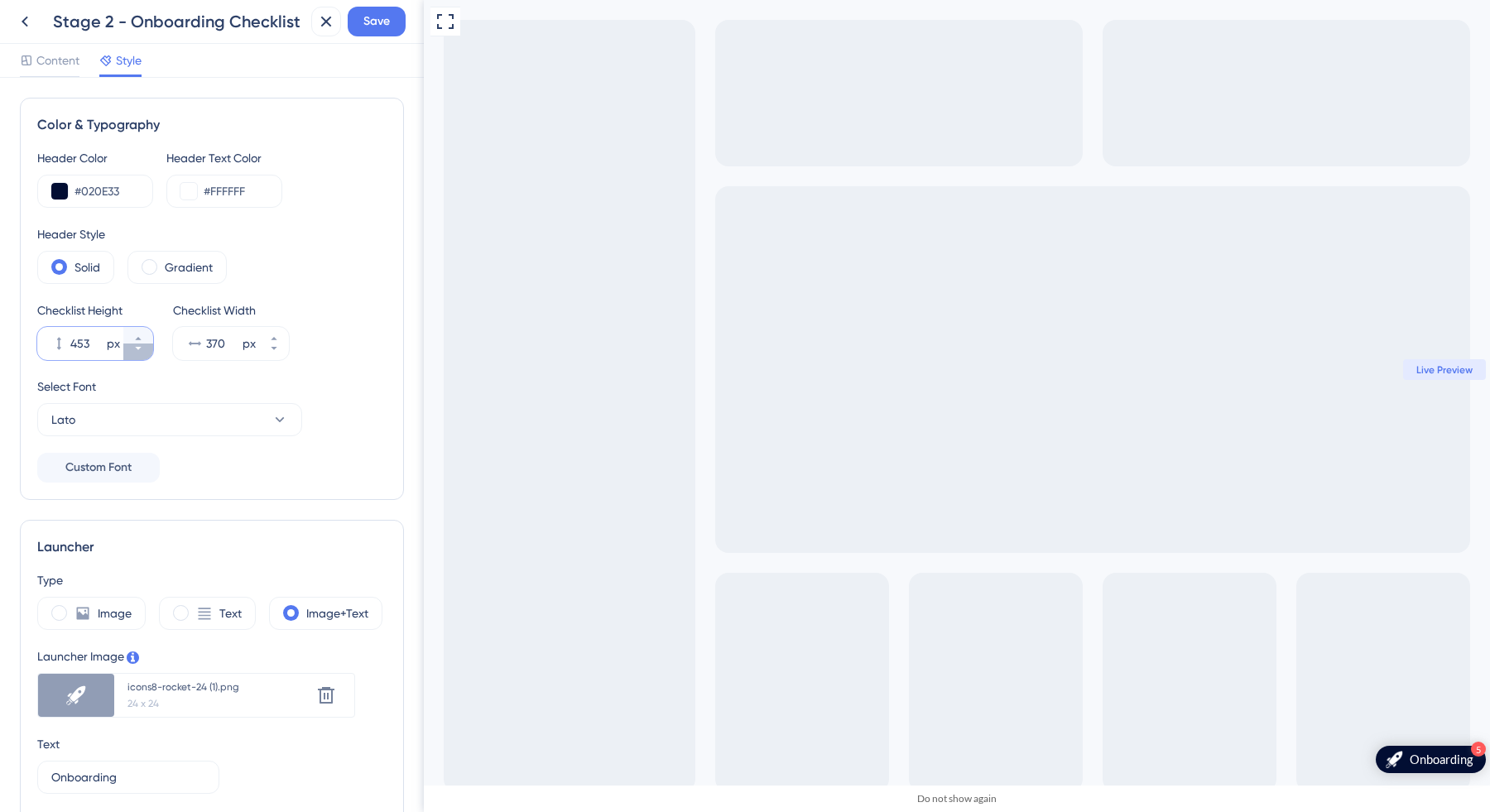 click 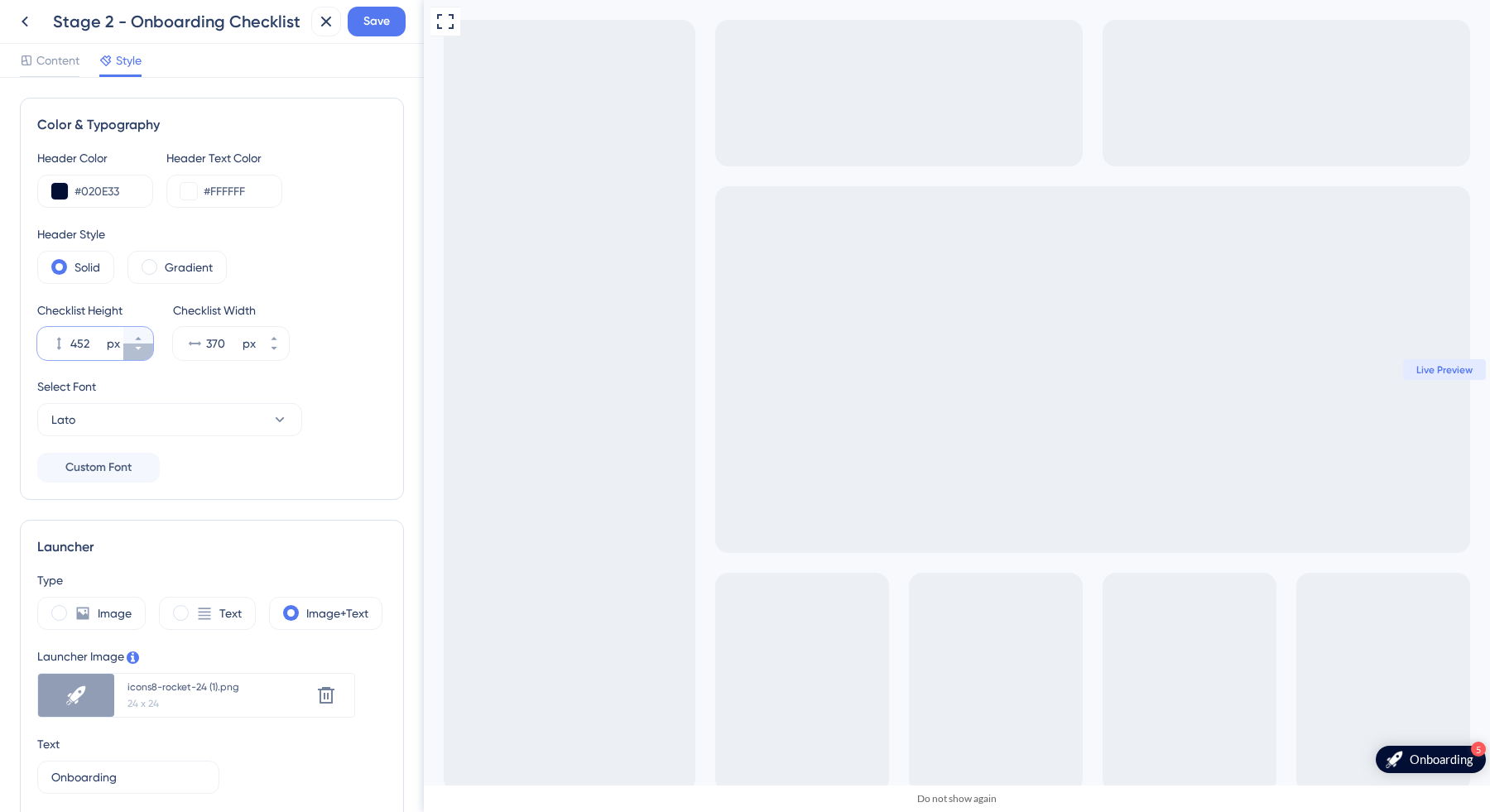 click 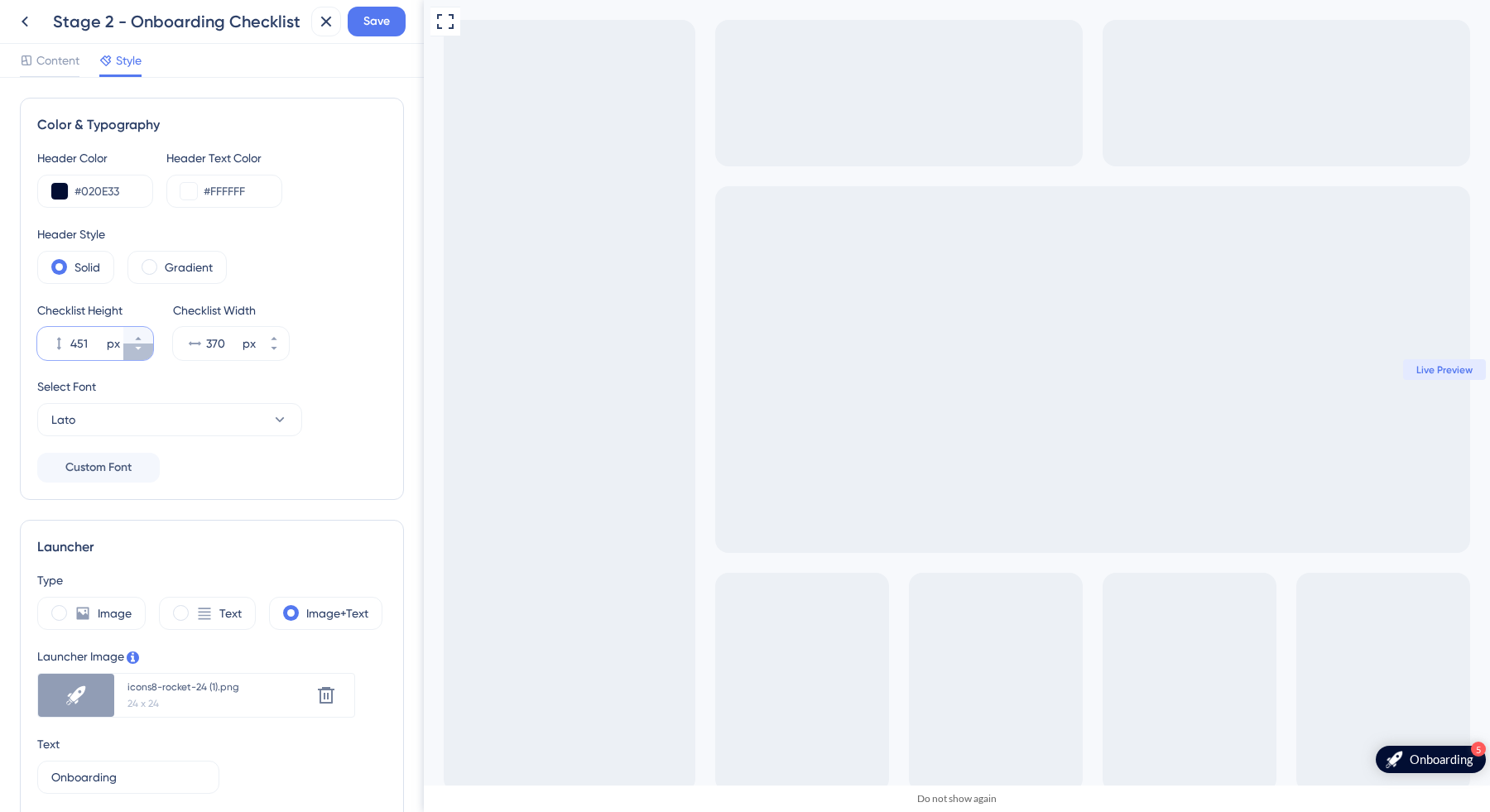 click 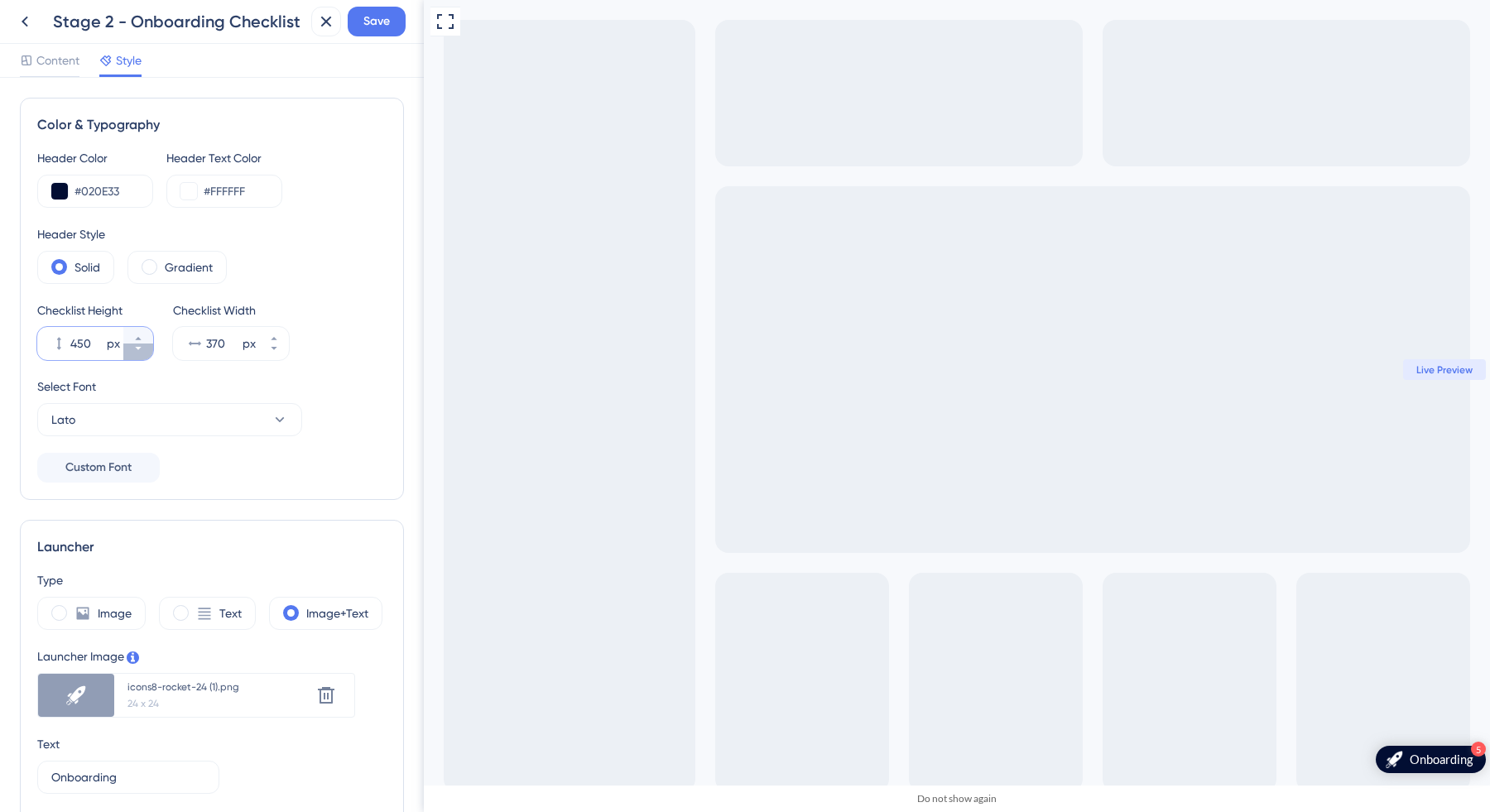 click 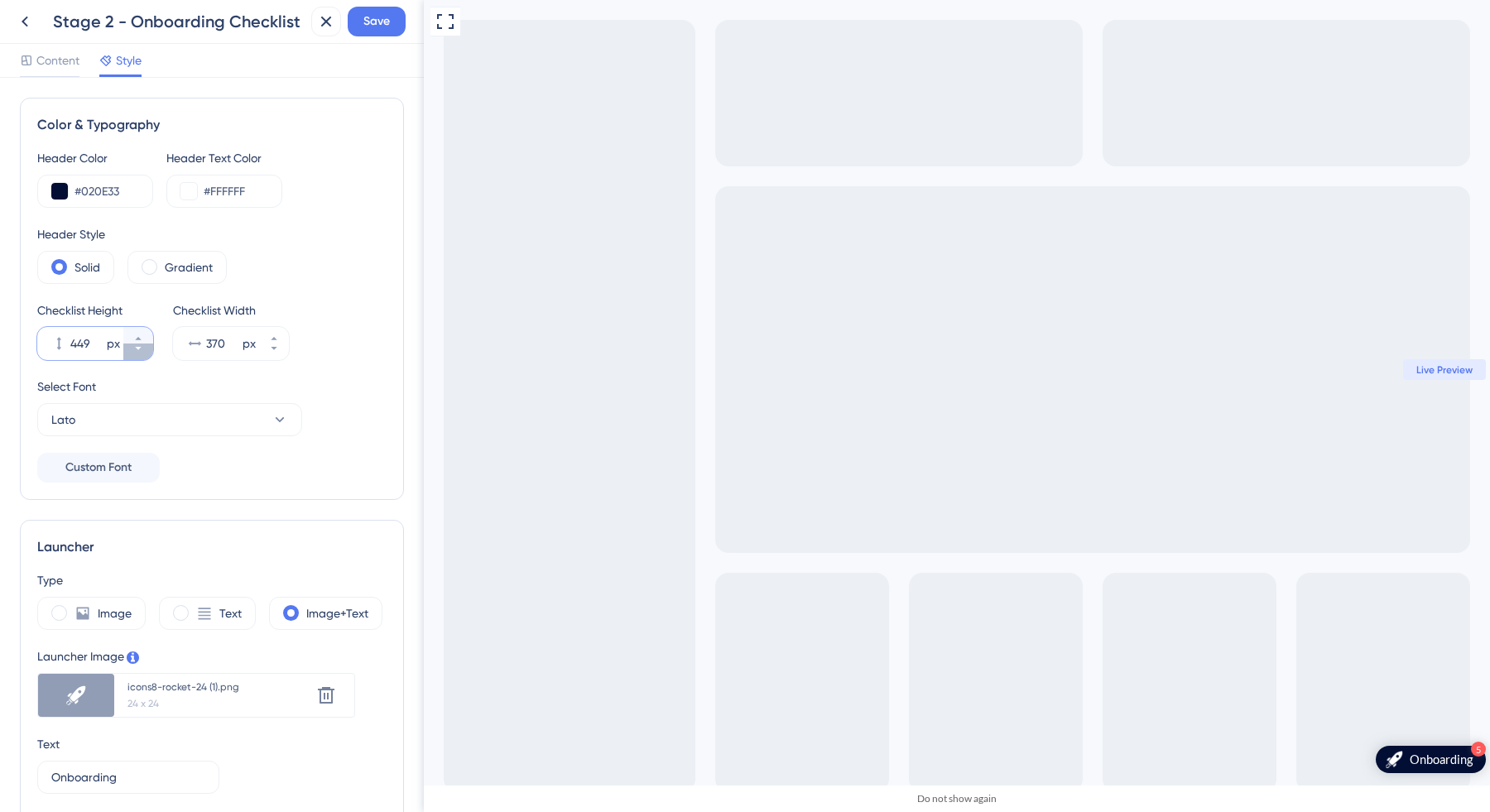 click 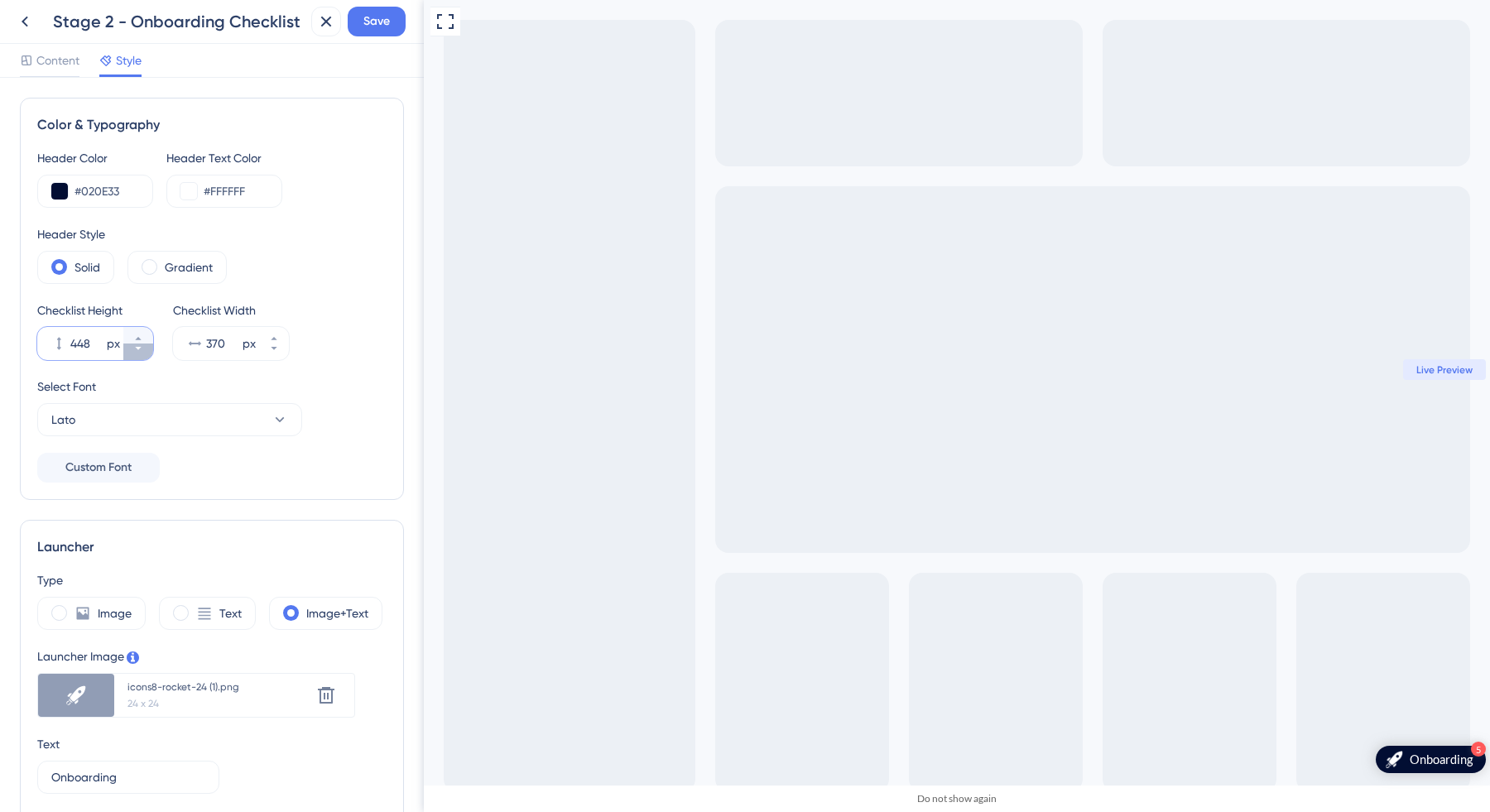 click 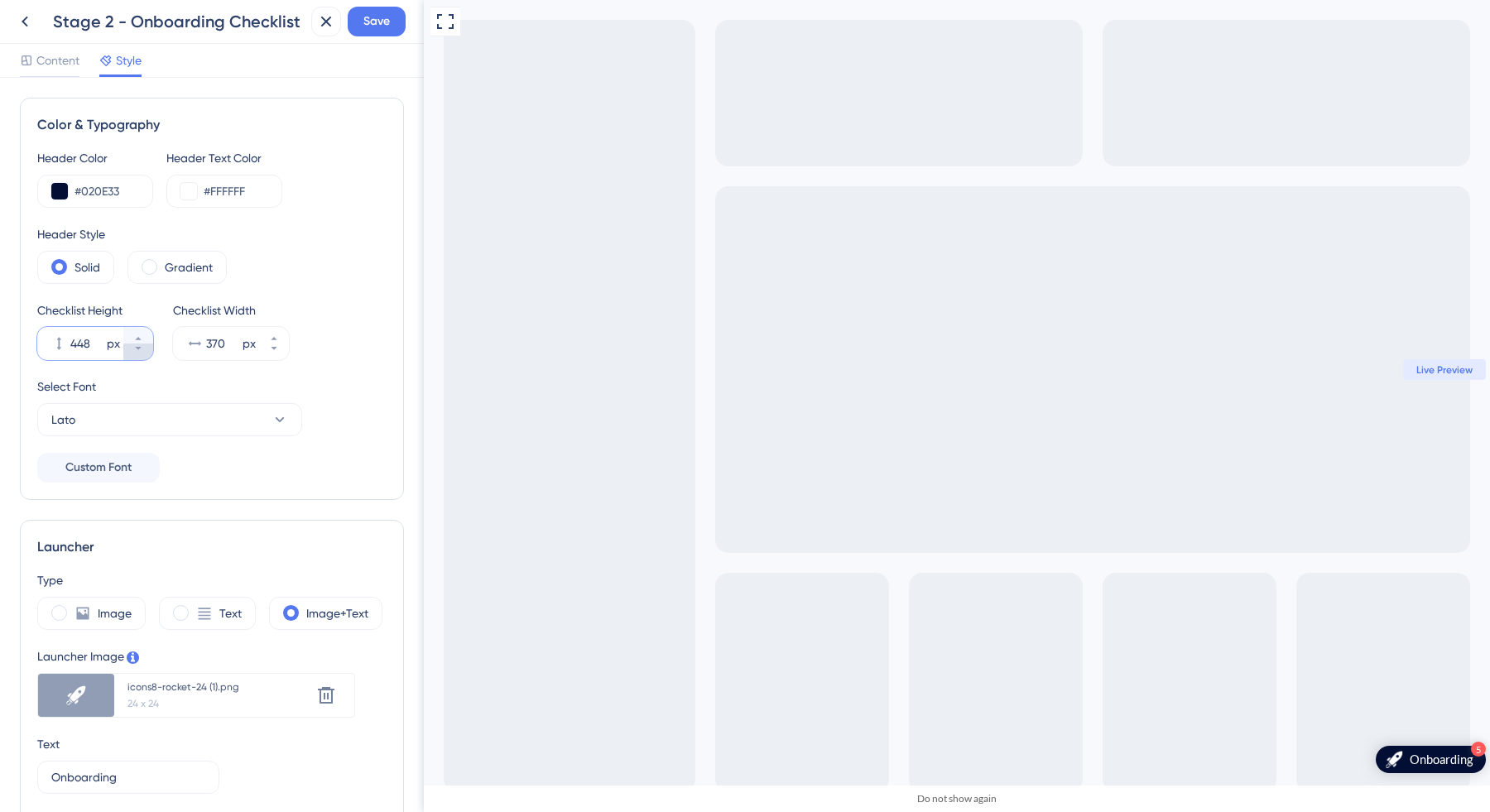 type on "447" 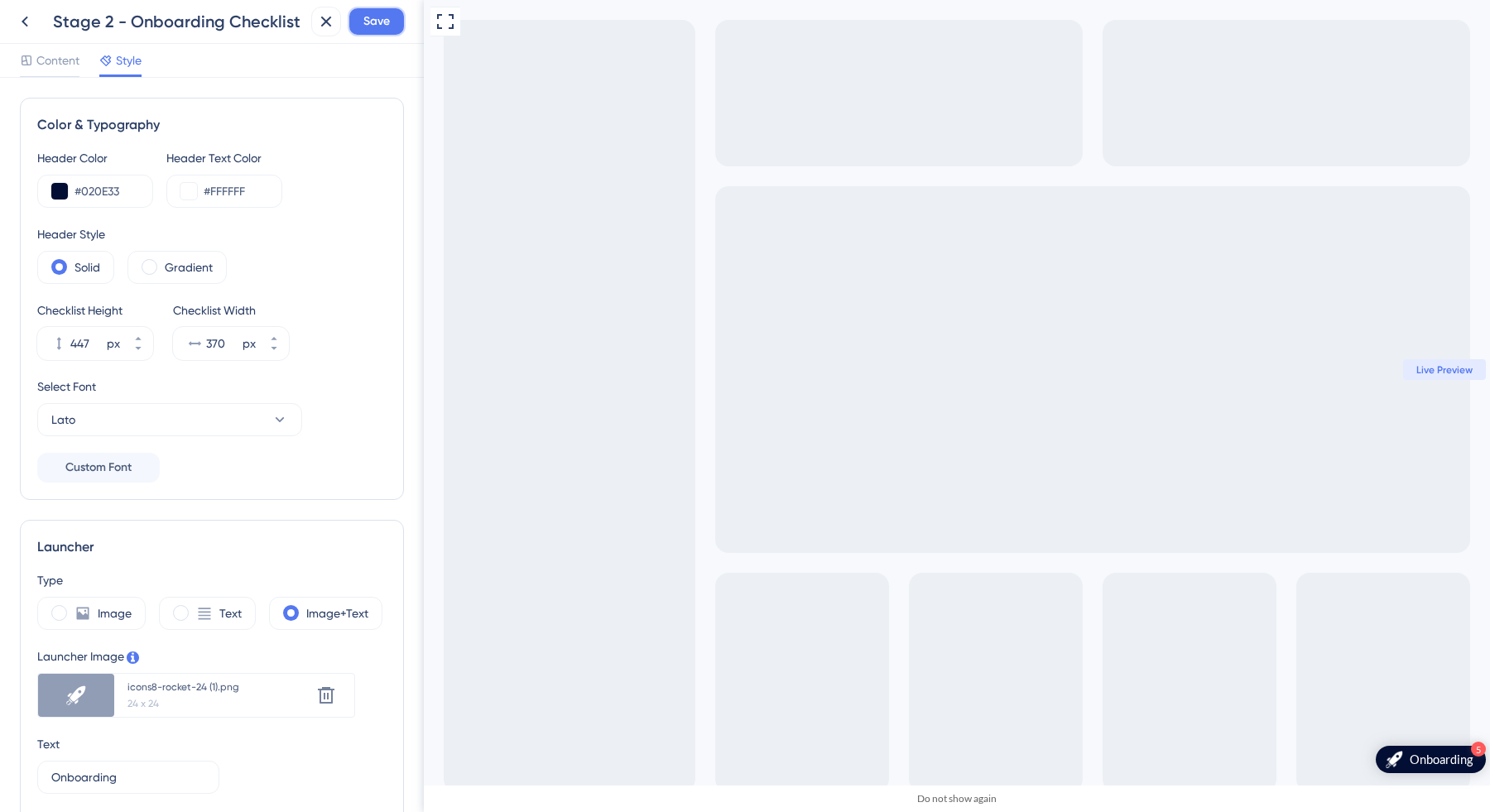 click on "Save" at bounding box center [377, 22] 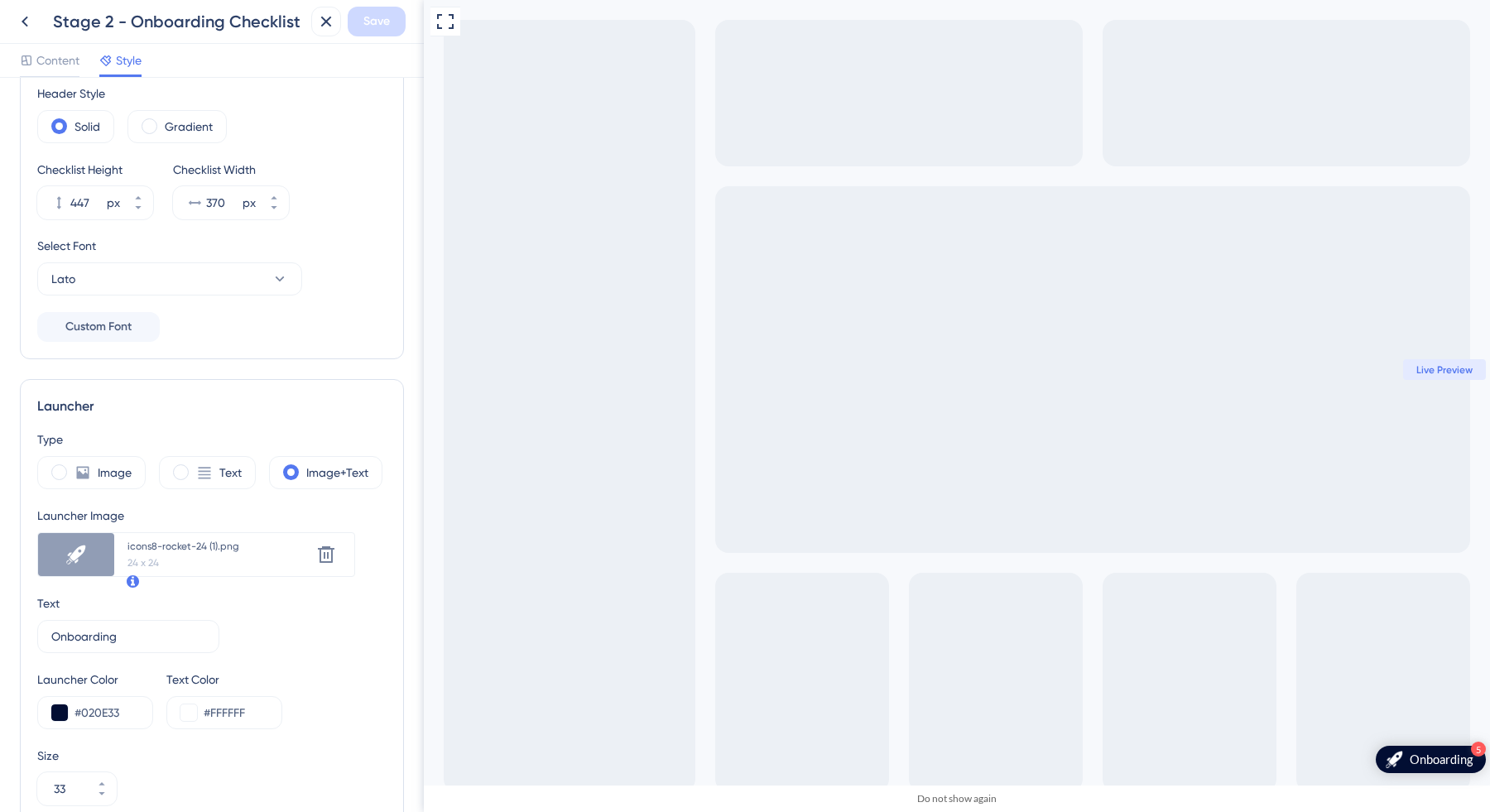 scroll, scrollTop: 0, scrollLeft: 0, axis: both 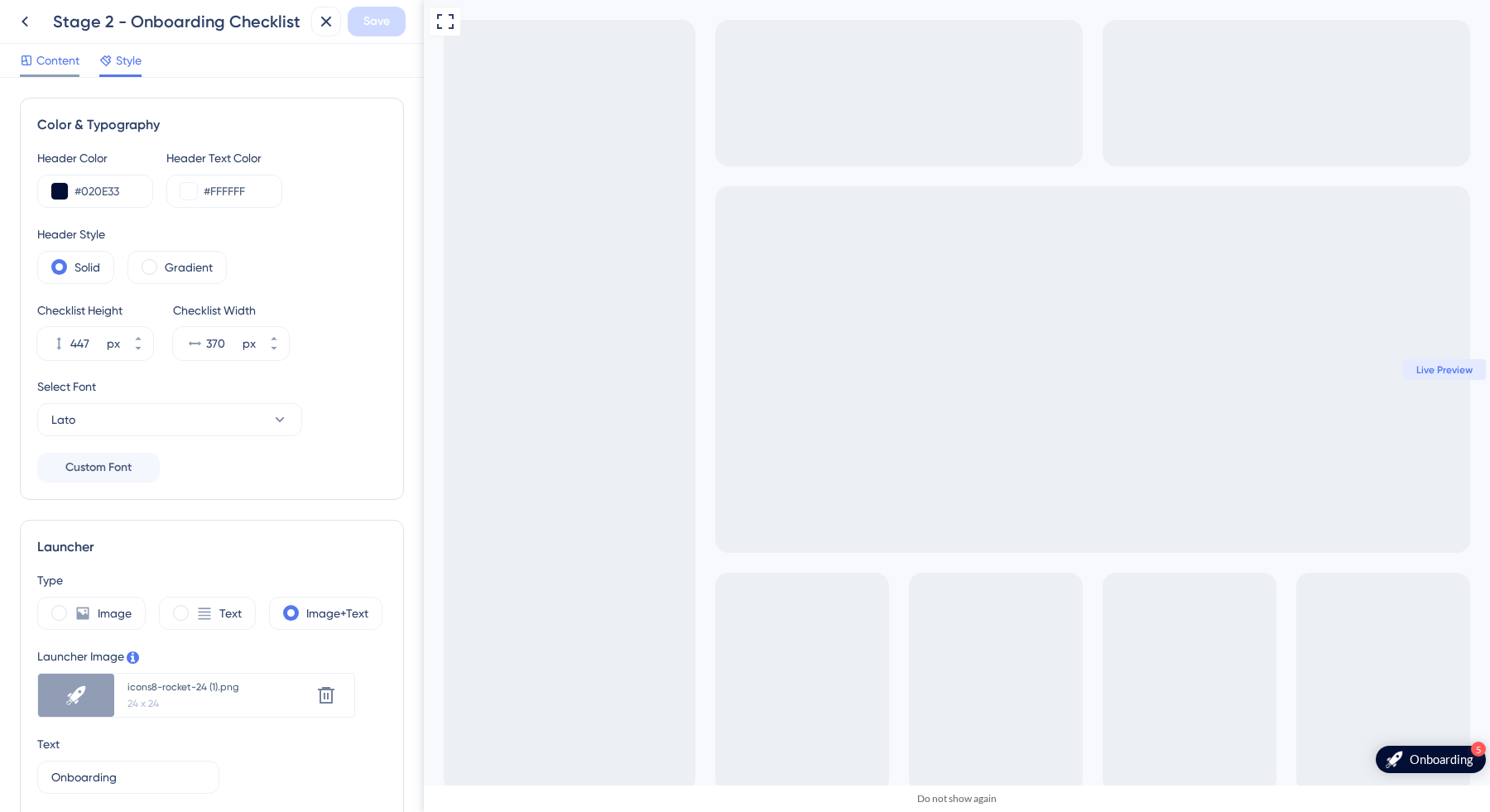 click on "Content" at bounding box center (58, 60) 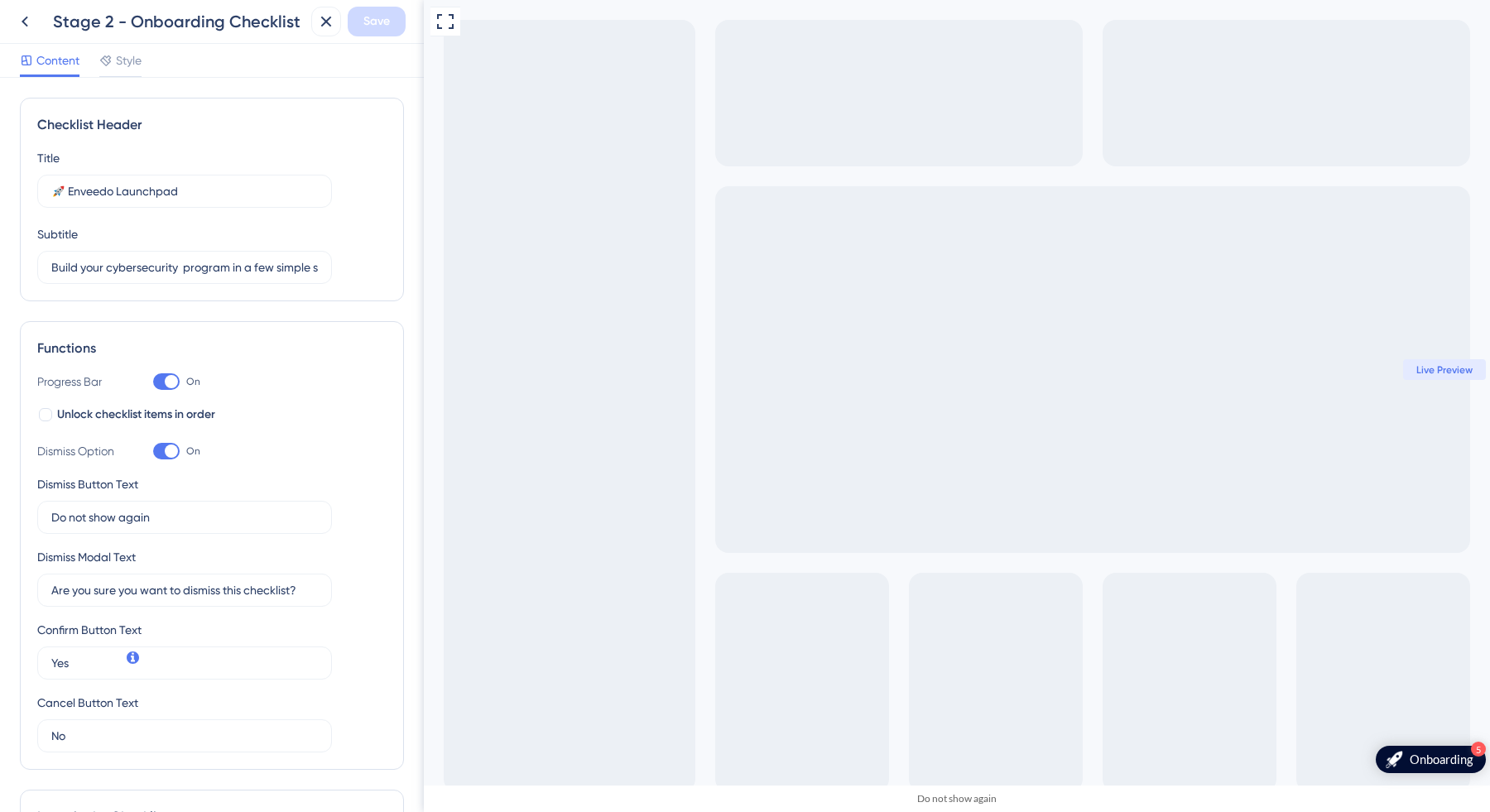 scroll, scrollTop: 755, scrollLeft: 0, axis: vertical 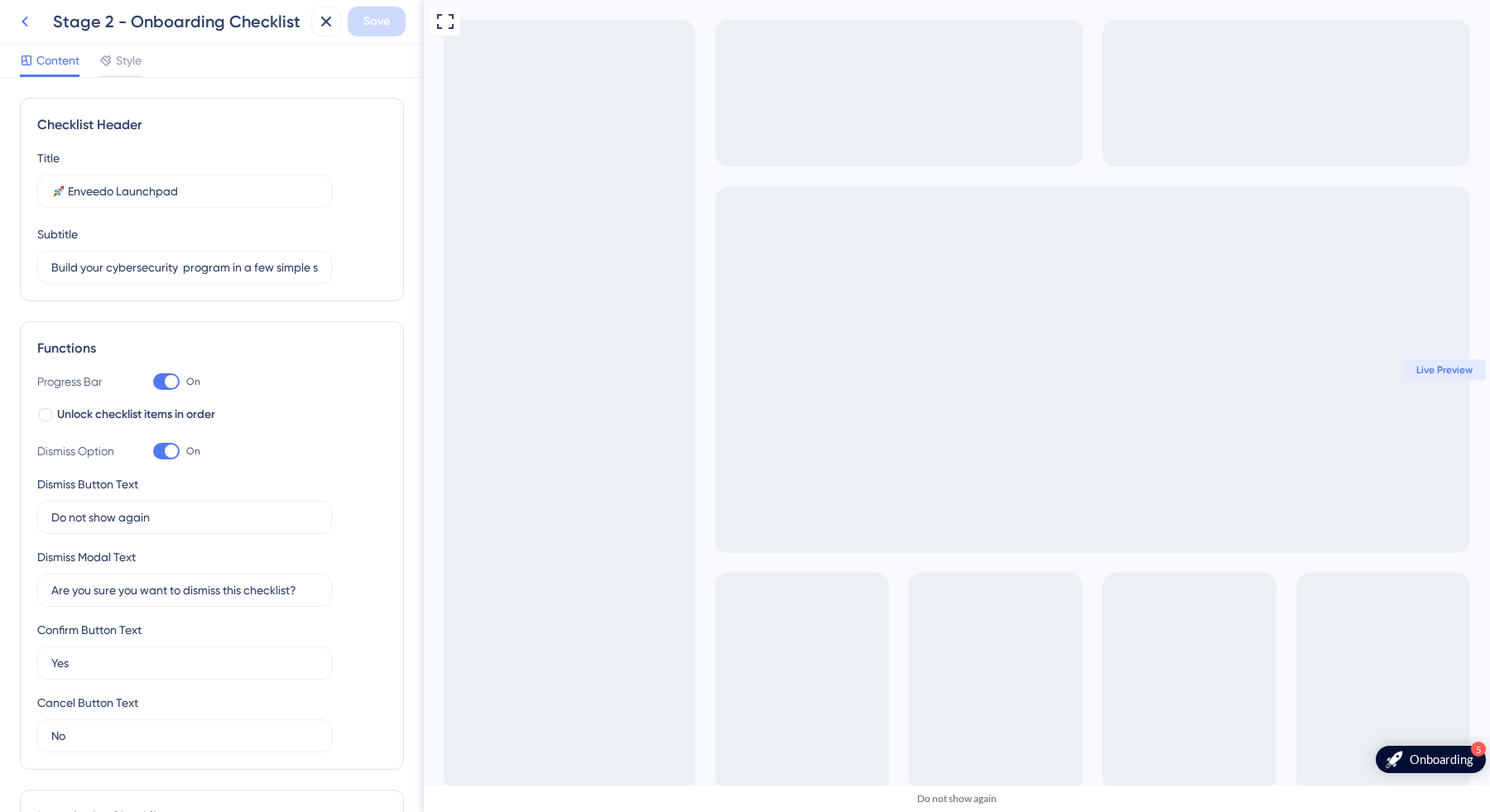 click 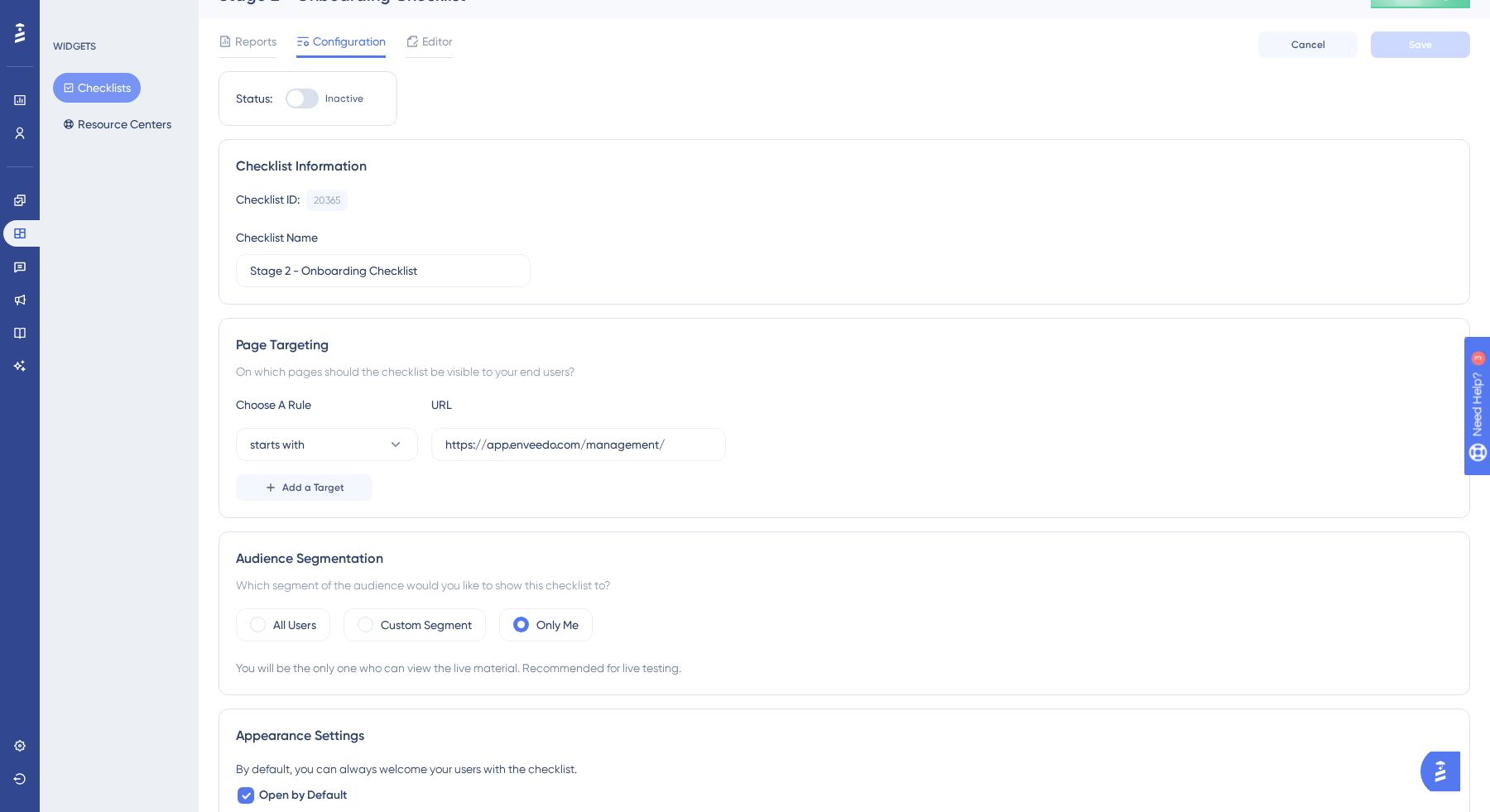 scroll, scrollTop: 0, scrollLeft: 0, axis: both 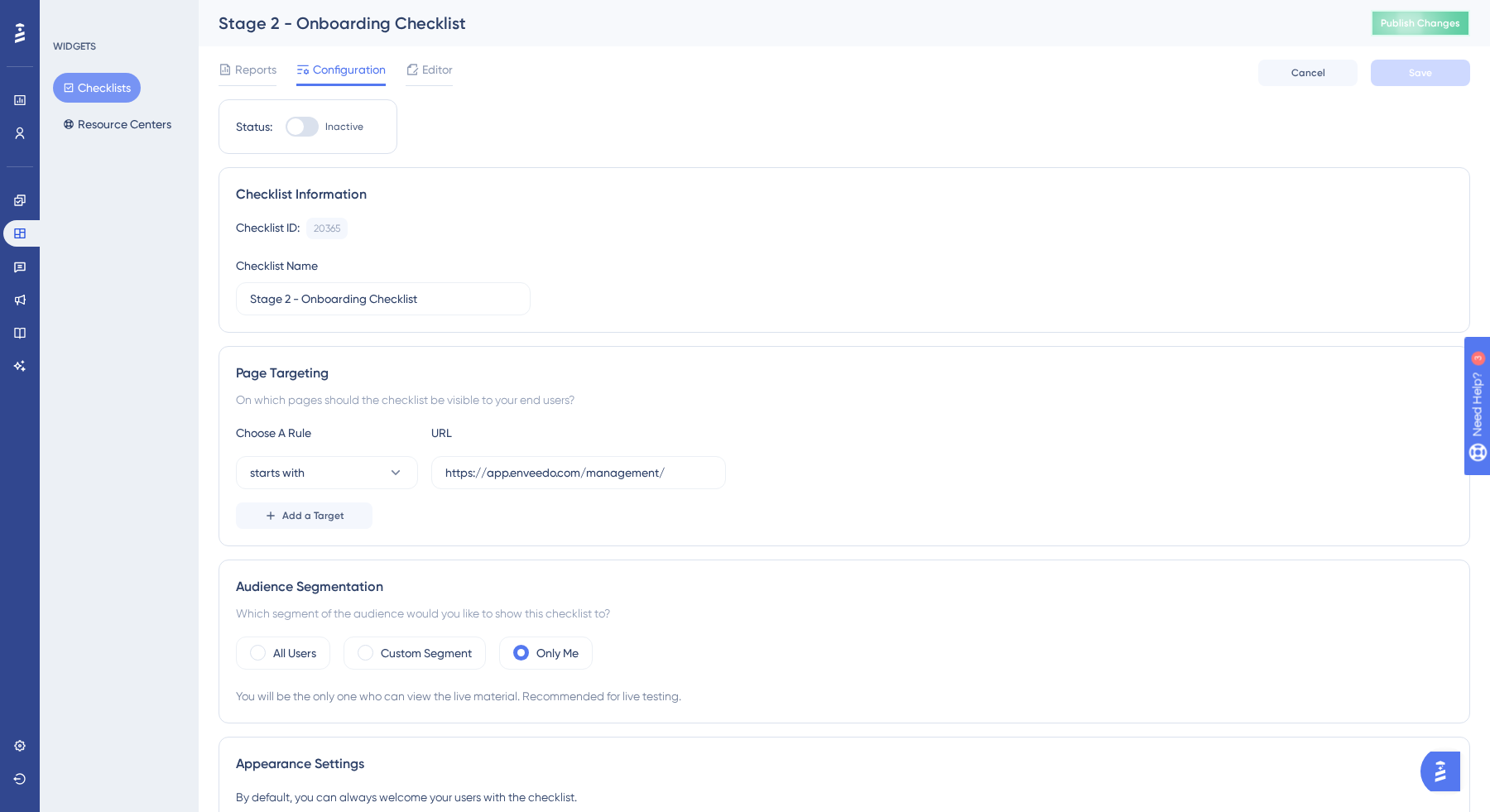 click on "Publish Changes" at bounding box center (1420, 23) 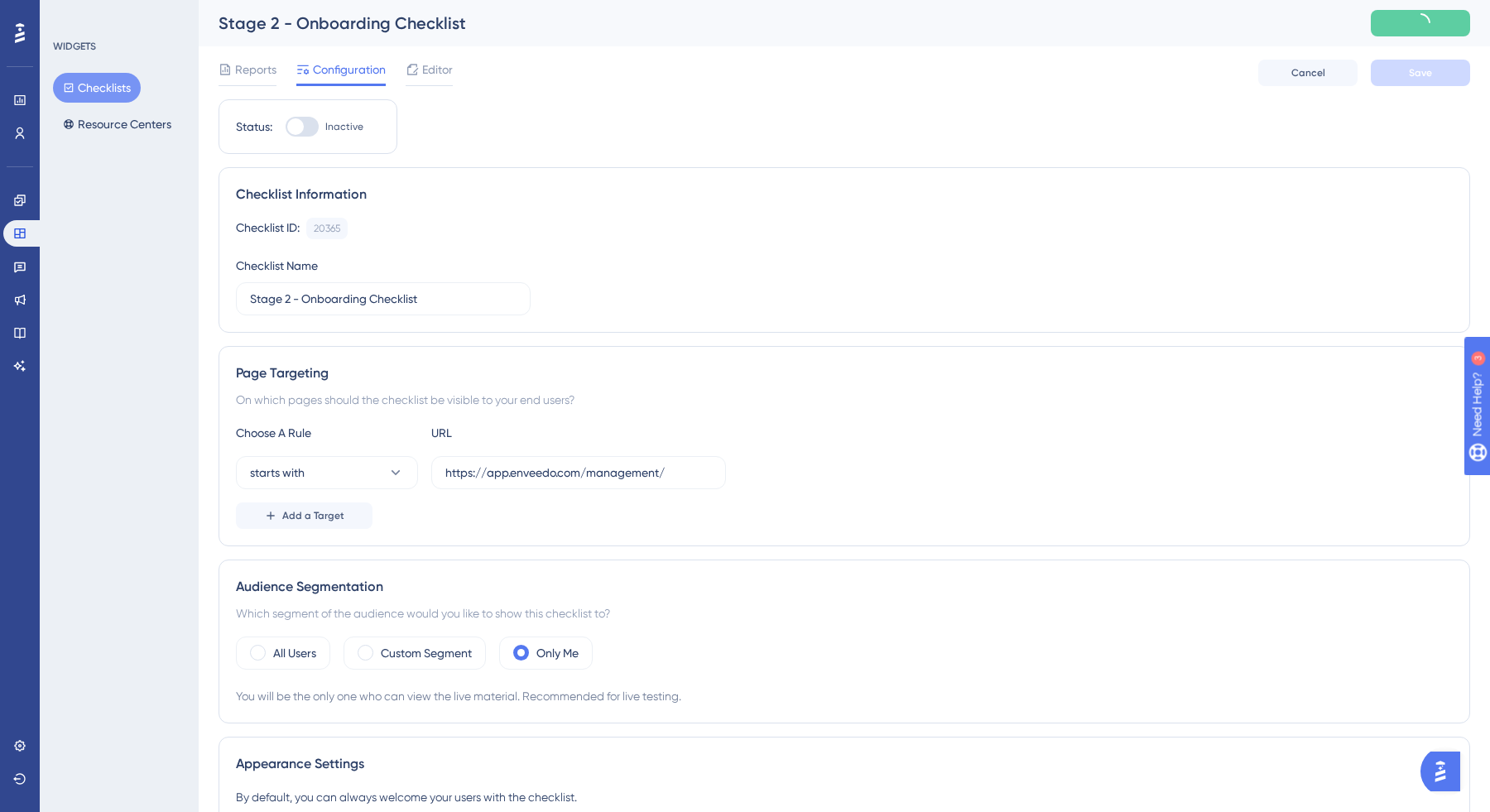 click on "Checklists" at bounding box center [97, 88] 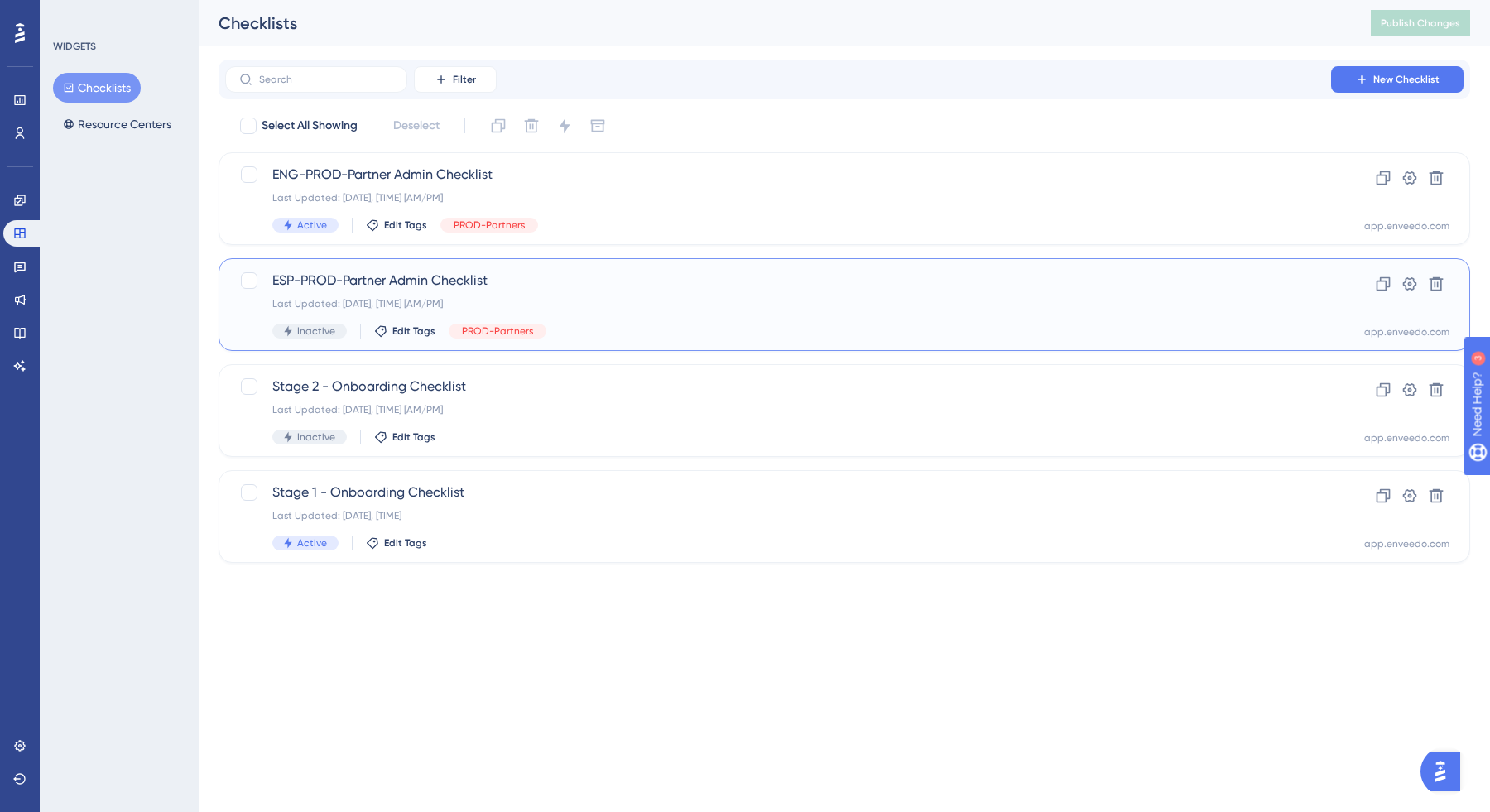 click on "ESP-PROD-Partner Admin Checklist" at bounding box center (778, 281) 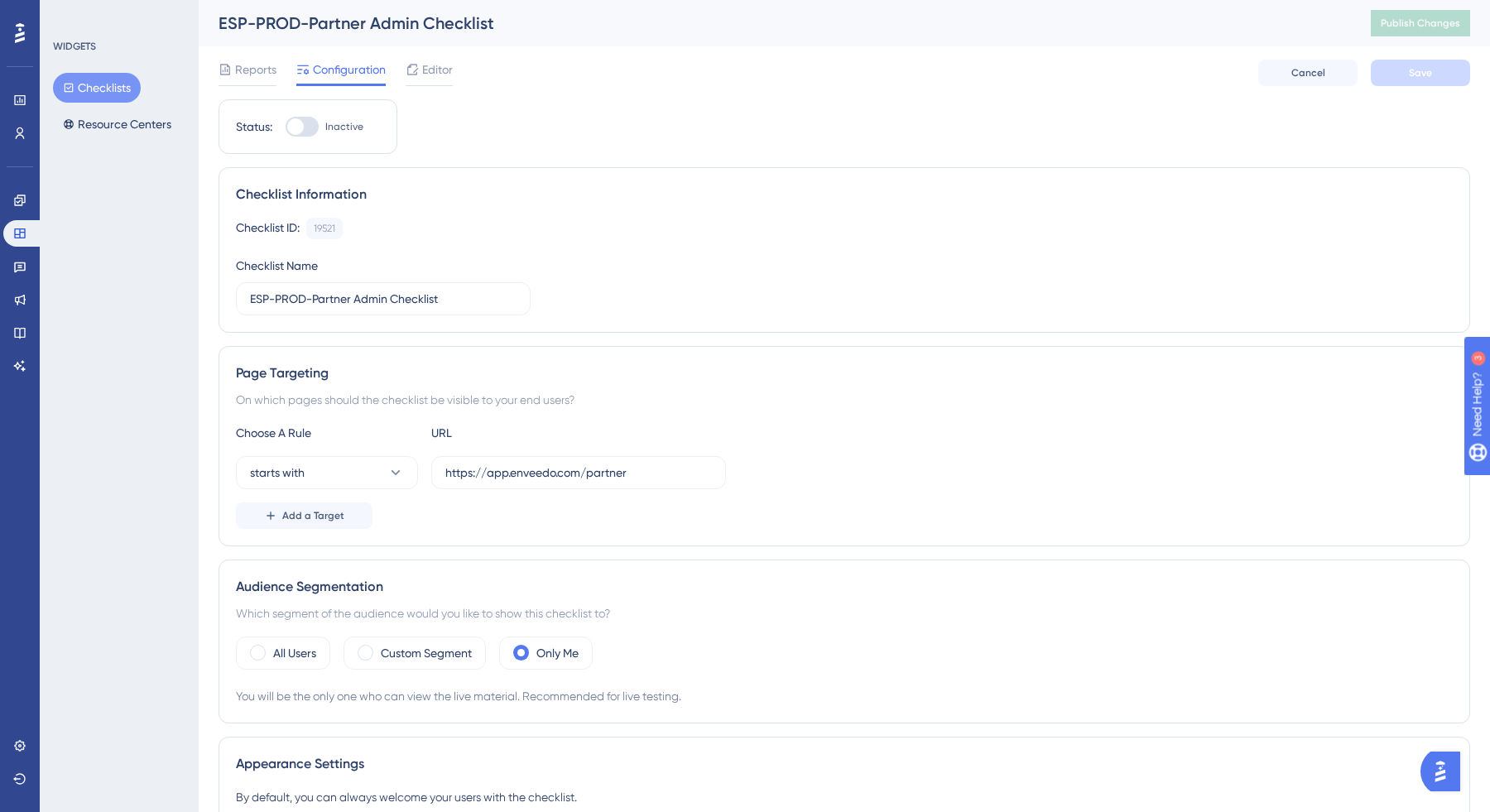 click on "Checklist ID: [ID] Copy Checklist Name ESP-PROD-Partner Admin Checklist" at bounding box center [844, 267] 